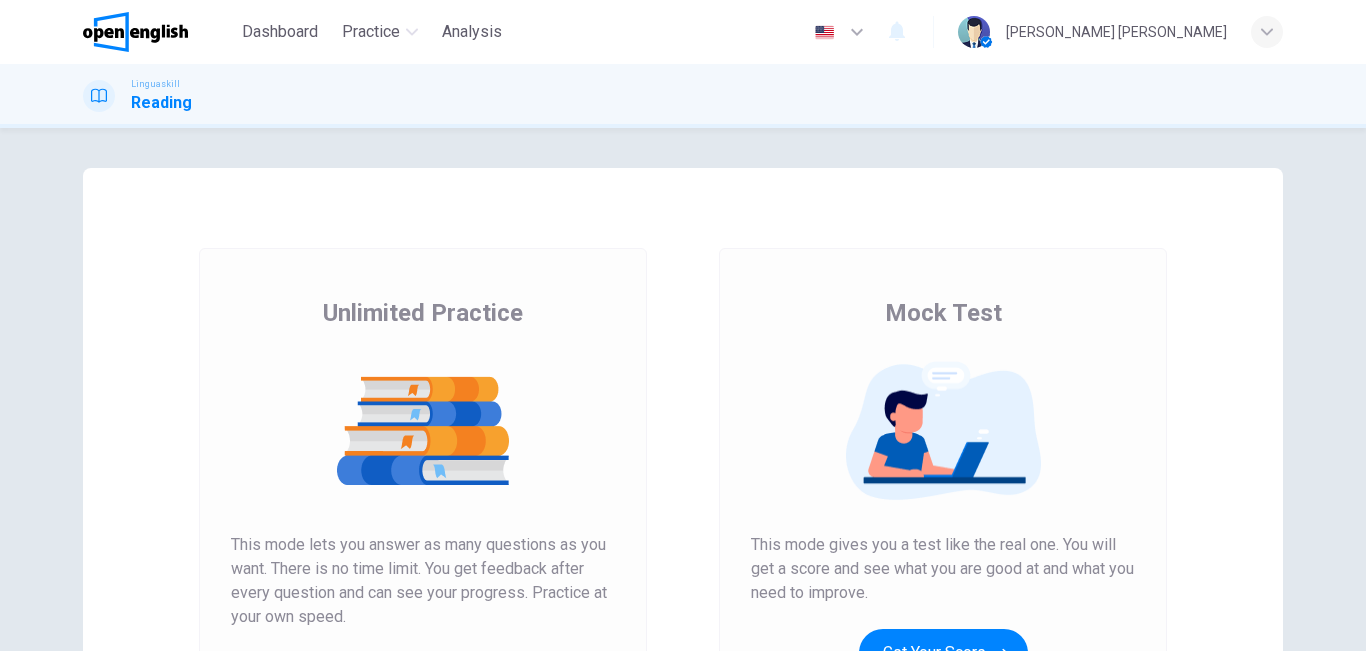 scroll, scrollTop: 0, scrollLeft: 0, axis: both 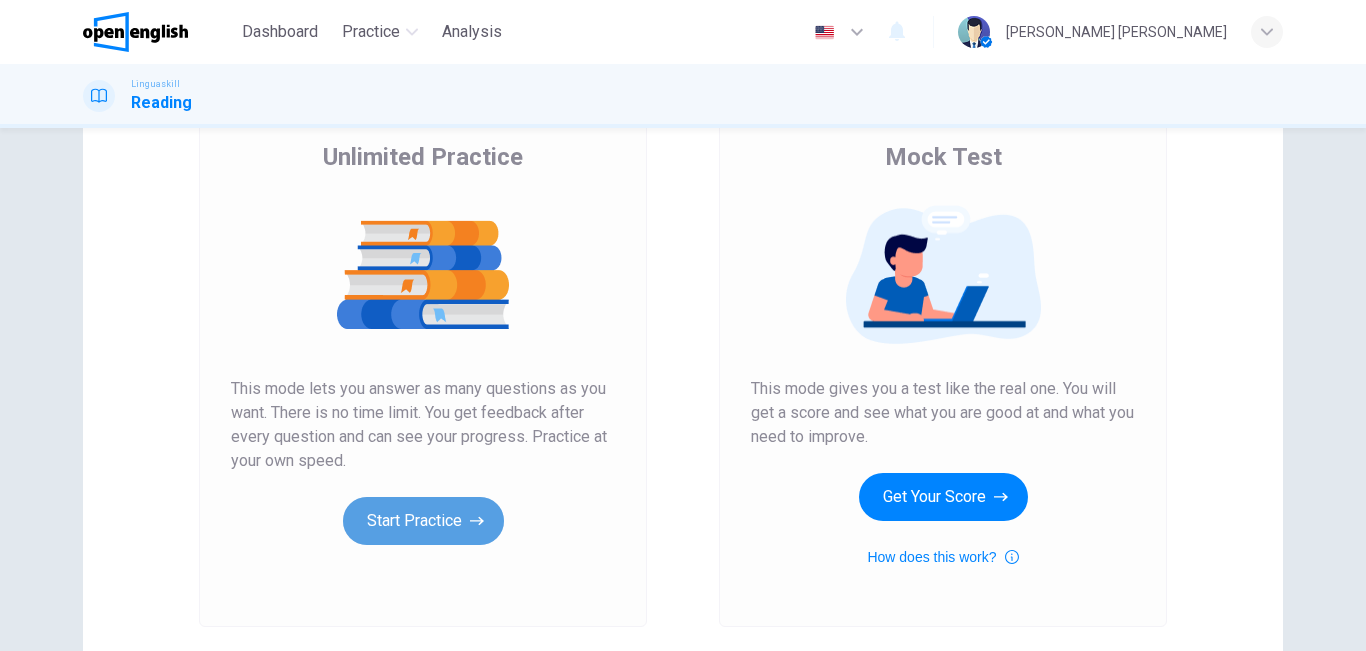 click on "Start Practice" at bounding box center (423, 521) 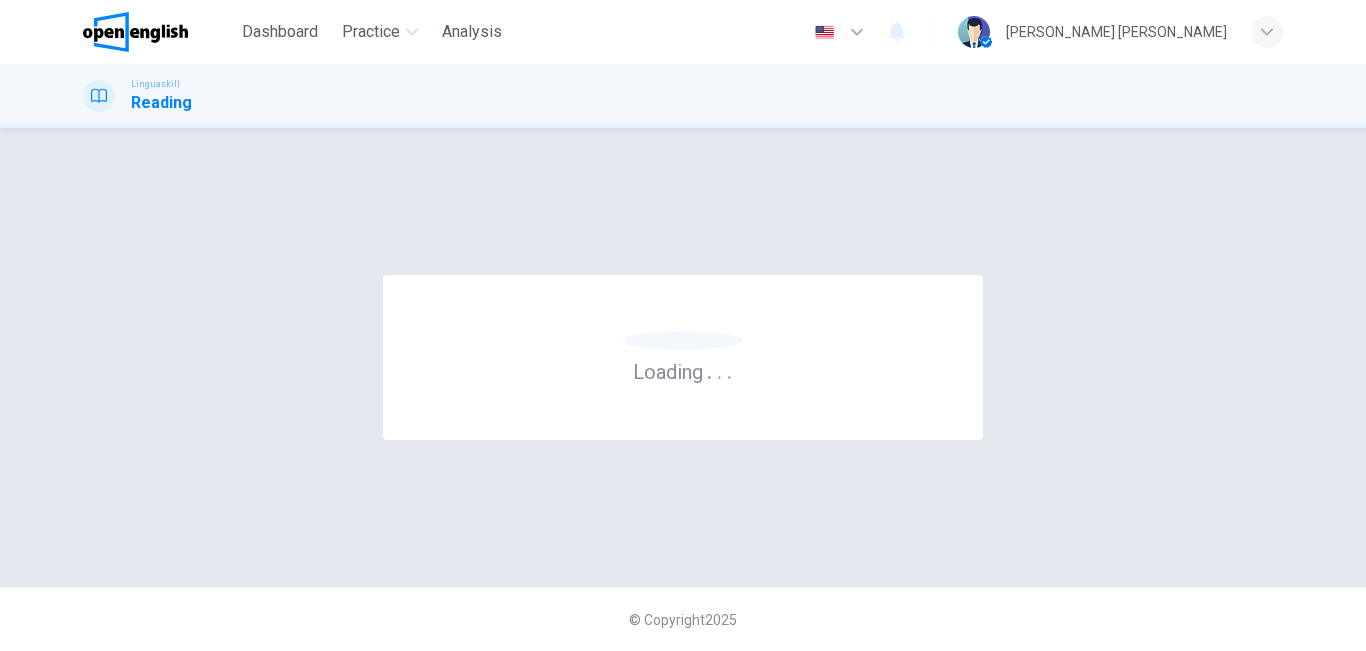 scroll, scrollTop: 0, scrollLeft: 0, axis: both 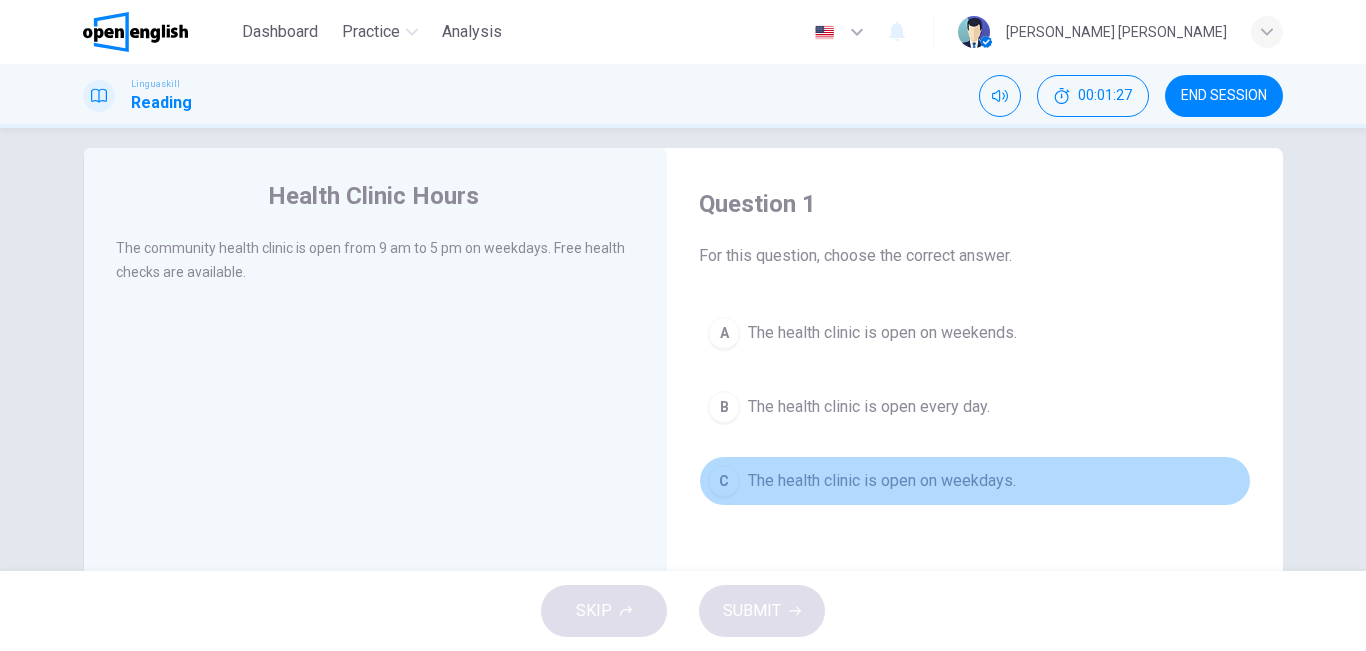 click on "The health clinic is open on weekdays." at bounding box center (882, 481) 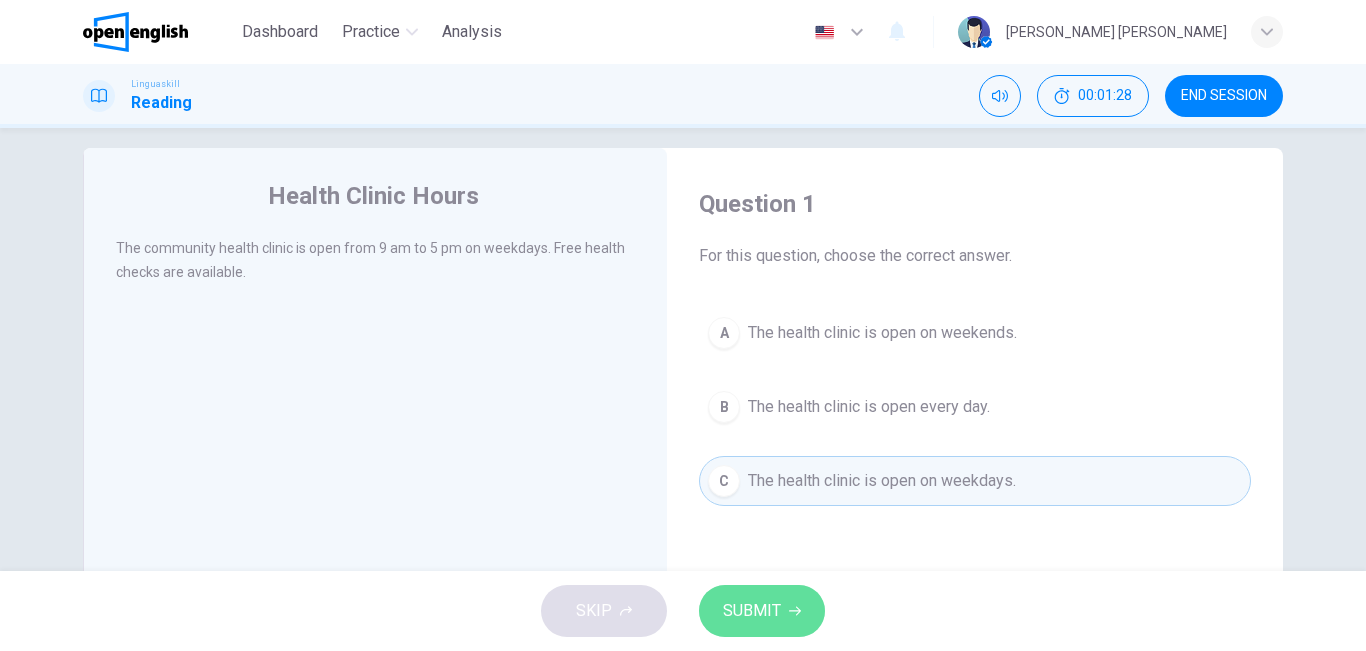 click on "SUBMIT" at bounding box center (762, 611) 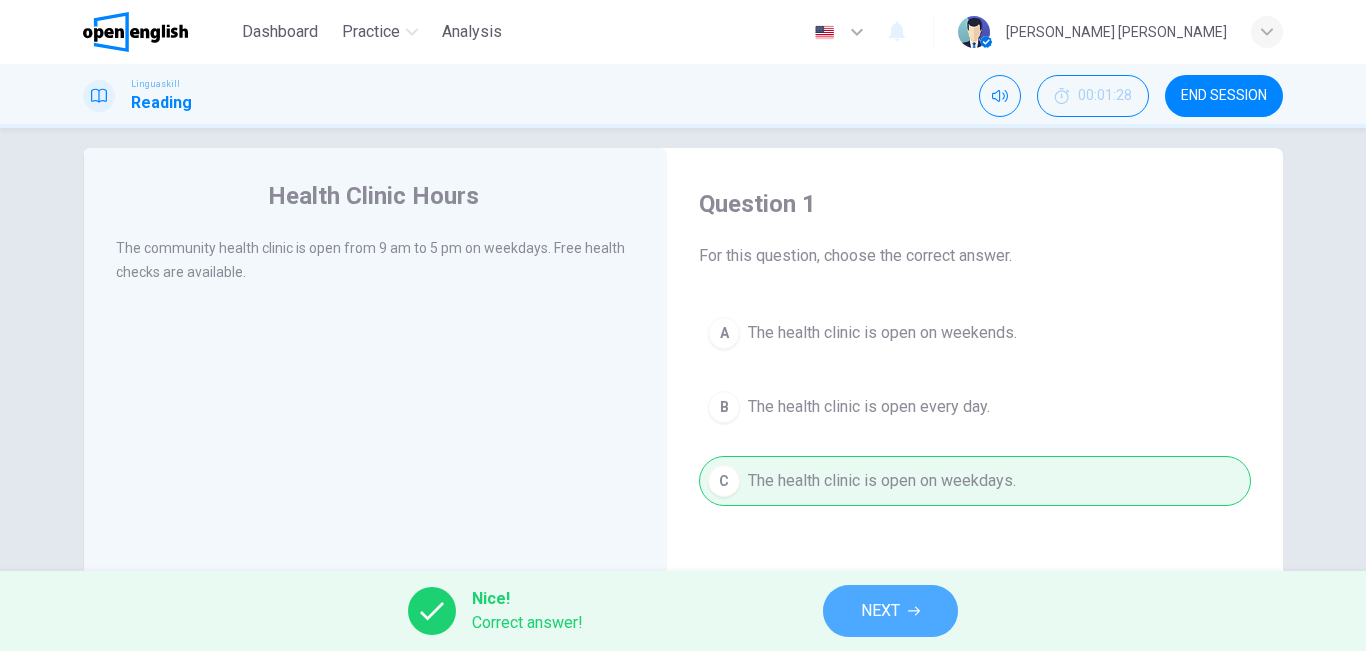 click on "NEXT" at bounding box center (880, 611) 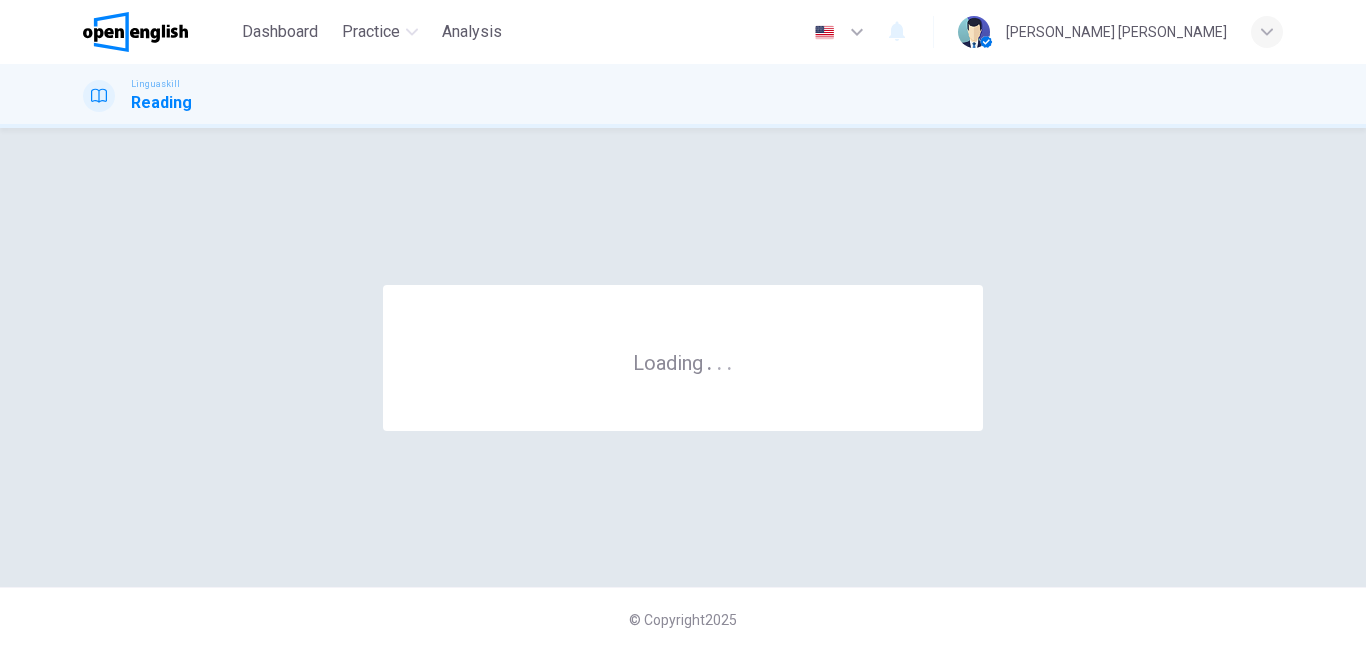 scroll, scrollTop: 0, scrollLeft: 0, axis: both 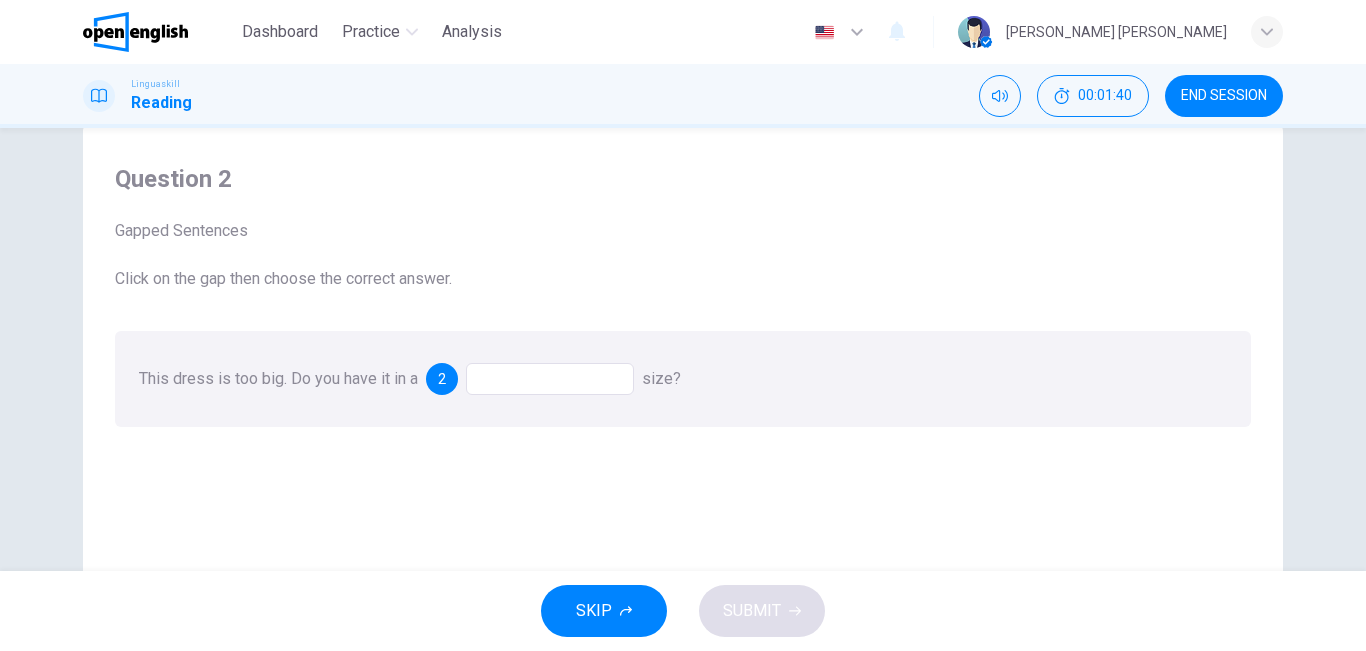 click at bounding box center (550, 379) 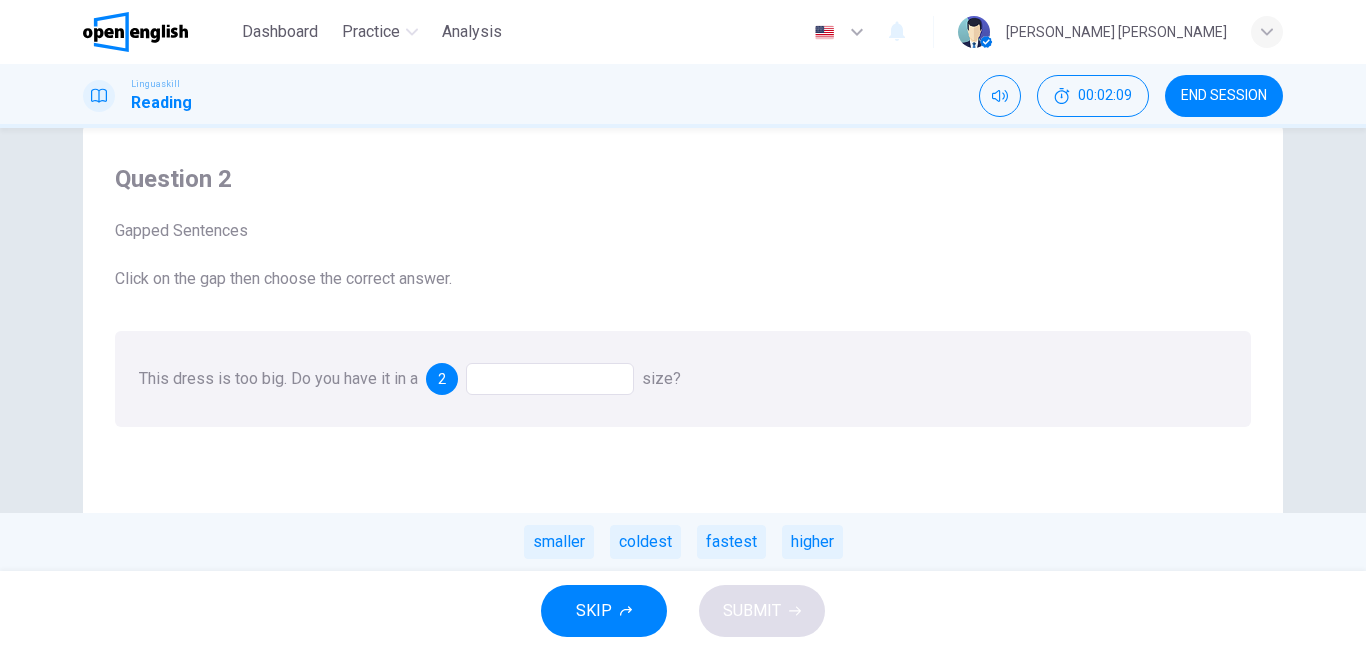 click on "higher" at bounding box center [812, 542] 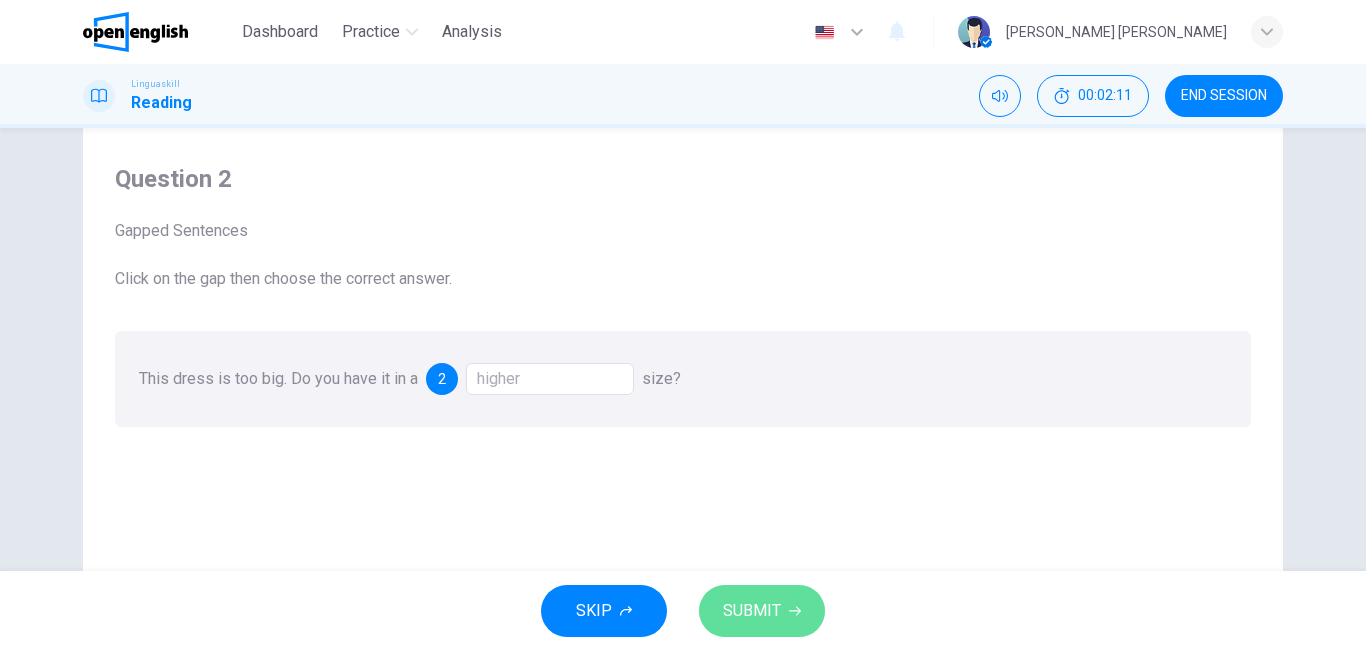 click on "SUBMIT" at bounding box center (752, 611) 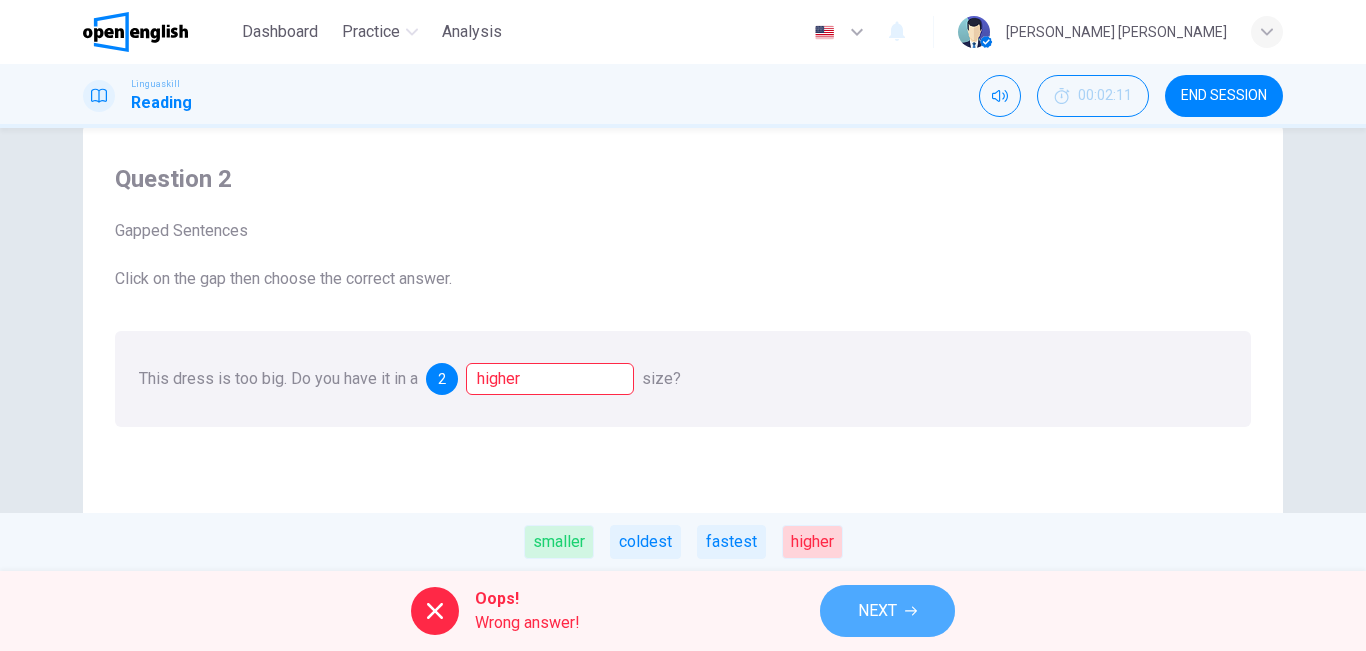 click on "NEXT" at bounding box center [887, 611] 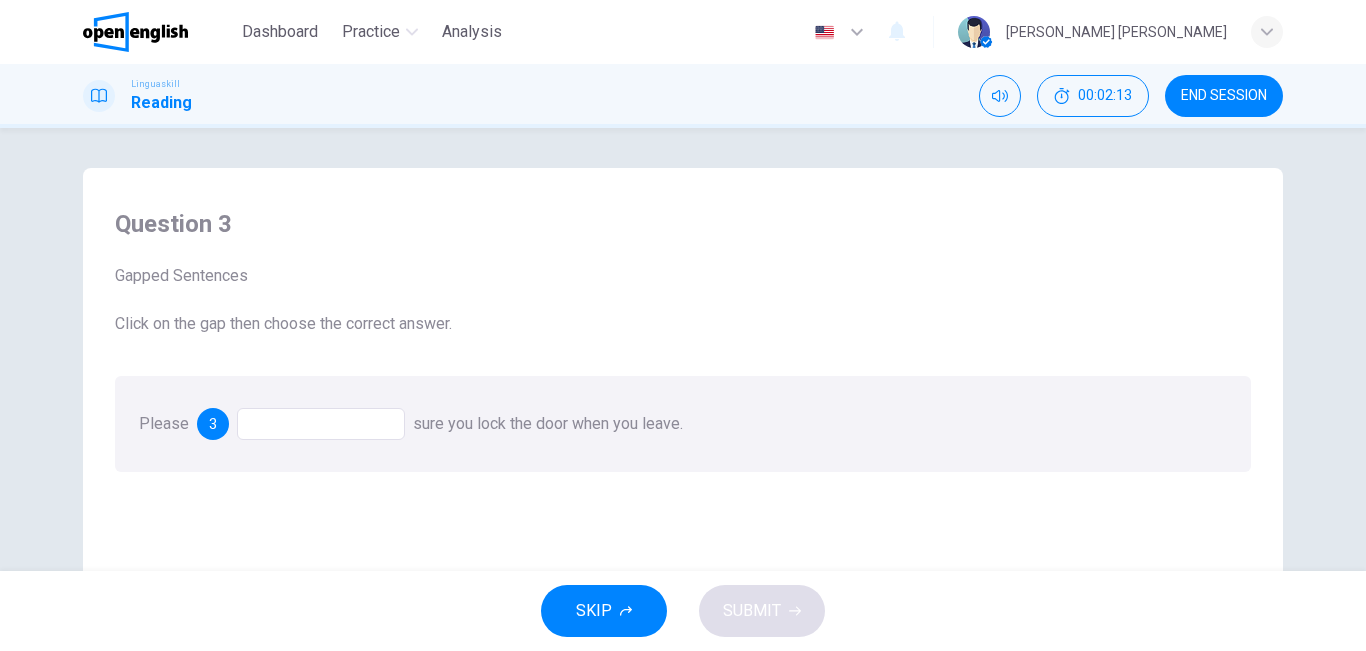click at bounding box center [321, 424] 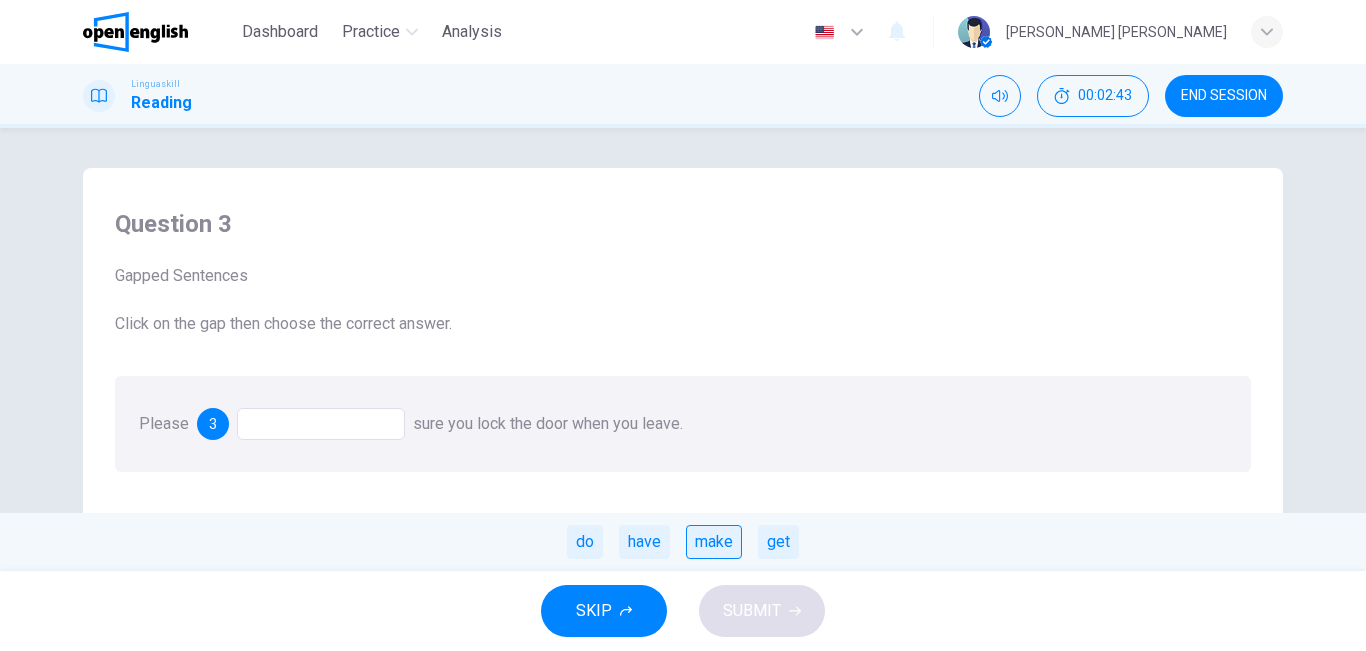 click on "make" at bounding box center (714, 542) 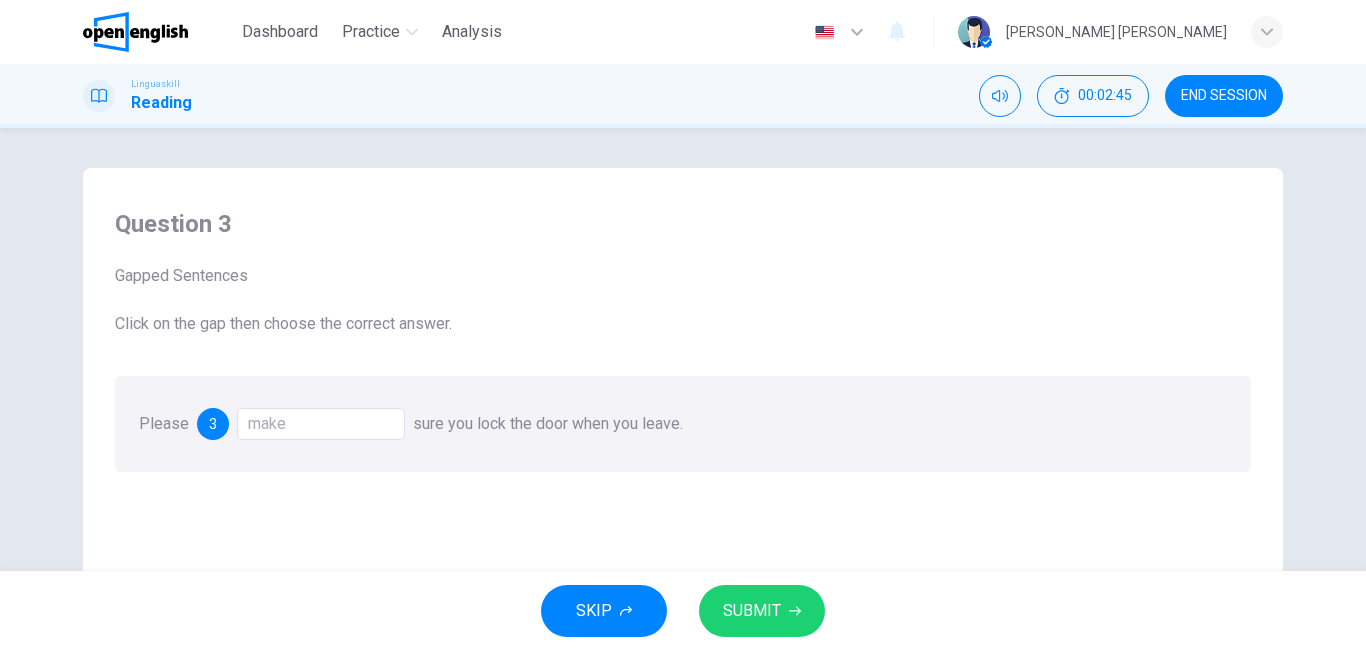 click on "SUBMIT" at bounding box center [762, 611] 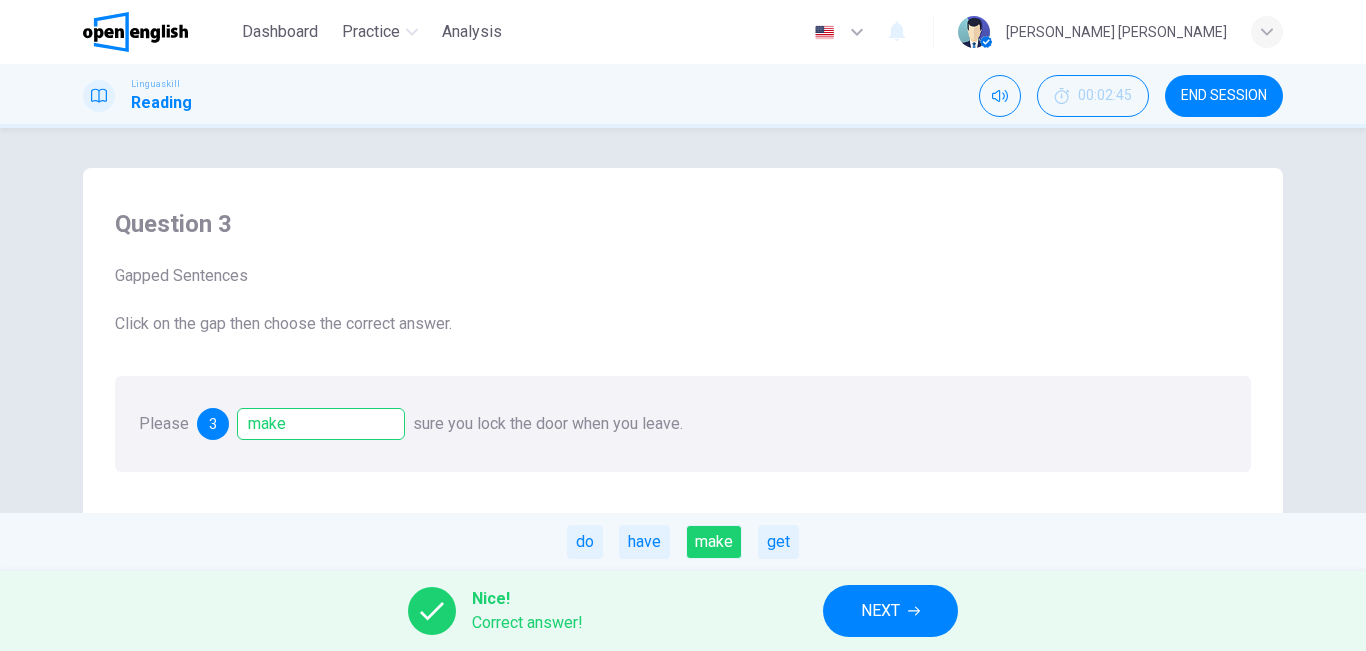 click on "NEXT" at bounding box center [880, 611] 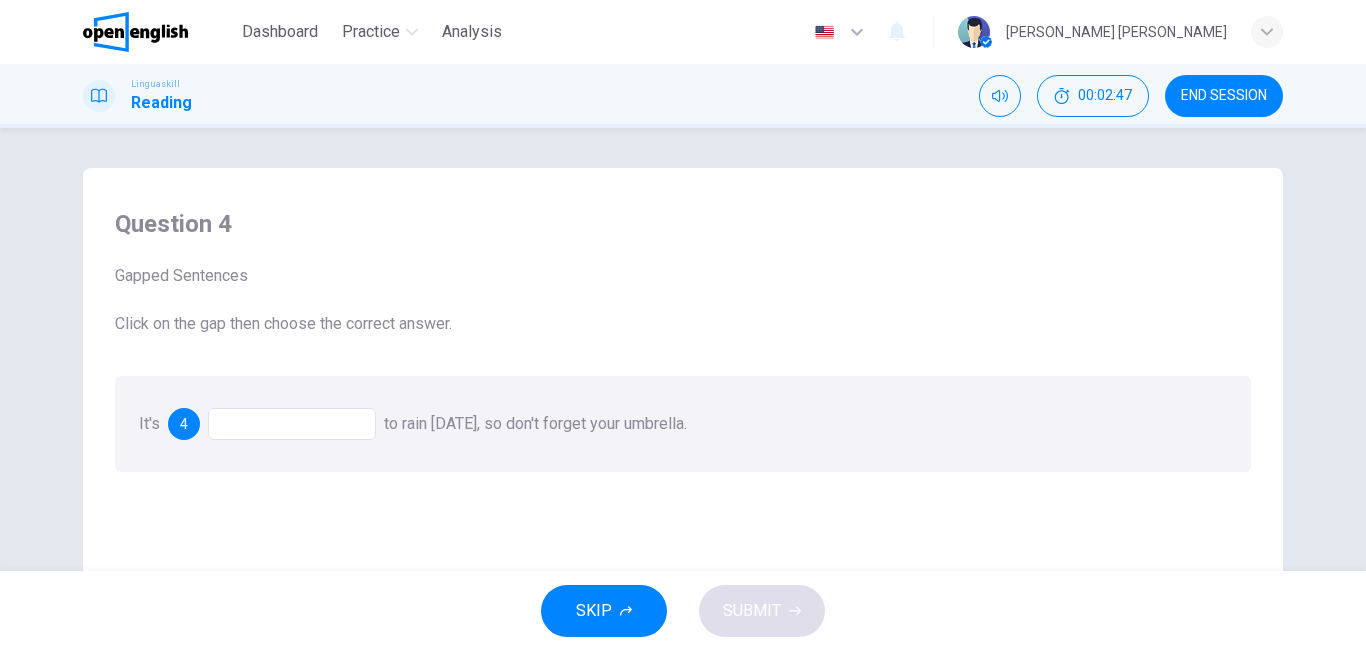 click at bounding box center (292, 424) 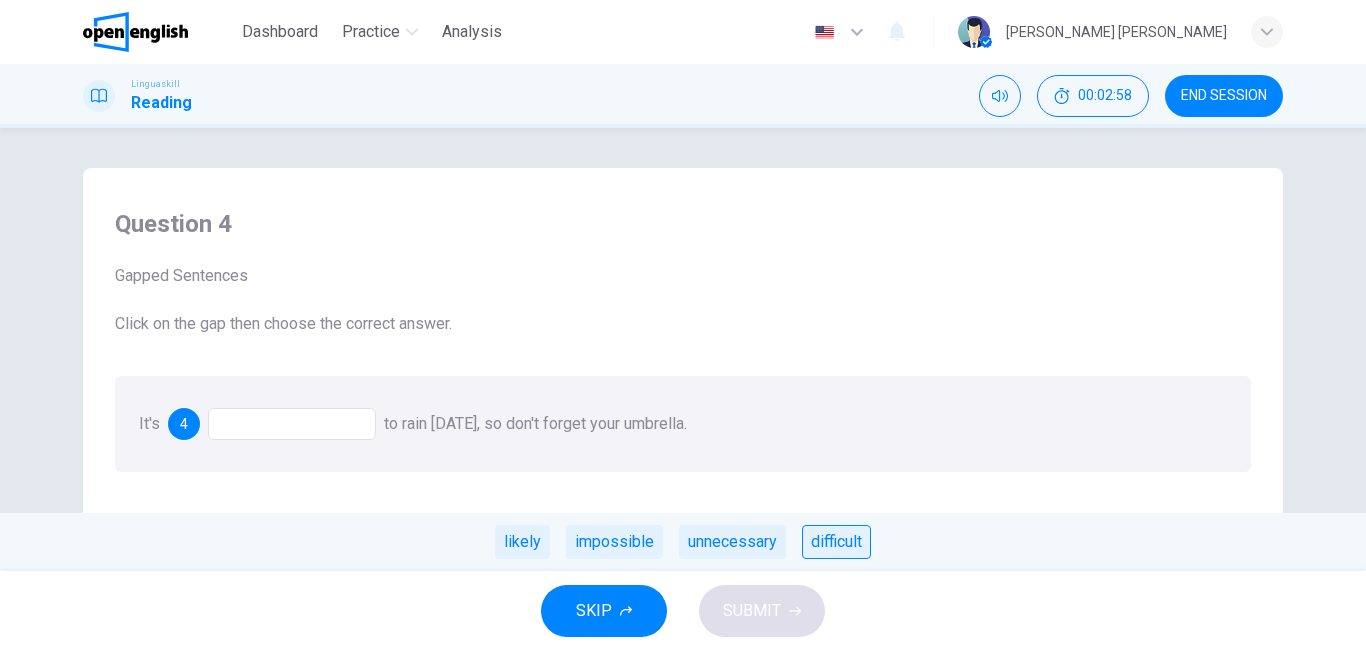 click on "difficult" at bounding box center (836, 542) 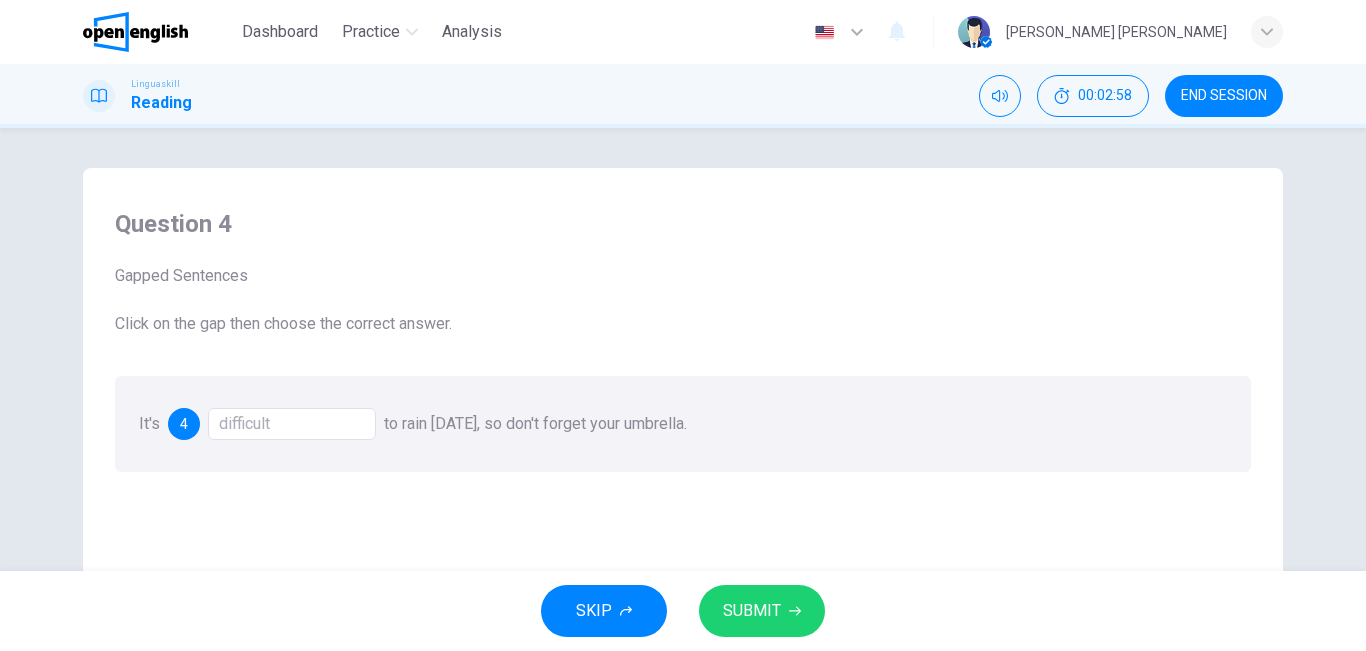 click on "SUBMIT" at bounding box center (762, 611) 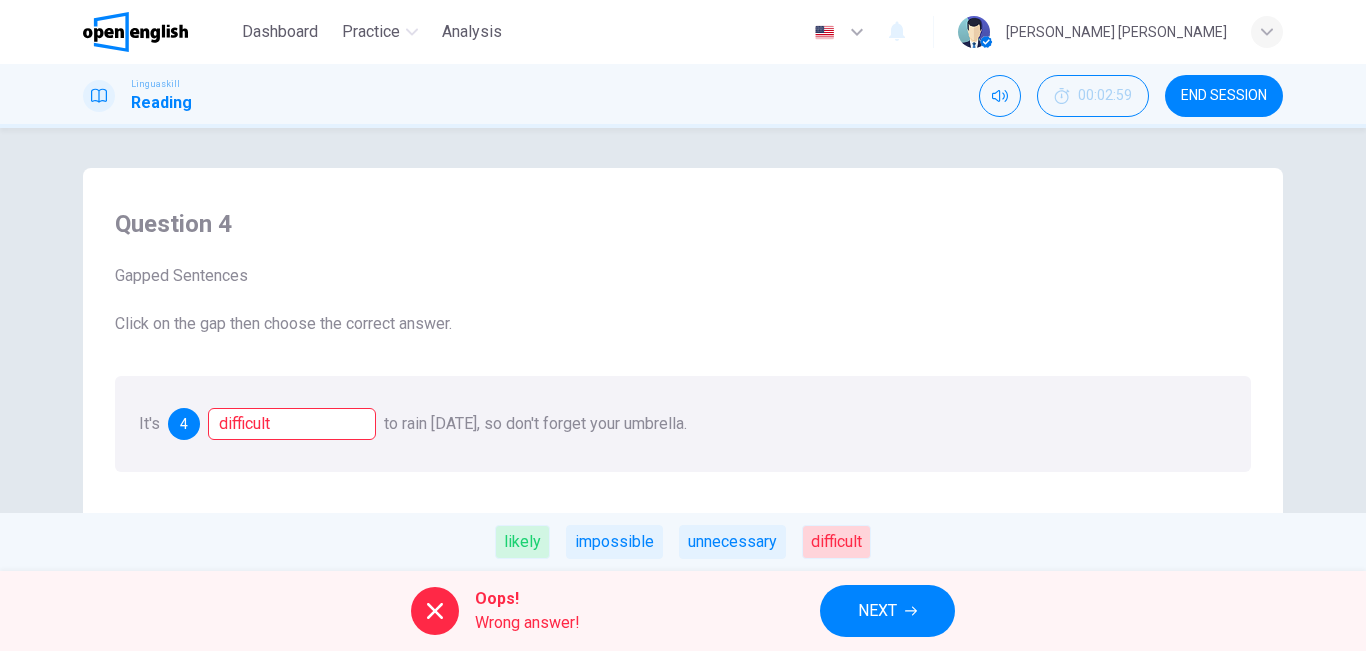 click on "NEXT" at bounding box center (877, 611) 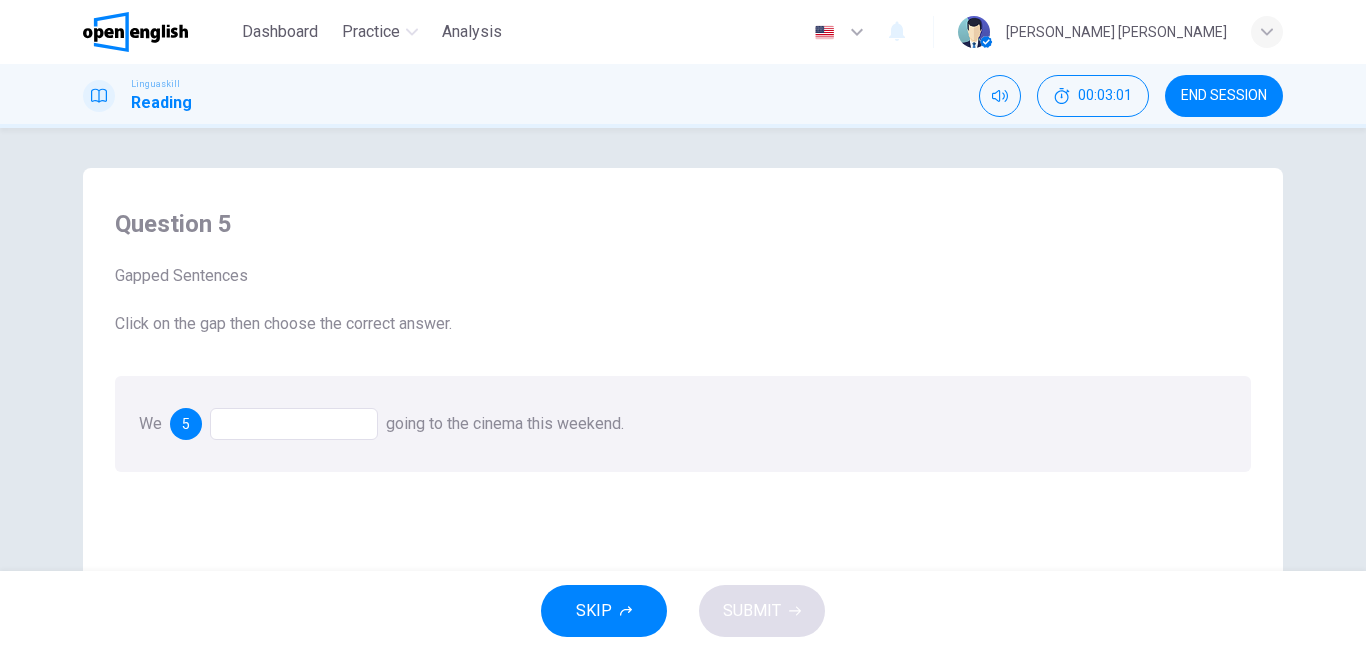 click at bounding box center (294, 424) 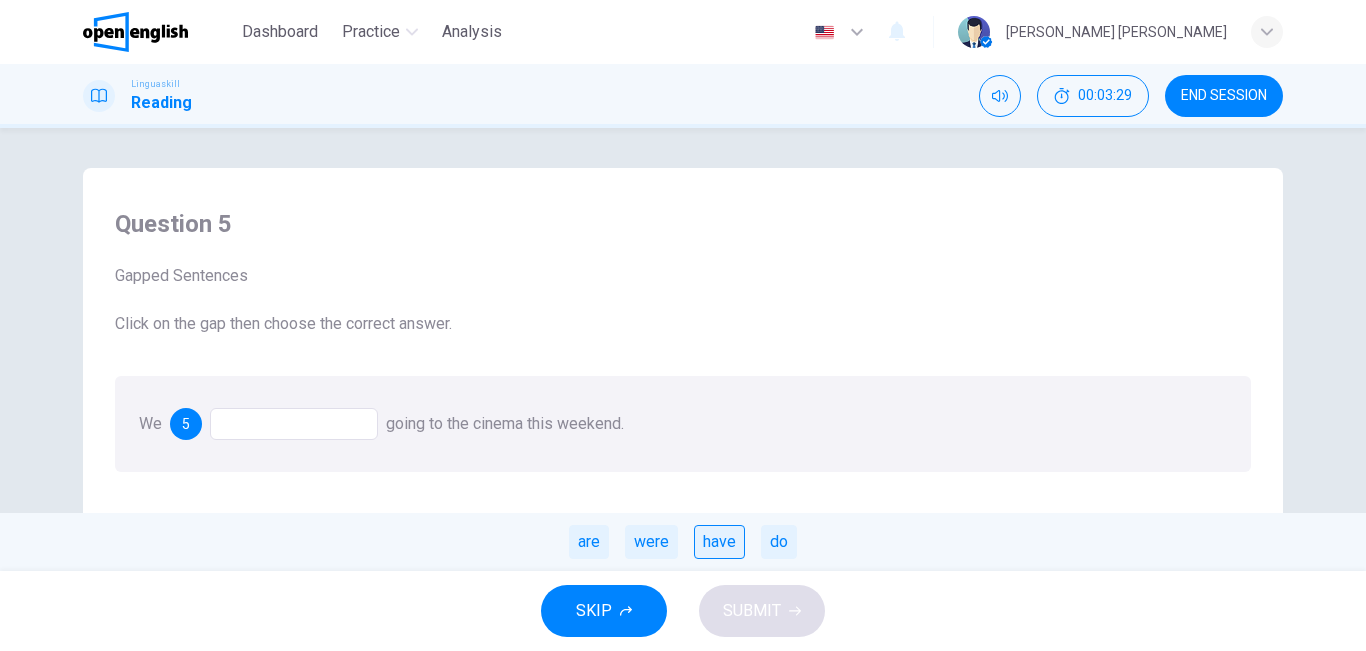 click on "have" at bounding box center [719, 542] 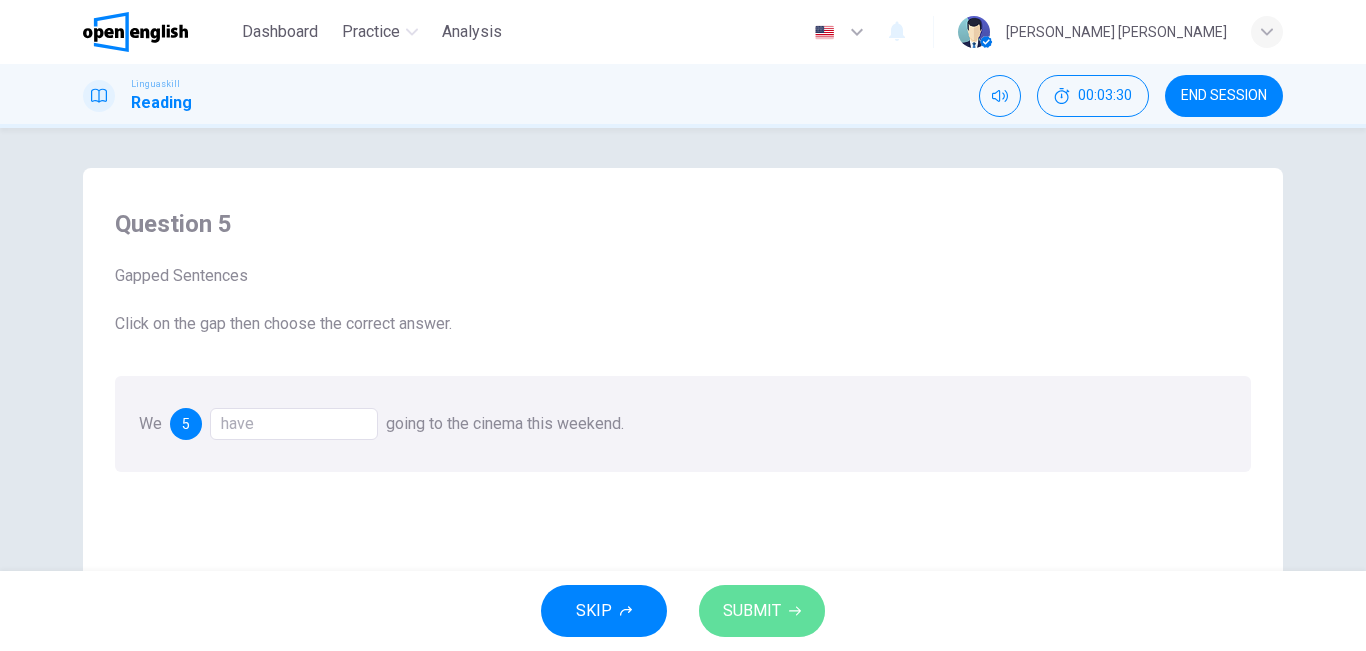 click on "SUBMIT" at bounding box center [752, 611] 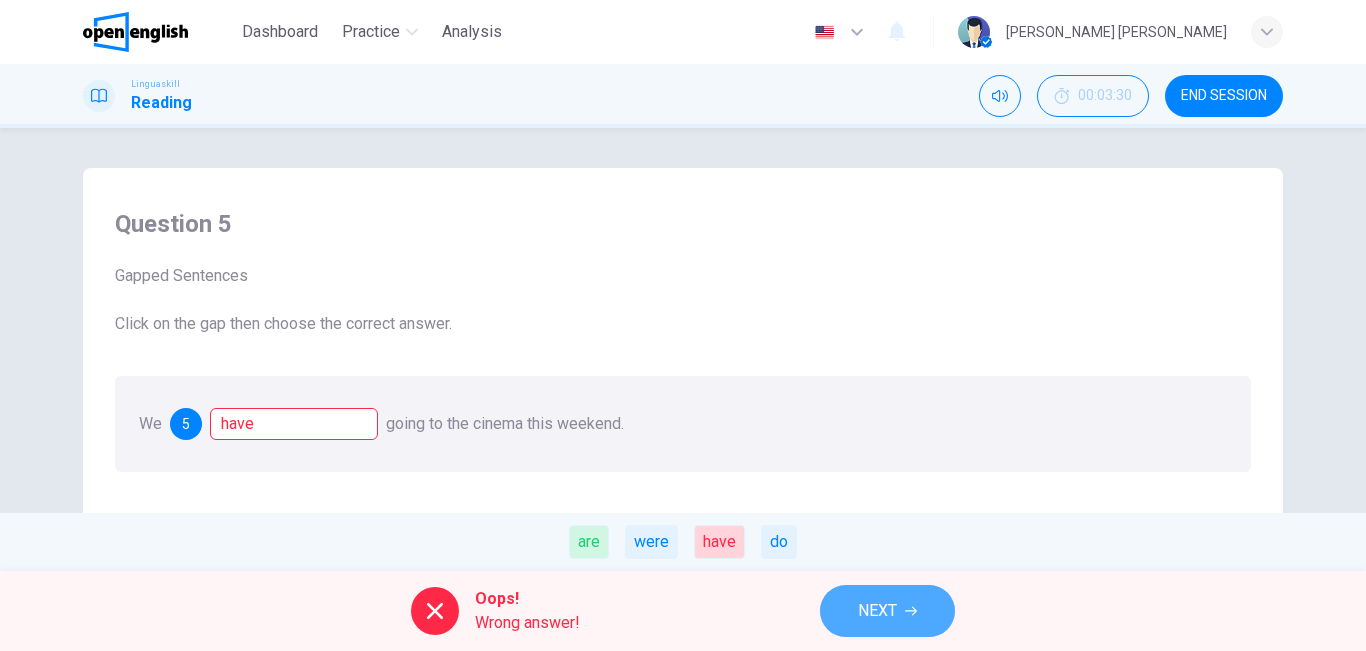 click on "NEXT" at bounding box center (877, 611) 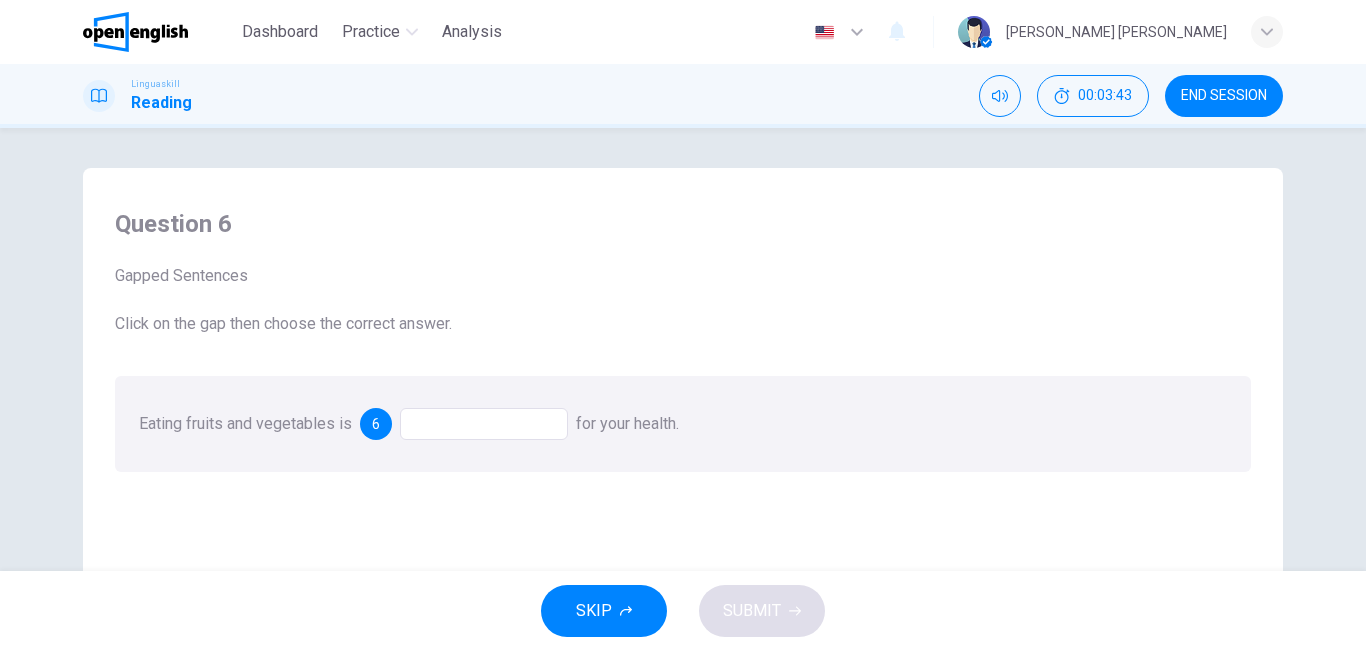 click at bounding box center [484, 424] 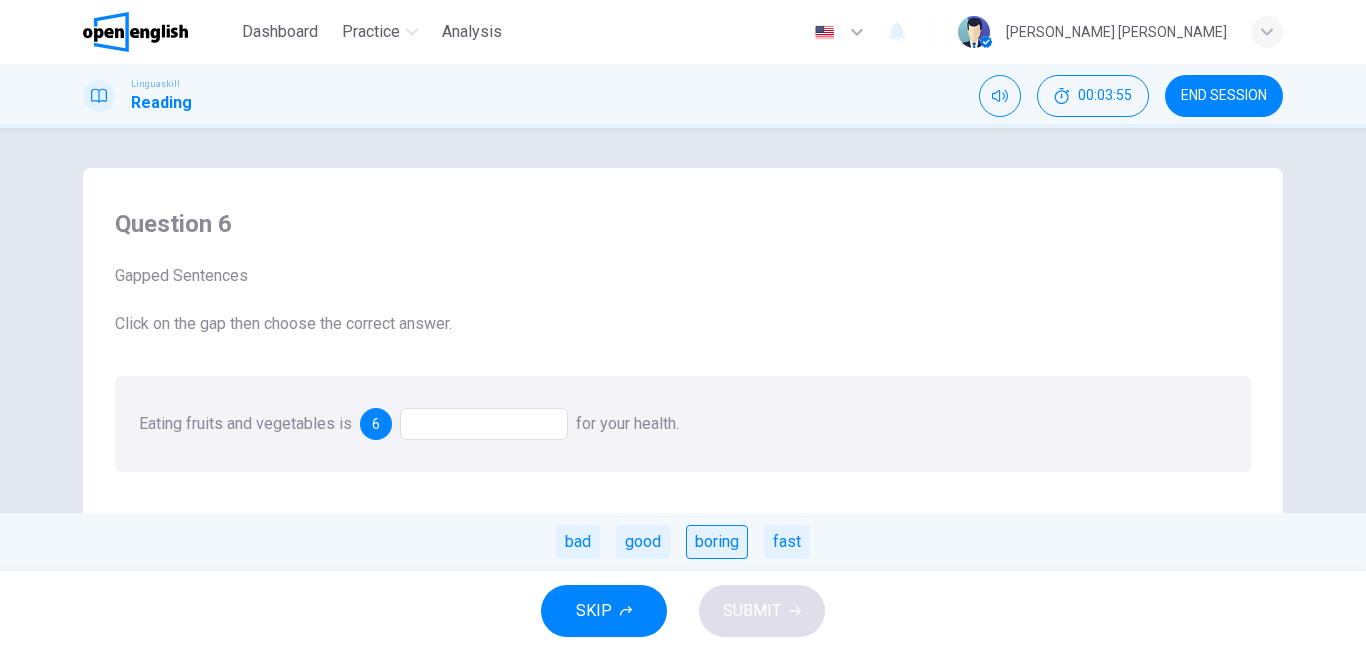 click on "boring" at bounding box center (717, 542) 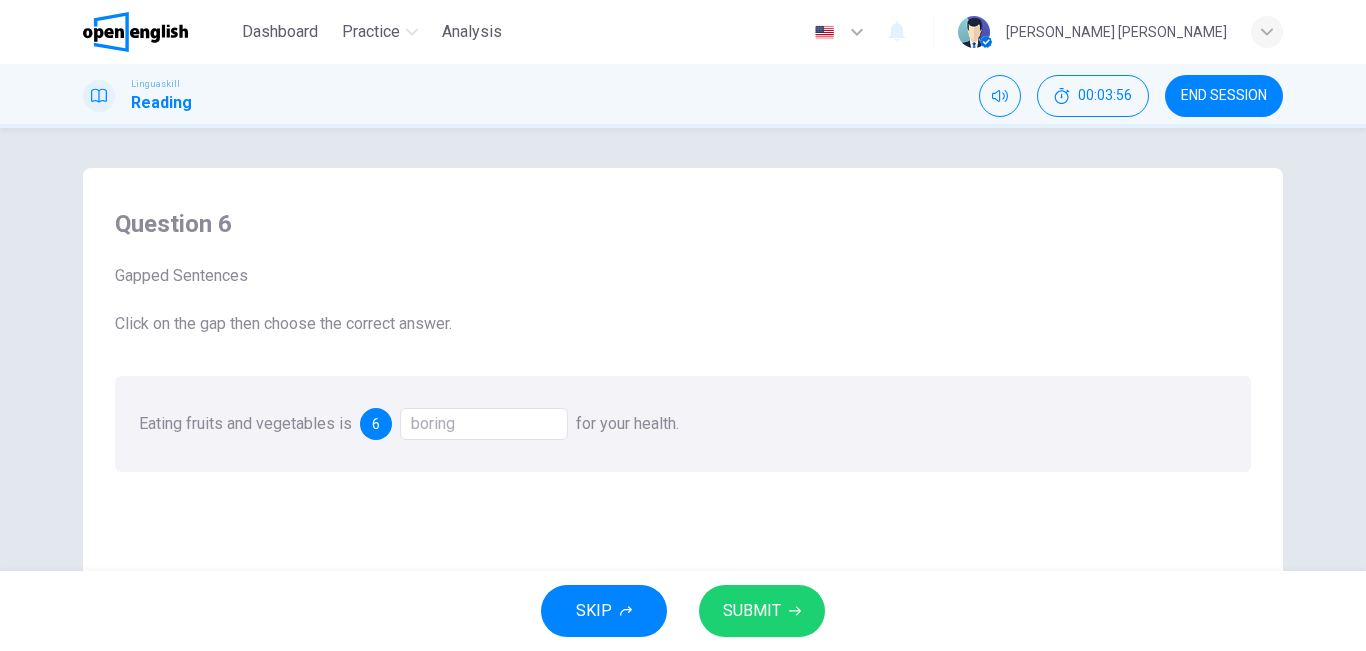 click on "SKIP SUBMIT" at bounding box center [683, 611] 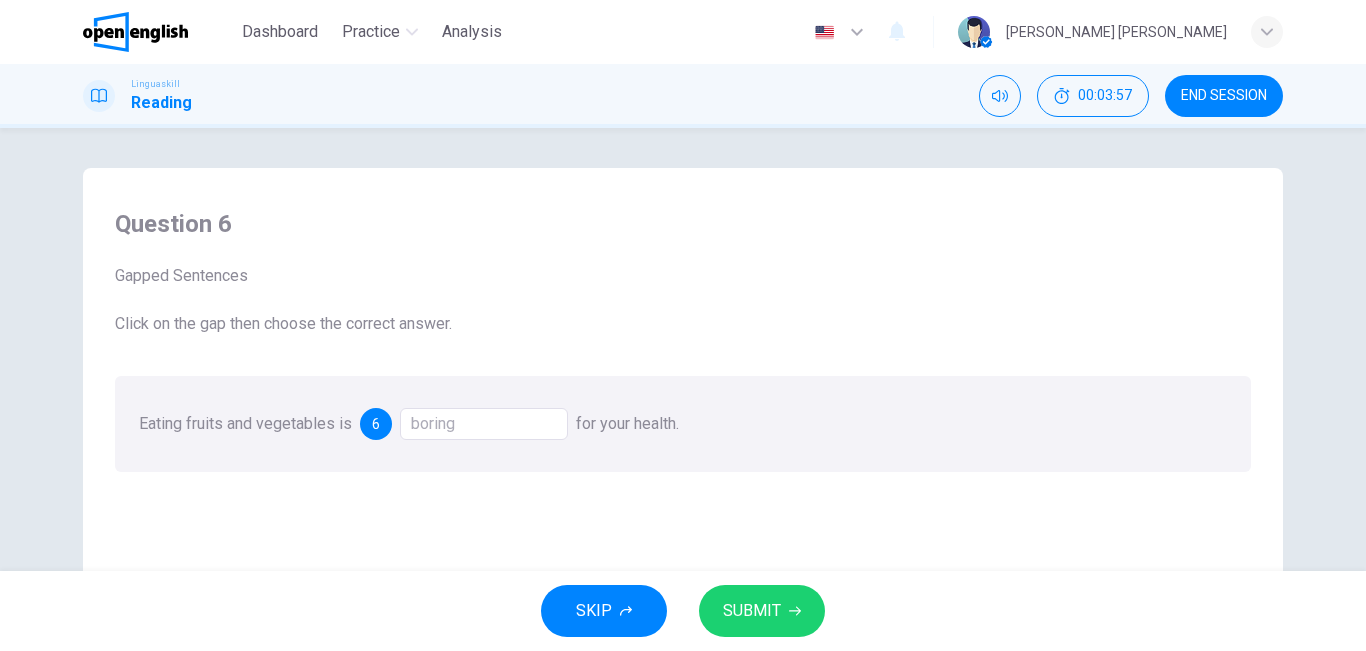 click on "SUBMIT" at bounding box center (752, 611) 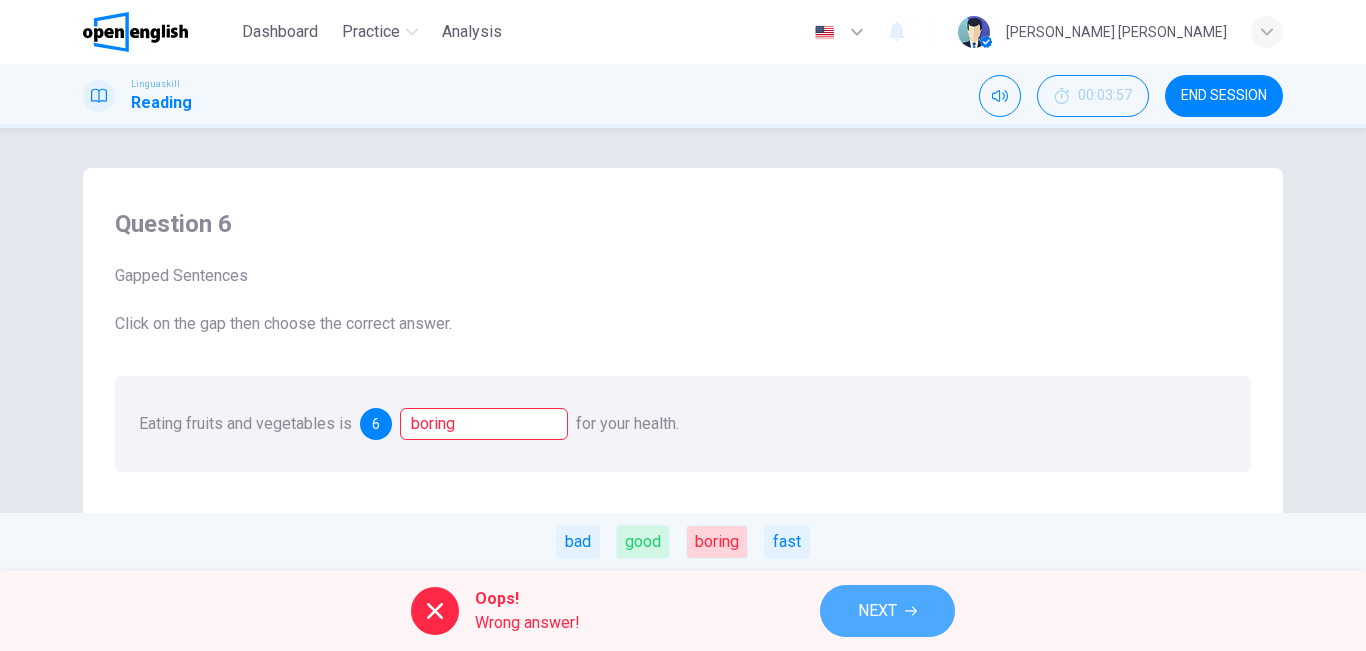 click on "NEXT" at bounding box center (887, 611) 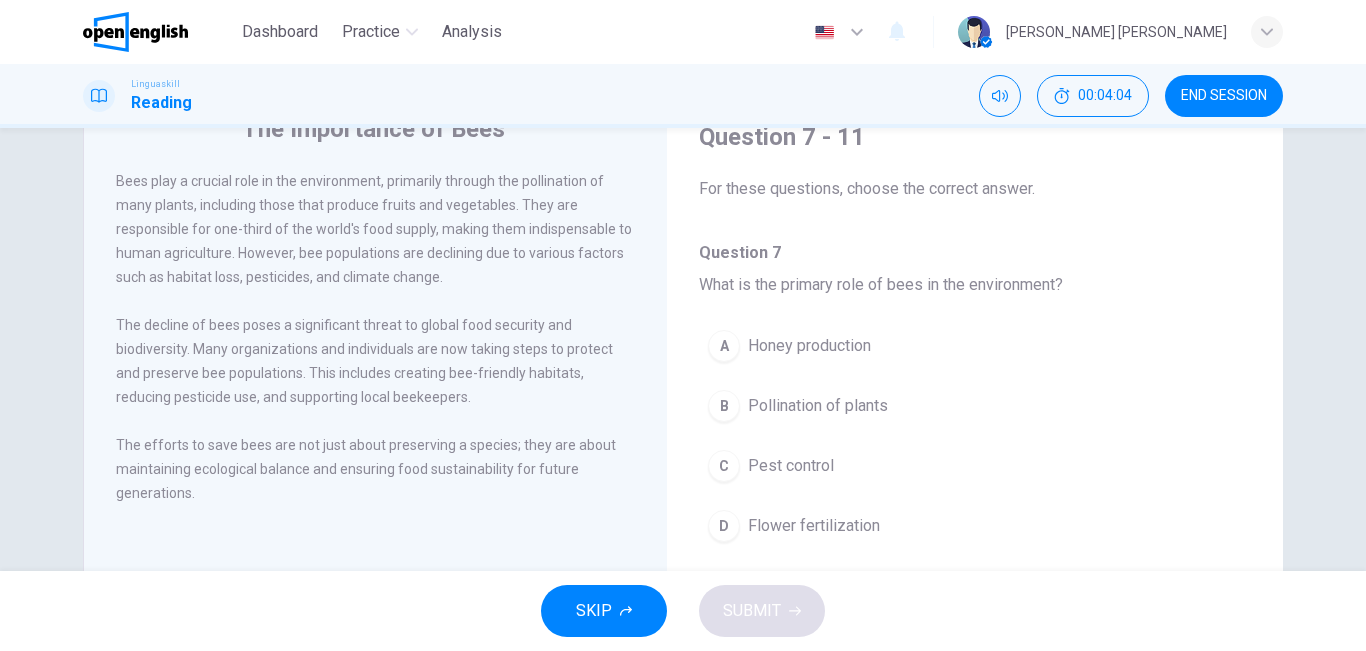 scroll, scrollTop: 83, scrollLeft: 0, axis: vertical 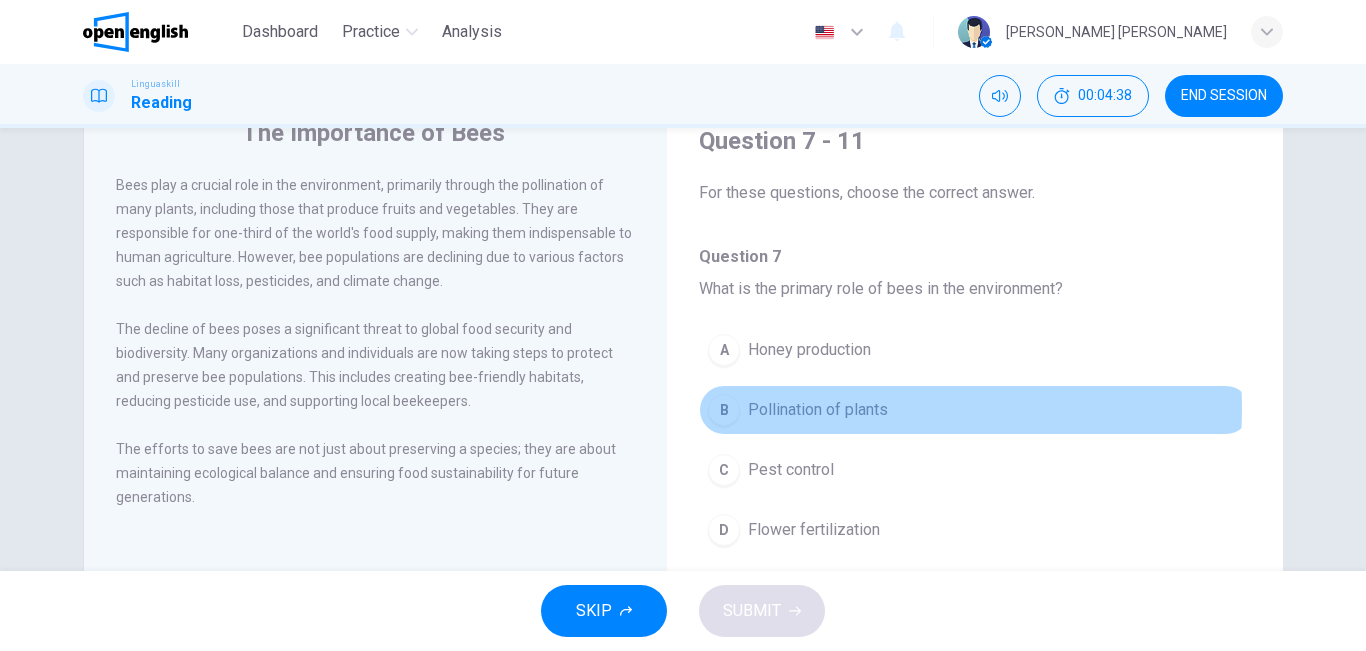 click on "Pollination of plants" at bounding box center [818, 410] 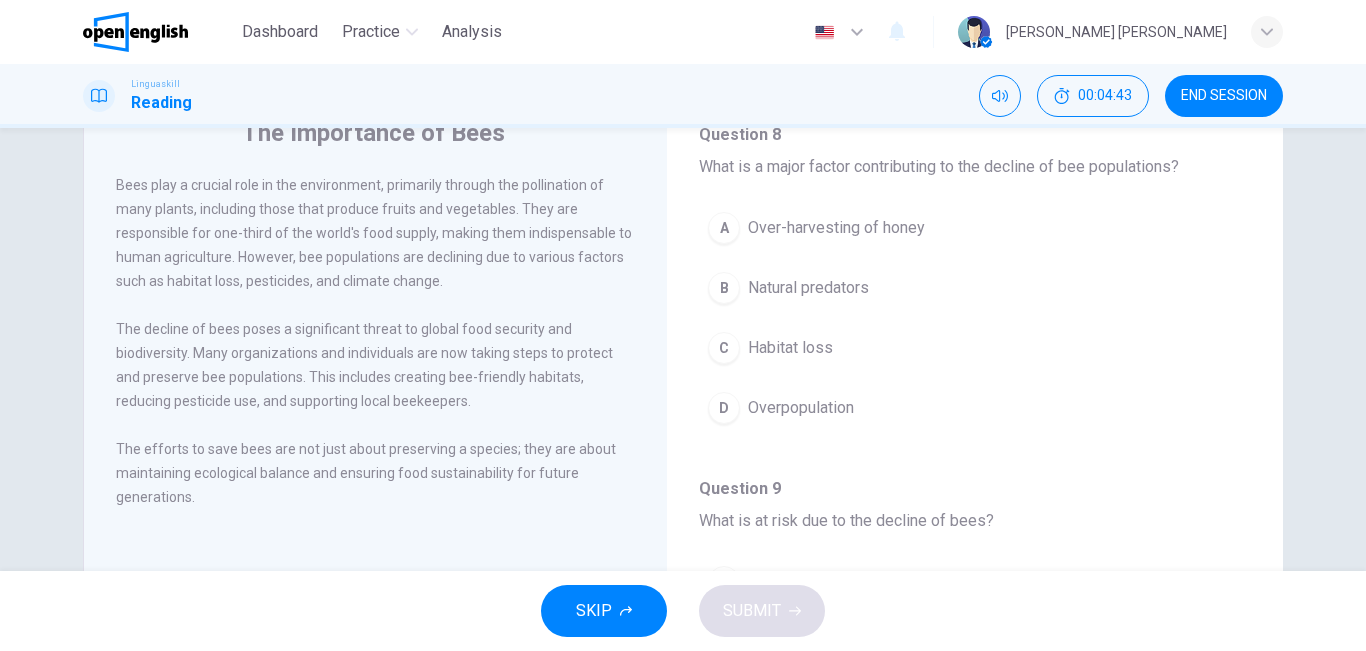 scroll, scrollTop: 479, scrollLeft: 0, axis: vertical 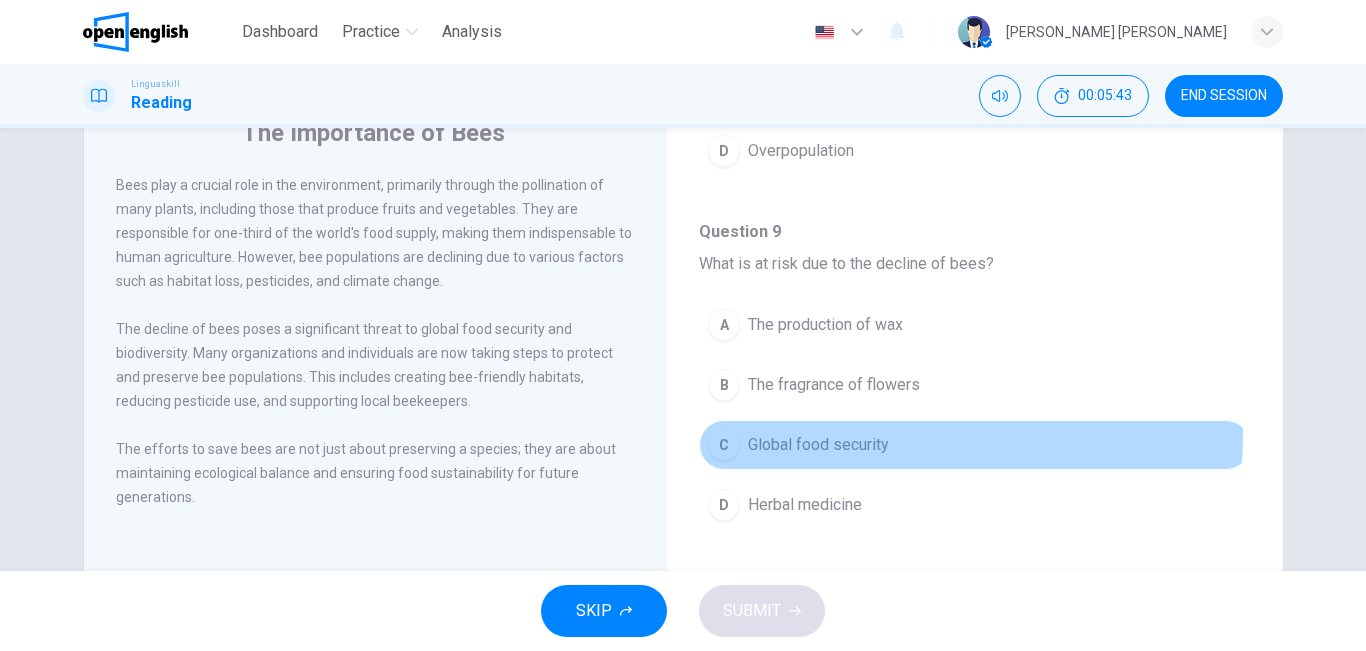 click on "Global food security" at bounding box center (818, 445) 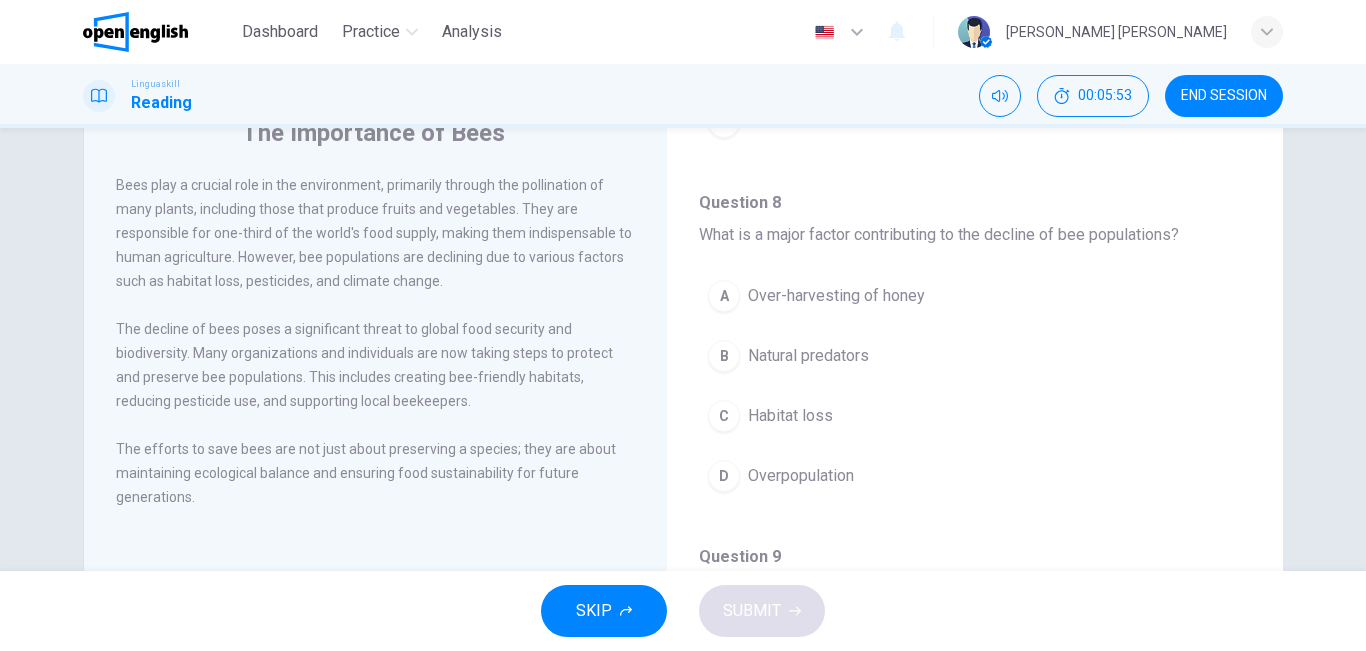 scroll, scrollTop: 426, scrollLeft: 0, axis: vertical 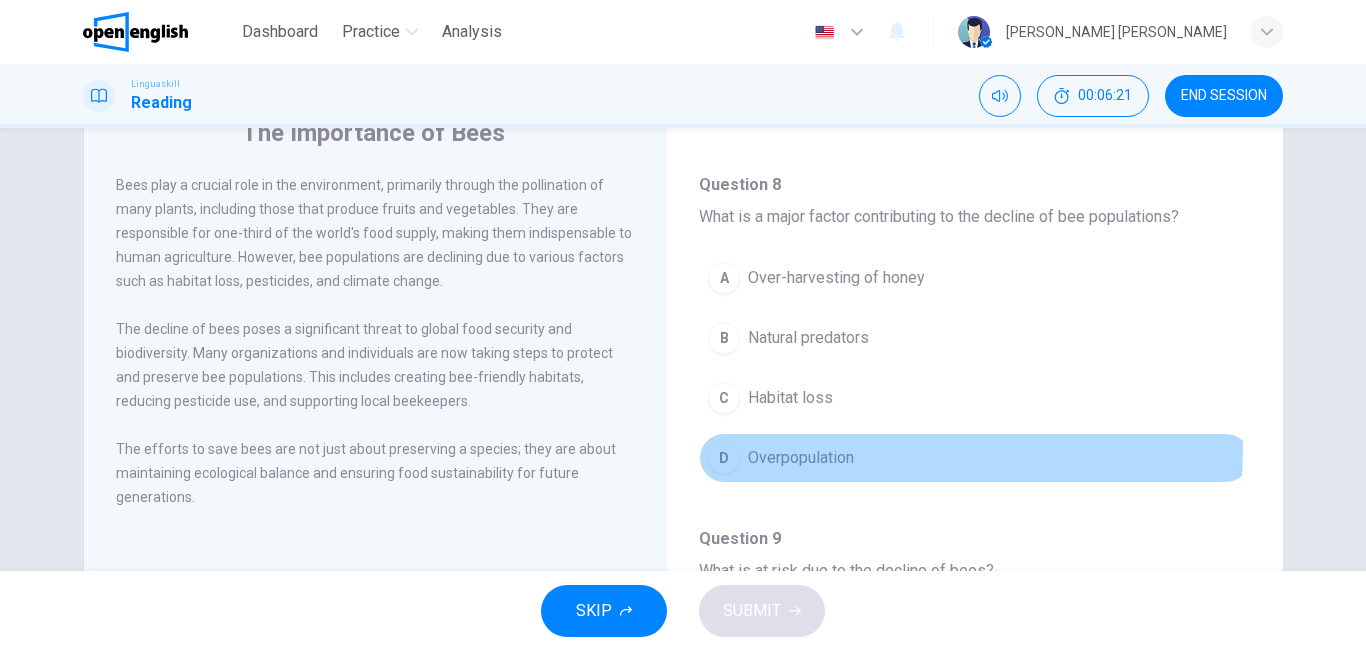 click on "Overpopulation" at bounding box center (801, 458) 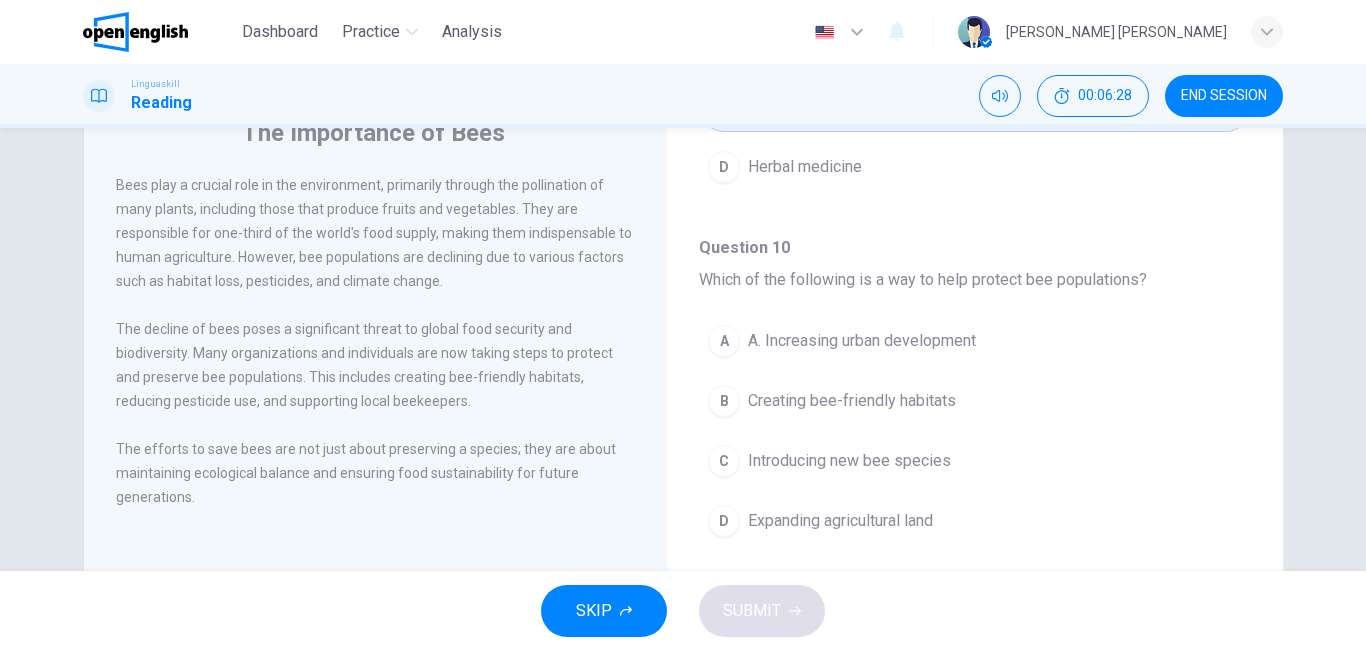 scroll, scrollTop: 1082, scrollLeft: 0, axis: vertical 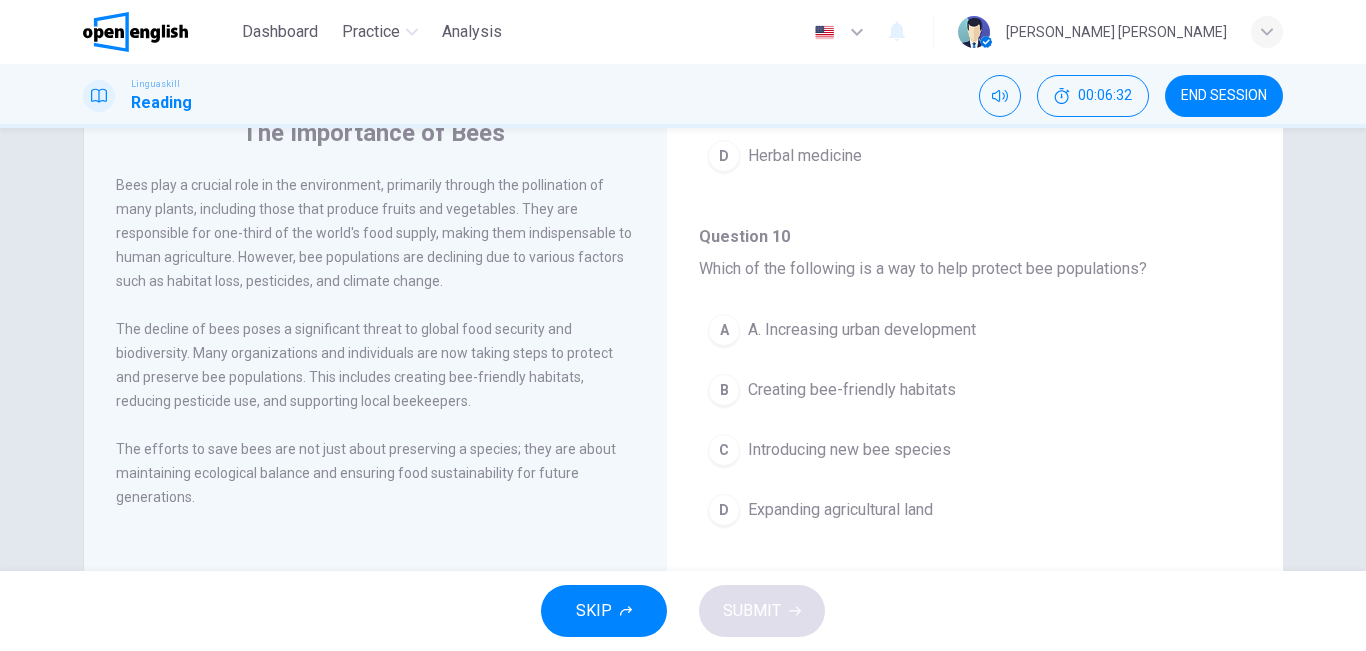drag, startPoint x: 1250, startPoint y: 505, endPoint x: 1250, endPoint y: 518, distance: 13 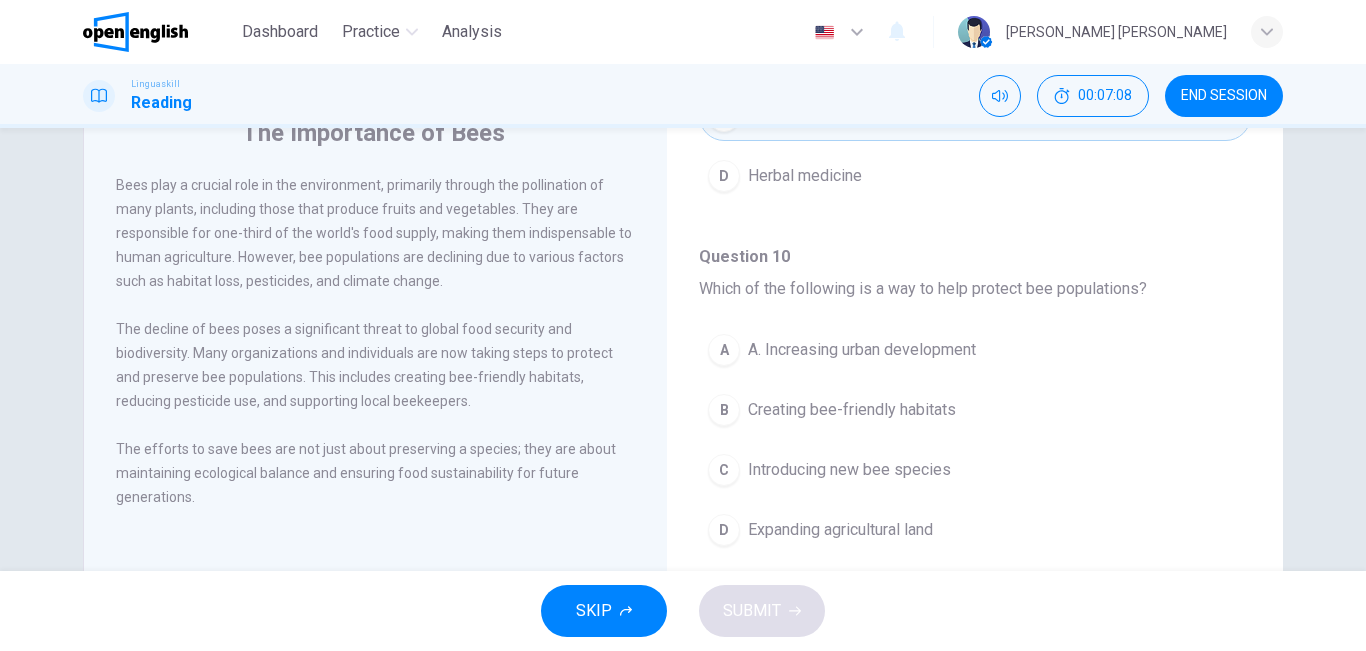 scroll, scrollTop: 1027, scrollLeft: 0, axis: vertical 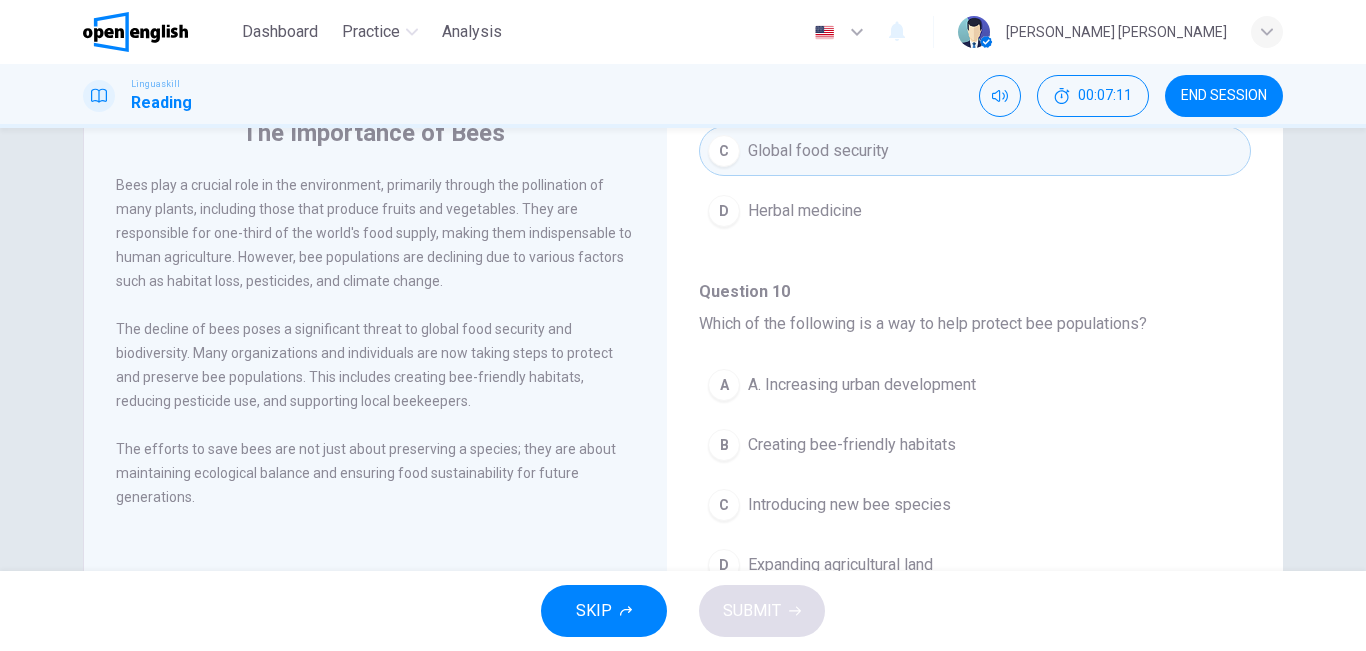 click on "Creating bee-friendly habitats" at bounding box center [852, 445] 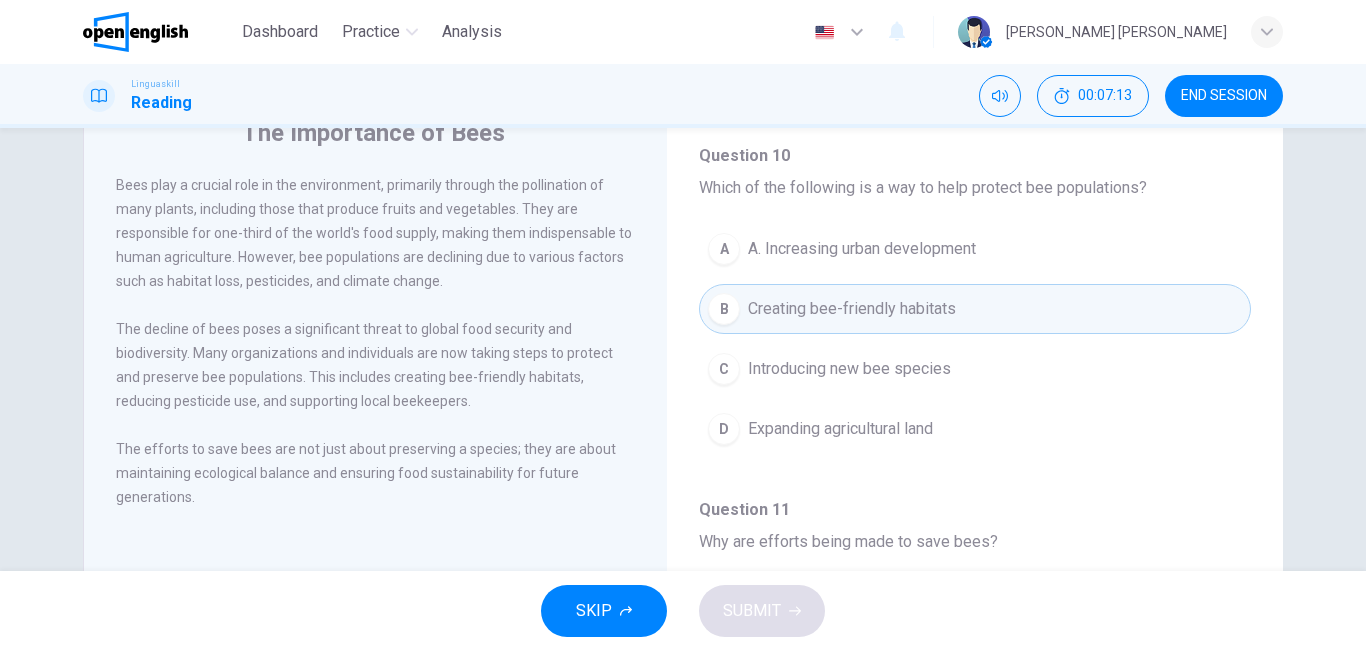 scroll, scrollTop: 1251, scrollLeft: 0, axis: vertical 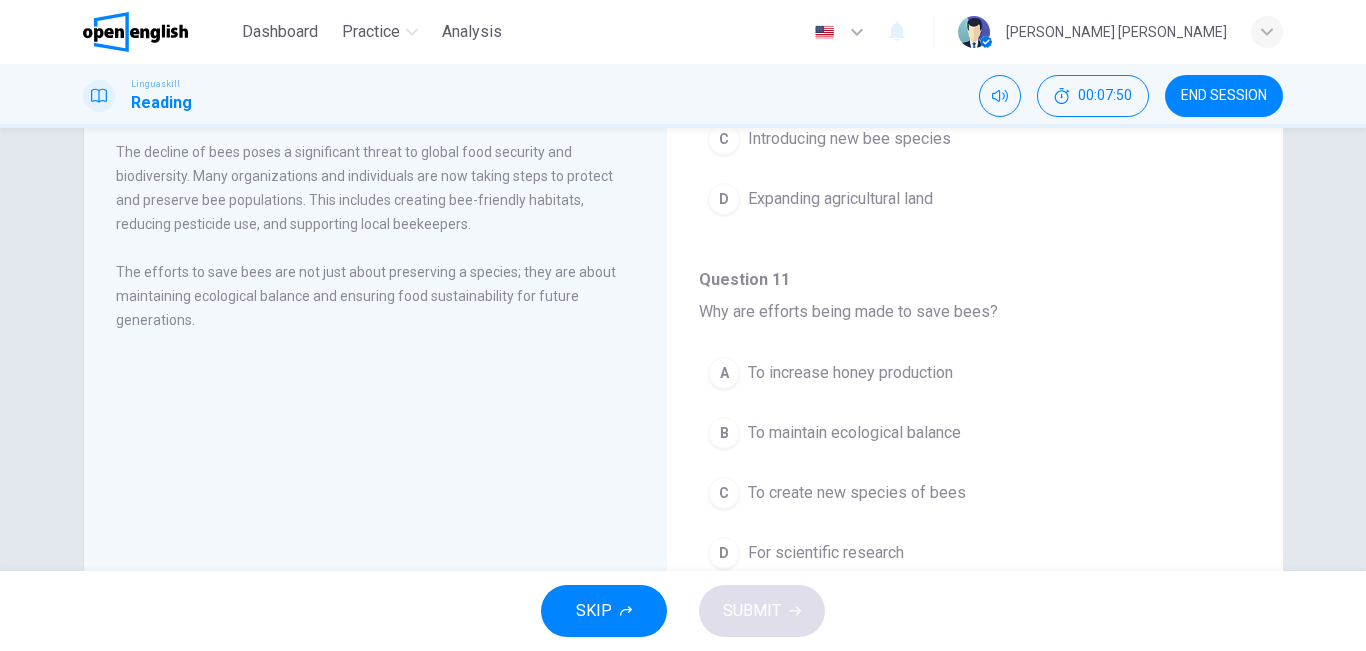 click on "To maintain ecological balance" at bounding box center [854, 433] 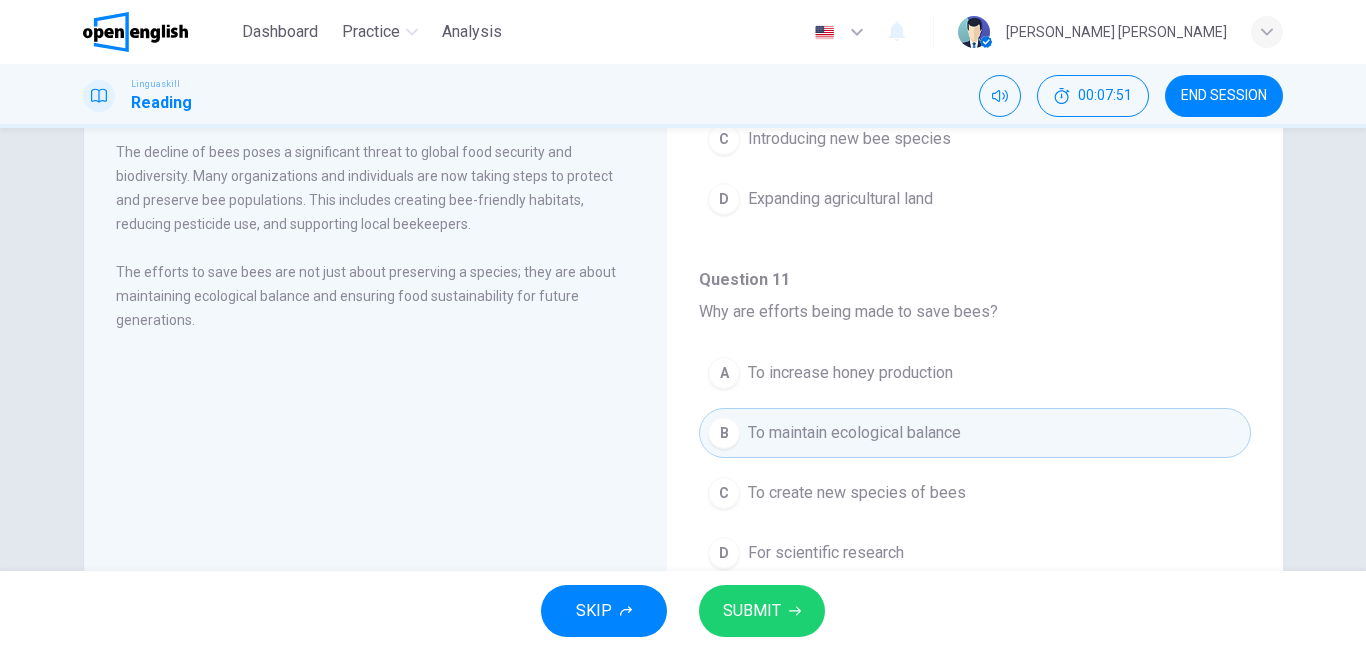 click on "SUBMIT" at bounding box center (752, 611) 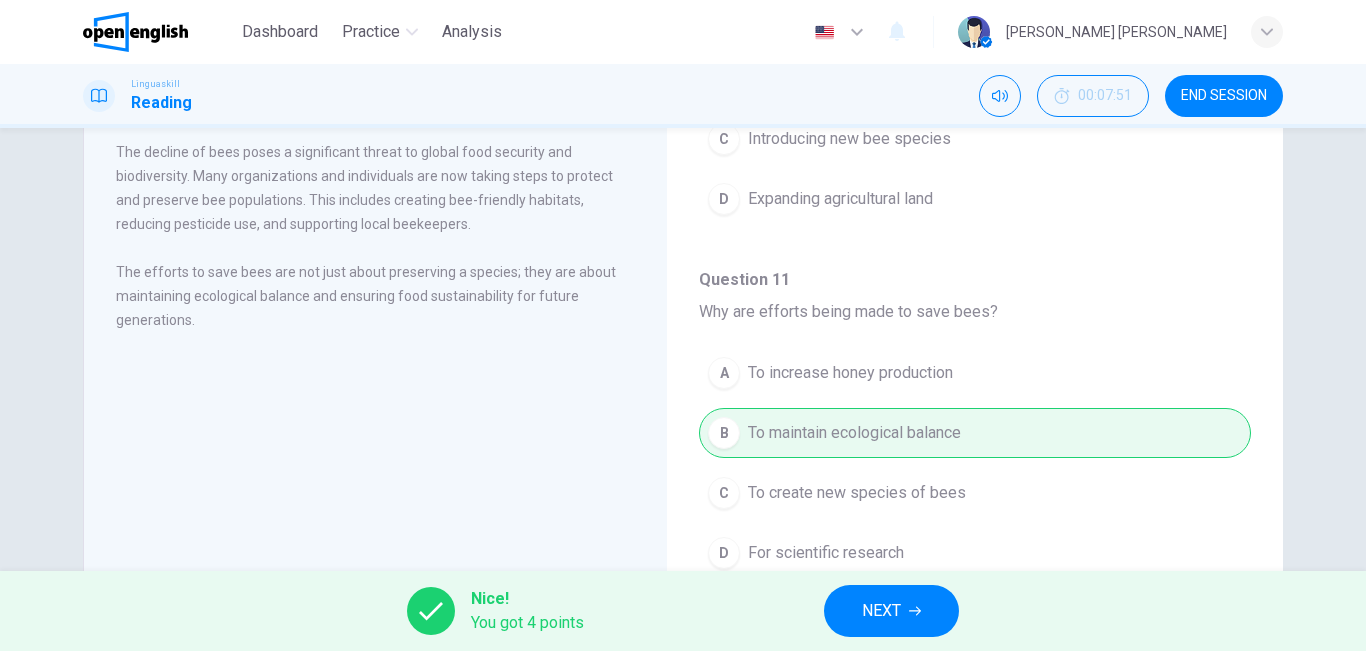 click on "NEXT" at bounding box center [881, 611] 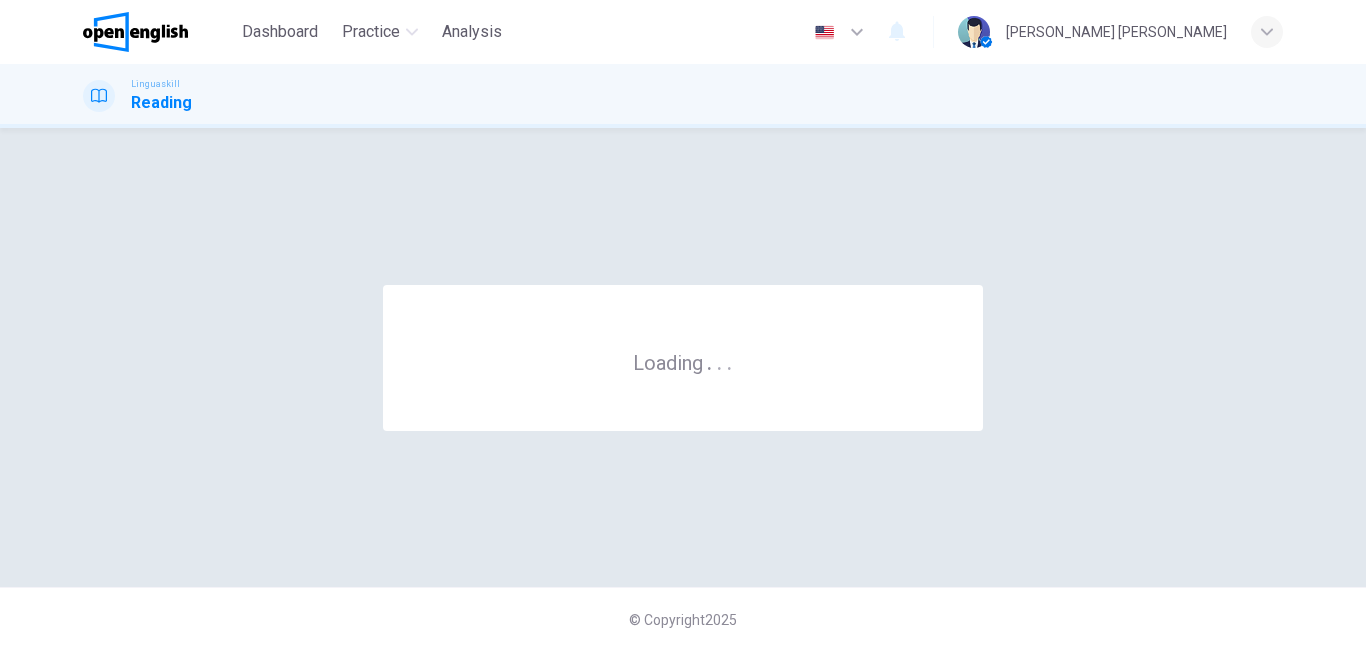 scroll, scrollTop: 0, scrollLeft: 0, axis: both 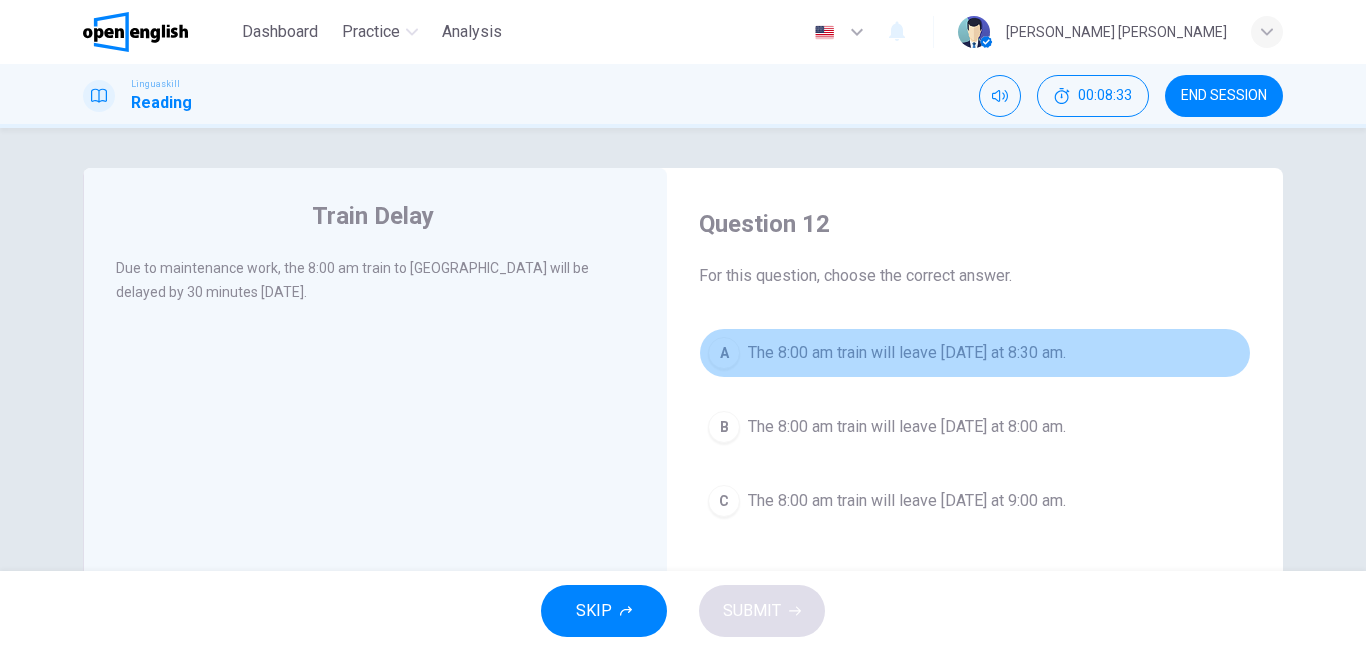 click on "A The 8:00 am train will leave [DATE] at 8:30 am." at bounding box center [975, 353] 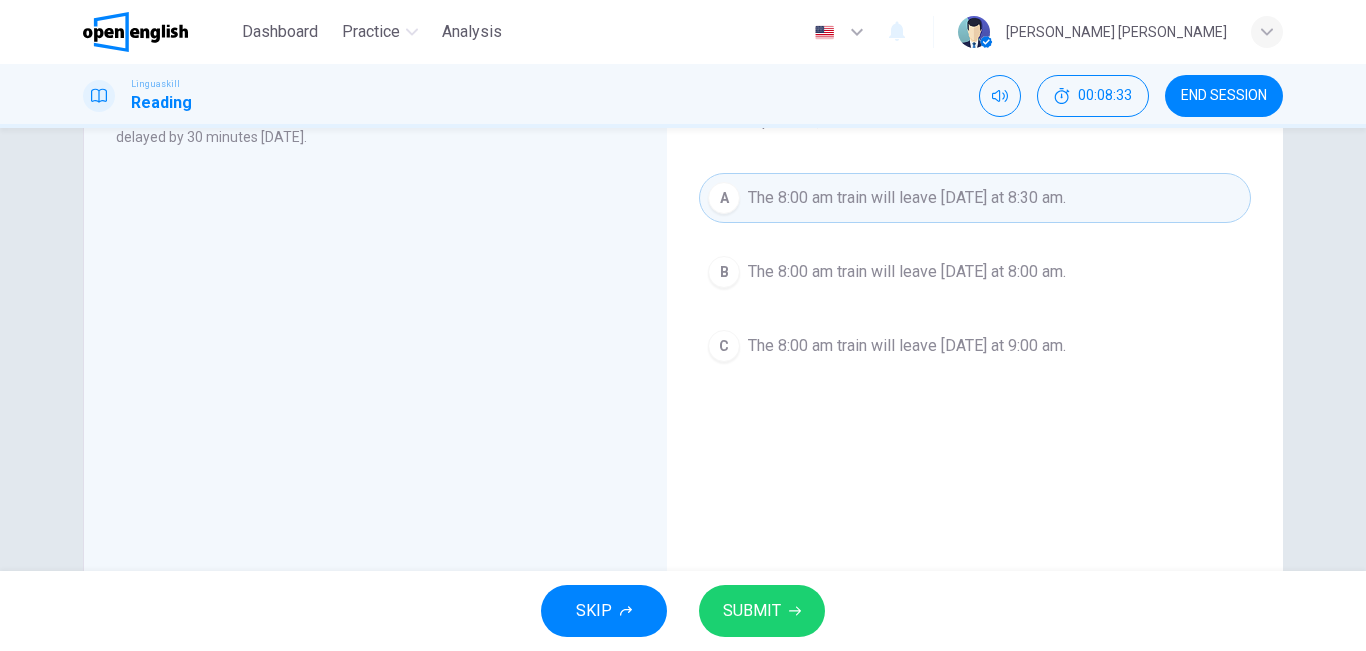 scroll, scrollTop: 332, scrollLeft: 0, axis: vertical 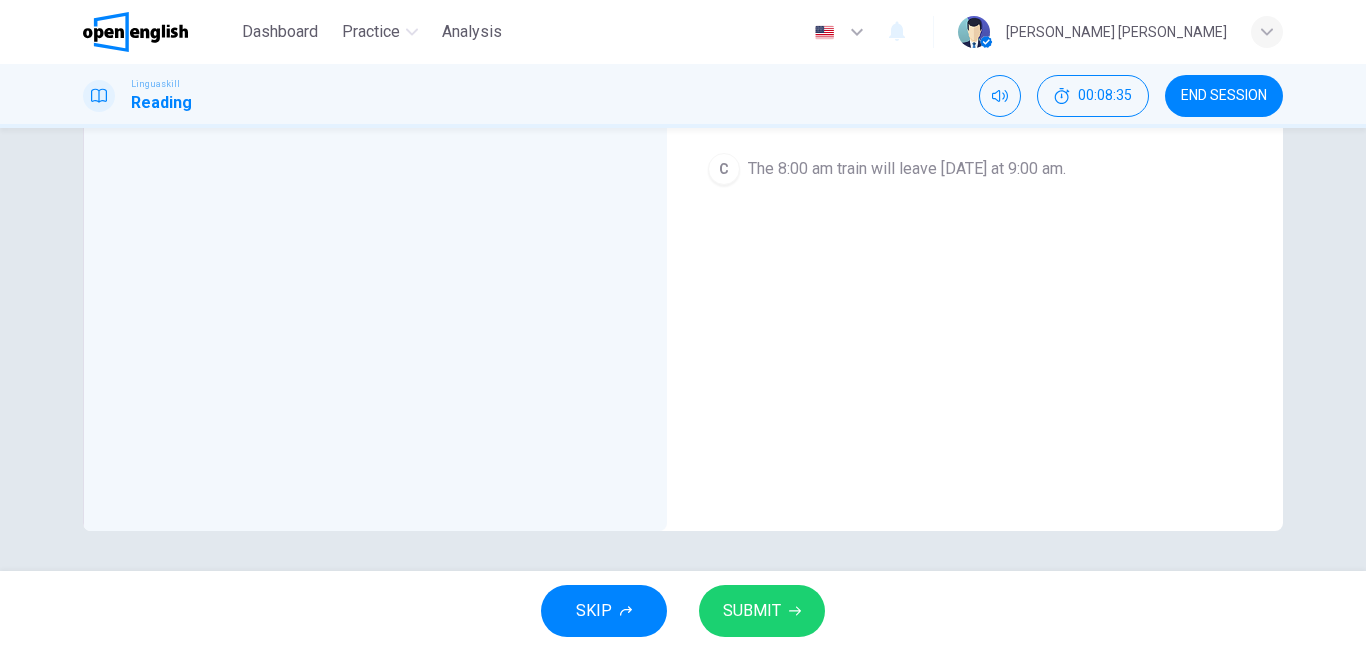 click on "SUBMIT" at bounding box center (752, 611) 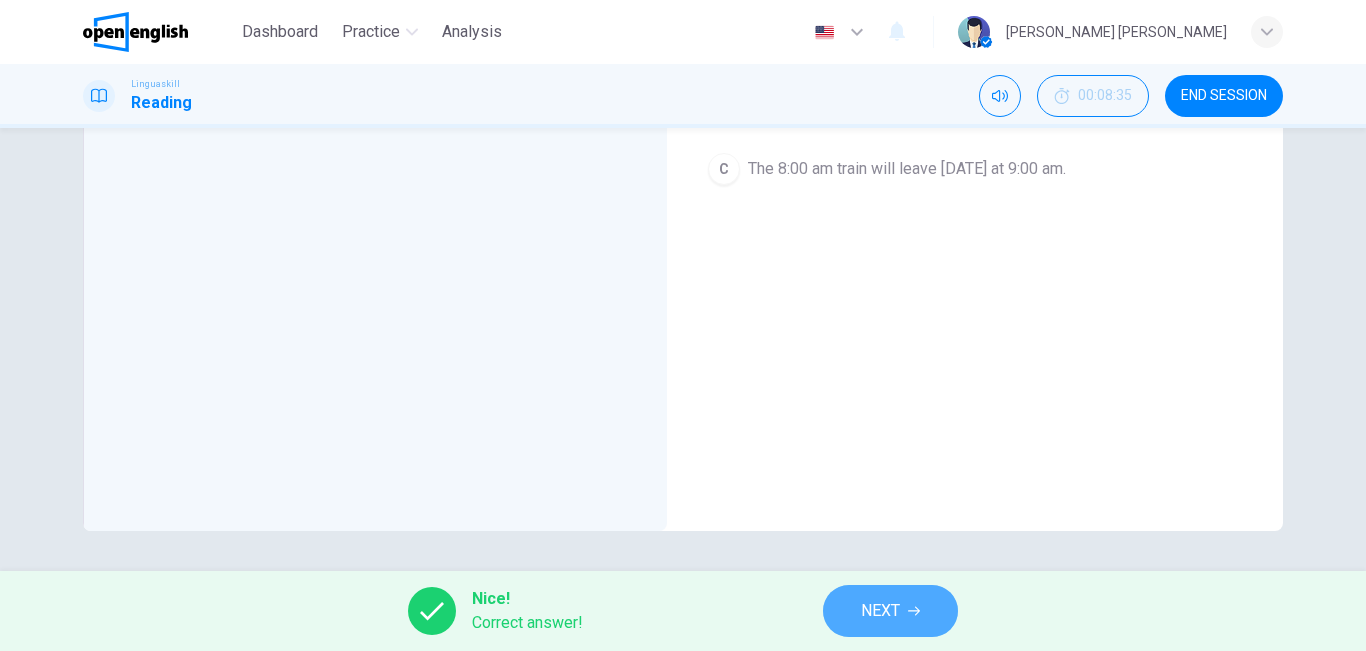 click on "NEXT" at bounding box center [890, 611] 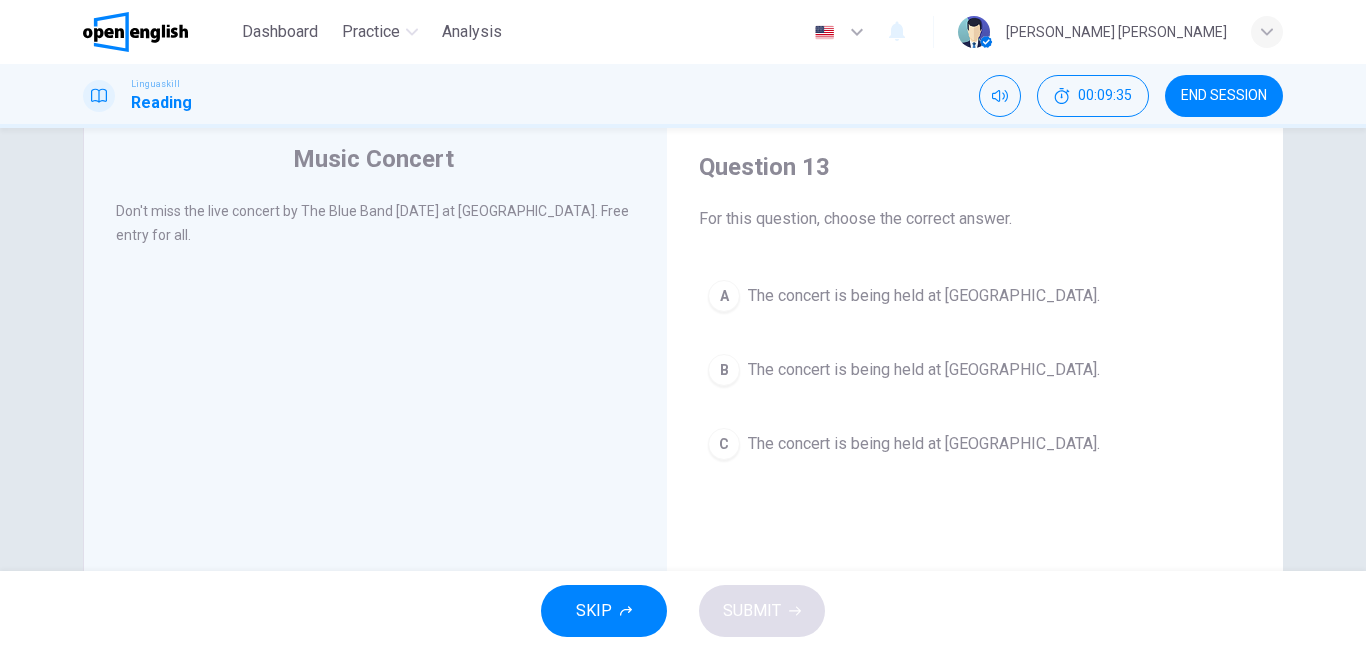 scroll, scrollTop: 59, scrollLeft: 0, axis: vertical 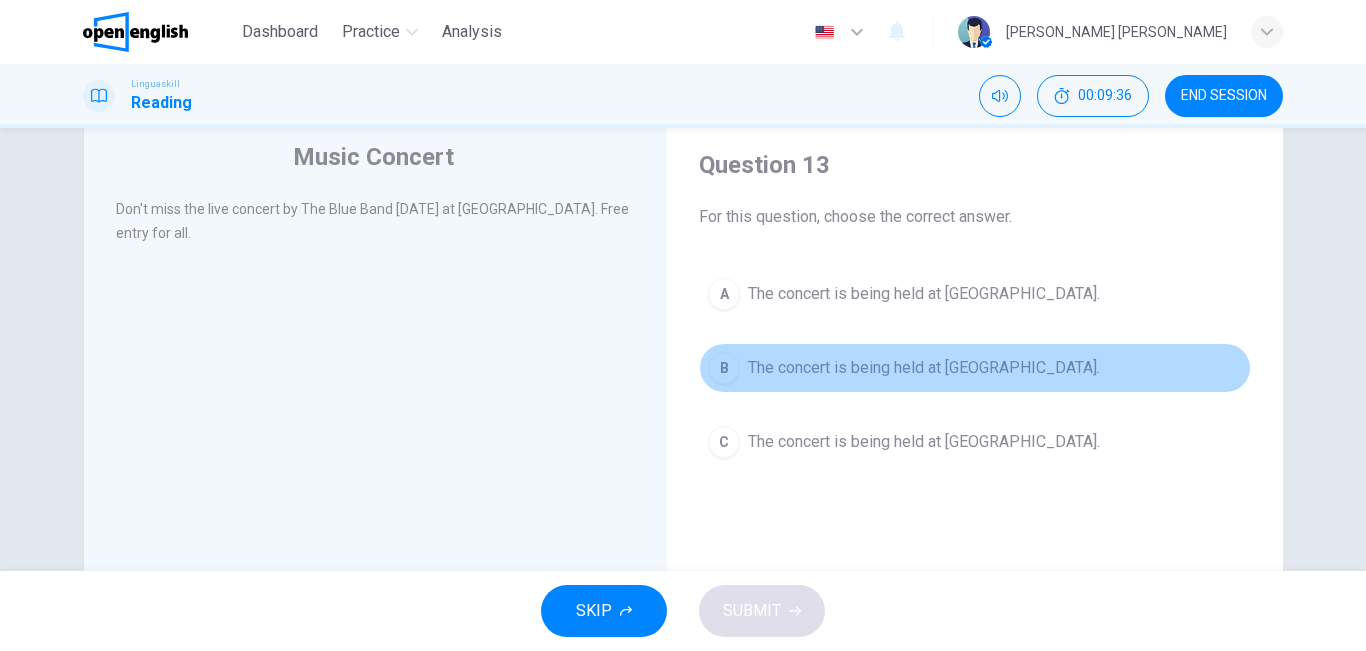 click on "B The concert is being held at [GEOGRAPHIC_DATA]." at bounding box center (975, 368) 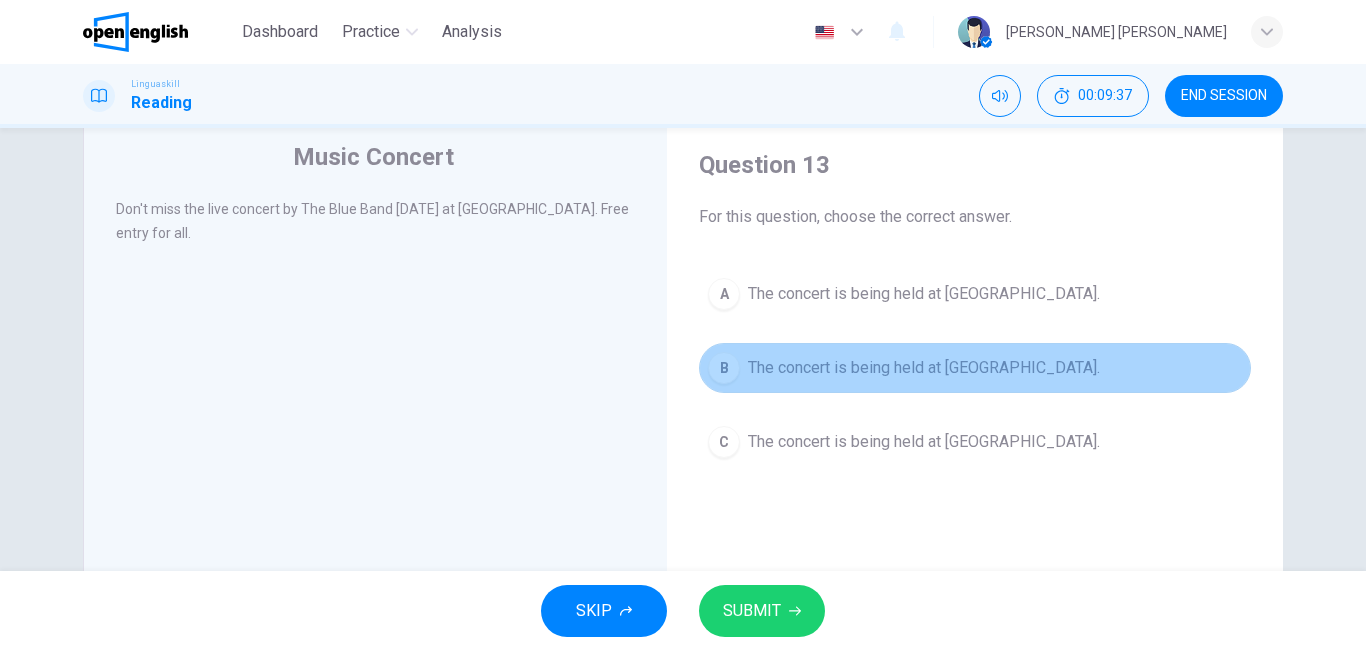 drag, startPoint x: 1191, startPoint y: 376, endPoint x: 1235, endPoint y: 366, distance: 45.122055 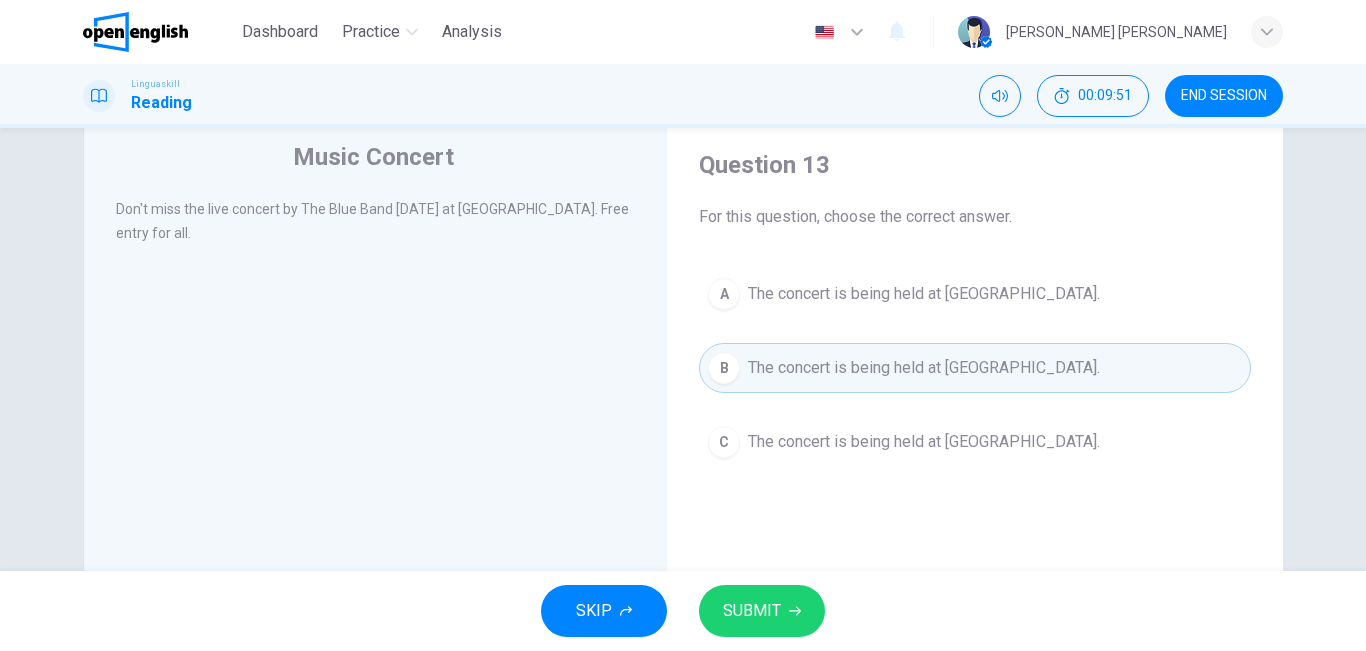 click on "C The concert is being held at [GEOGRAPHIC_DATA]." at bounding box center (975, 442) 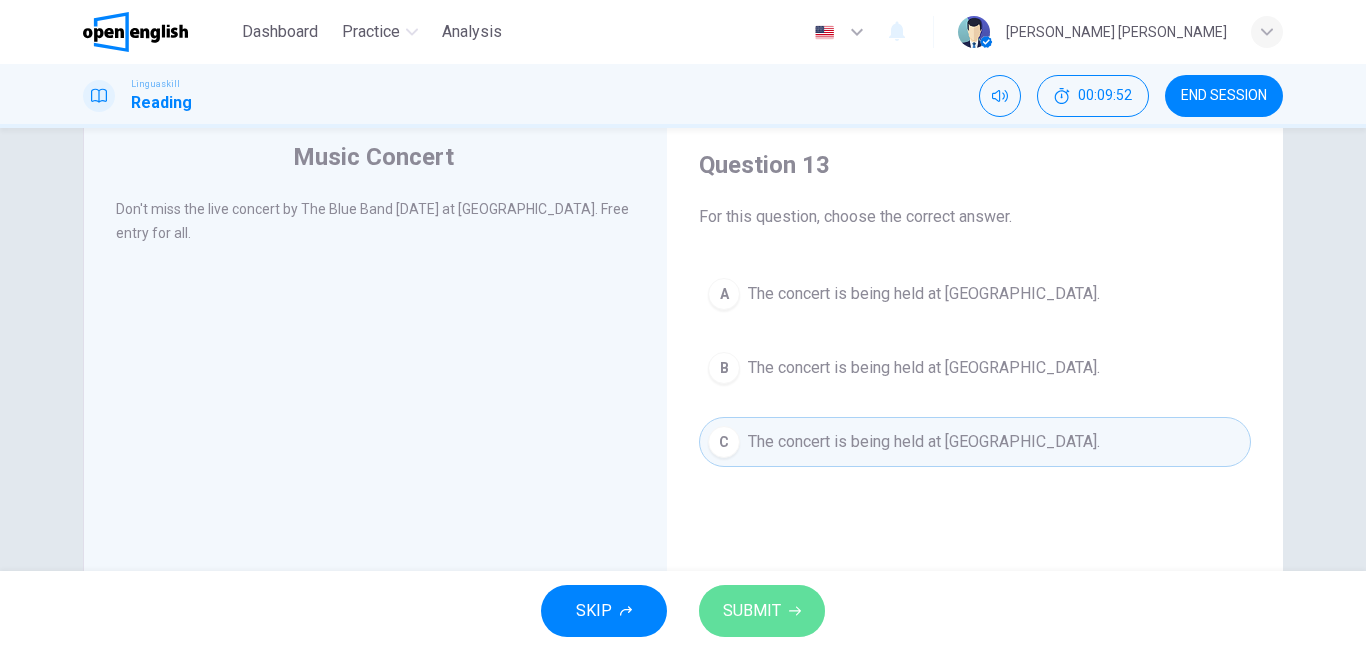 click on "SUBMIT" at bounding box center [762, 611] 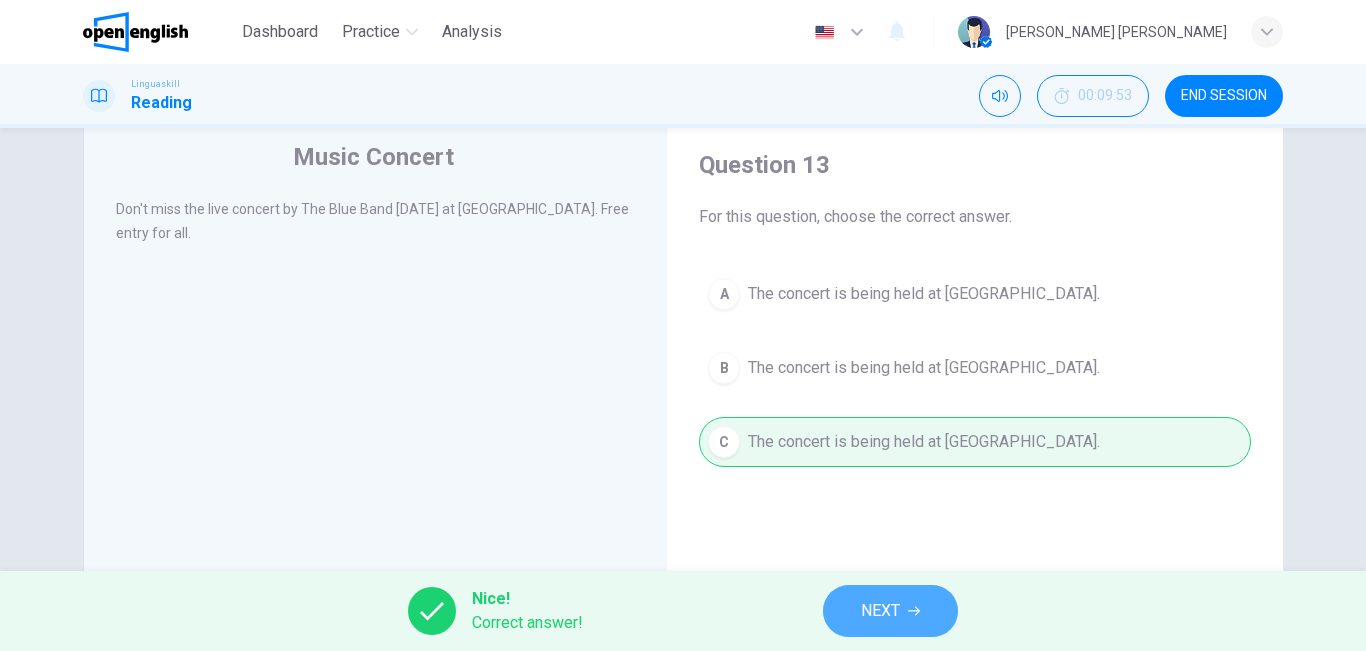 click on "NEXT" at bounding box center [890, 611] 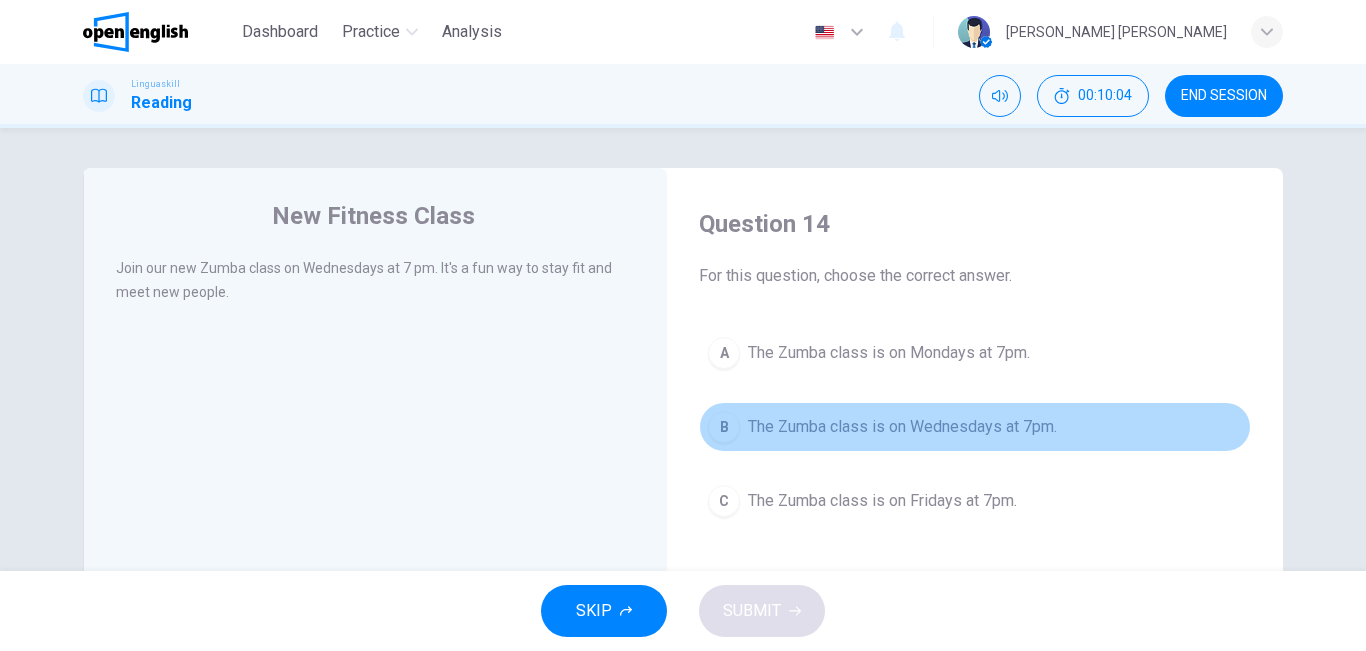 click on "B The Zumba class is on Wednesdays at 7pm." at bounding box center (975, 427) 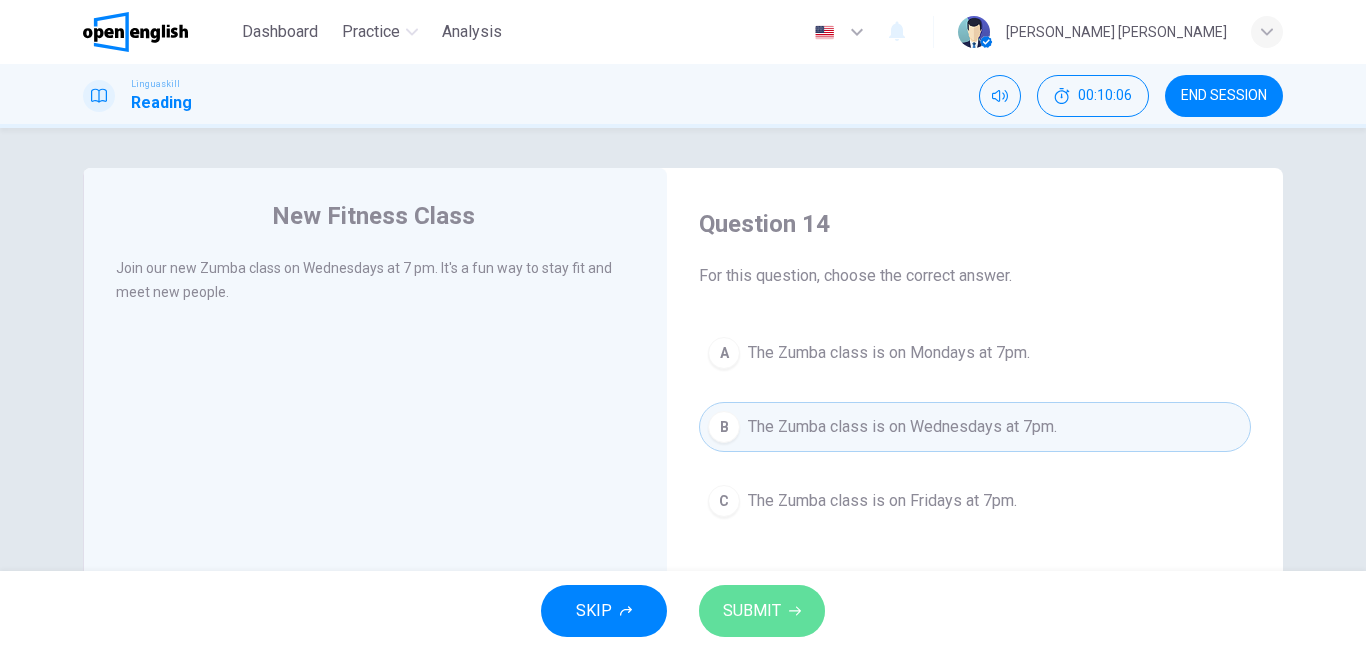 click on "SUBMIT" at bounding box center (762, 611) 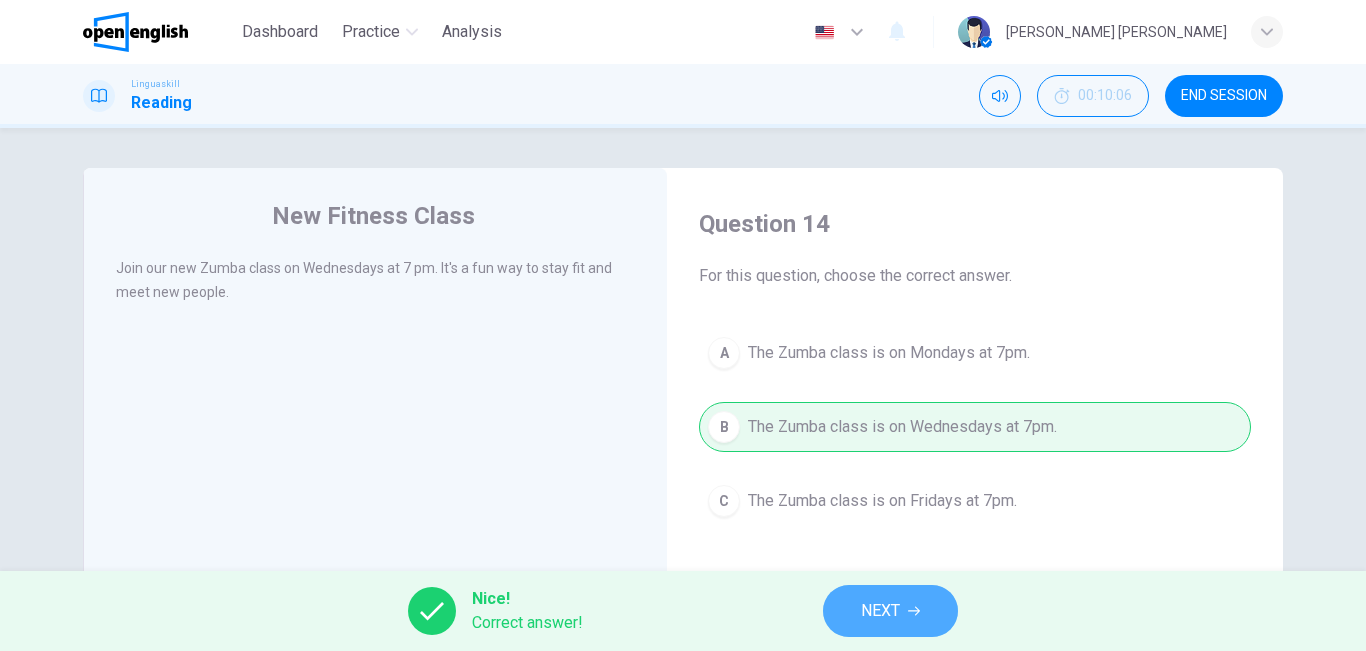 click on "NEXT" at bounding box center [890, 611] 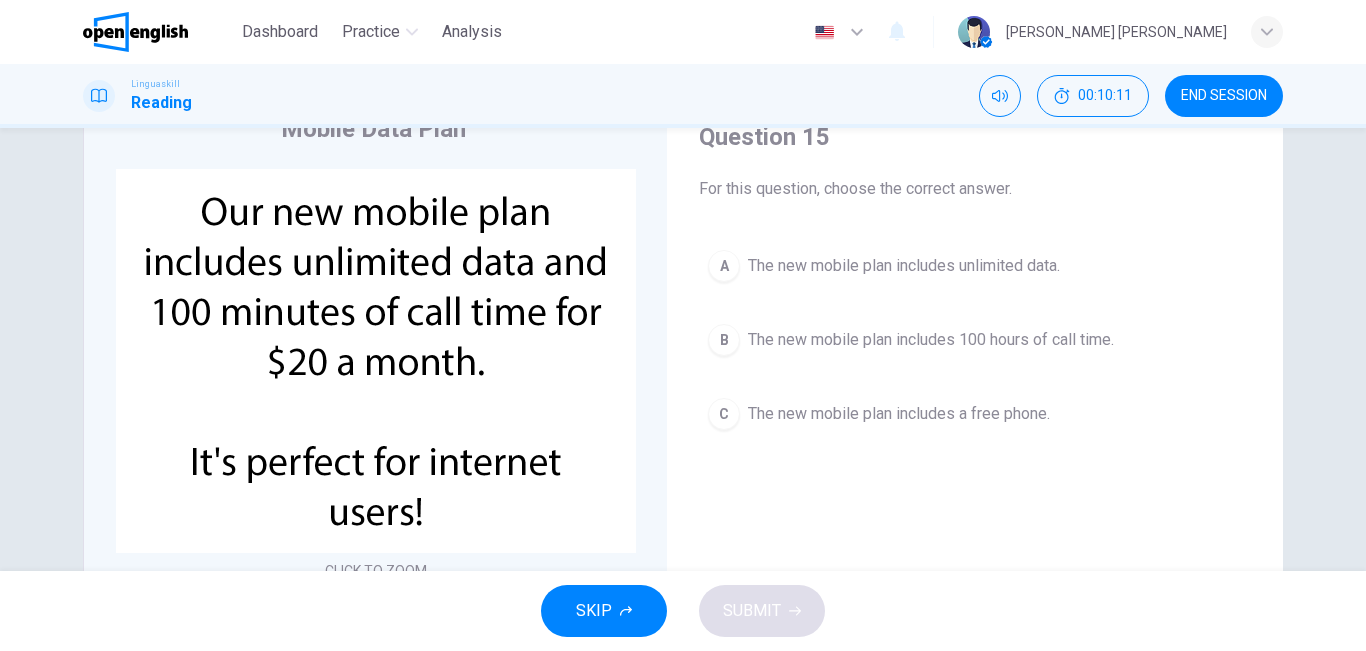 scroll, scrollTop: 93, scrollLeft: 0, axis: vertical 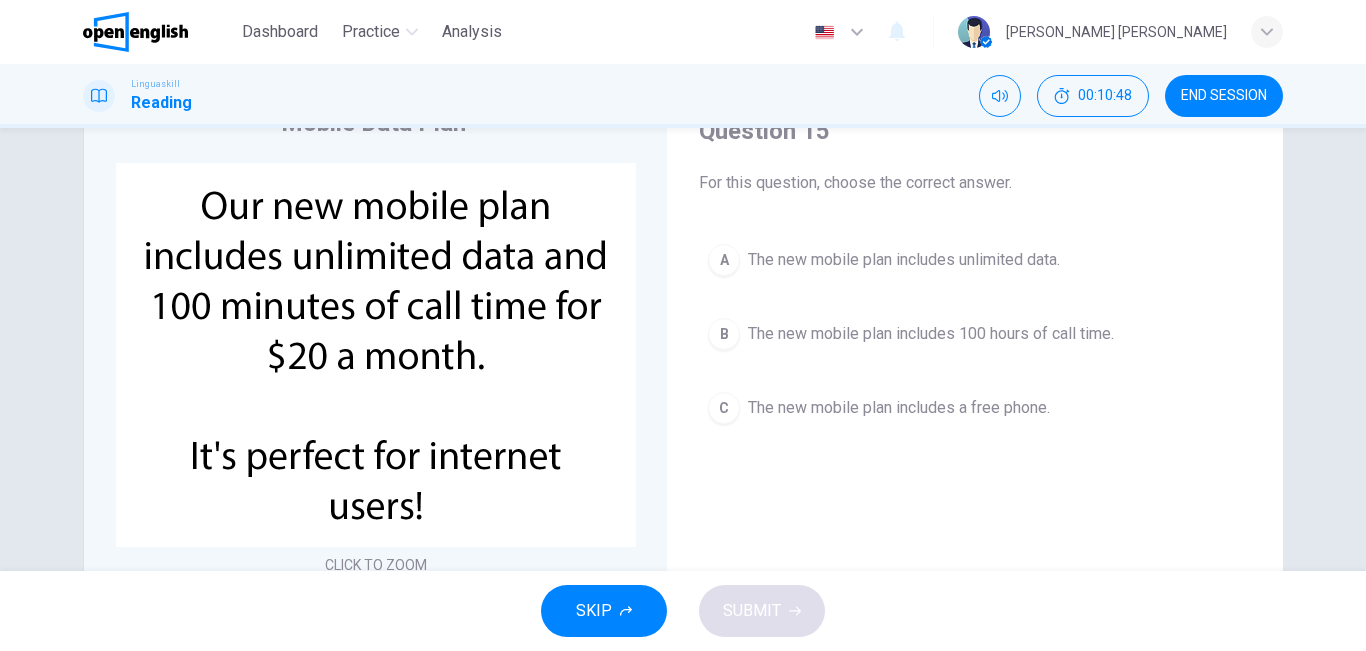 click on "The new mobile plan includes unlimited data." at bounding box center (904, 260) 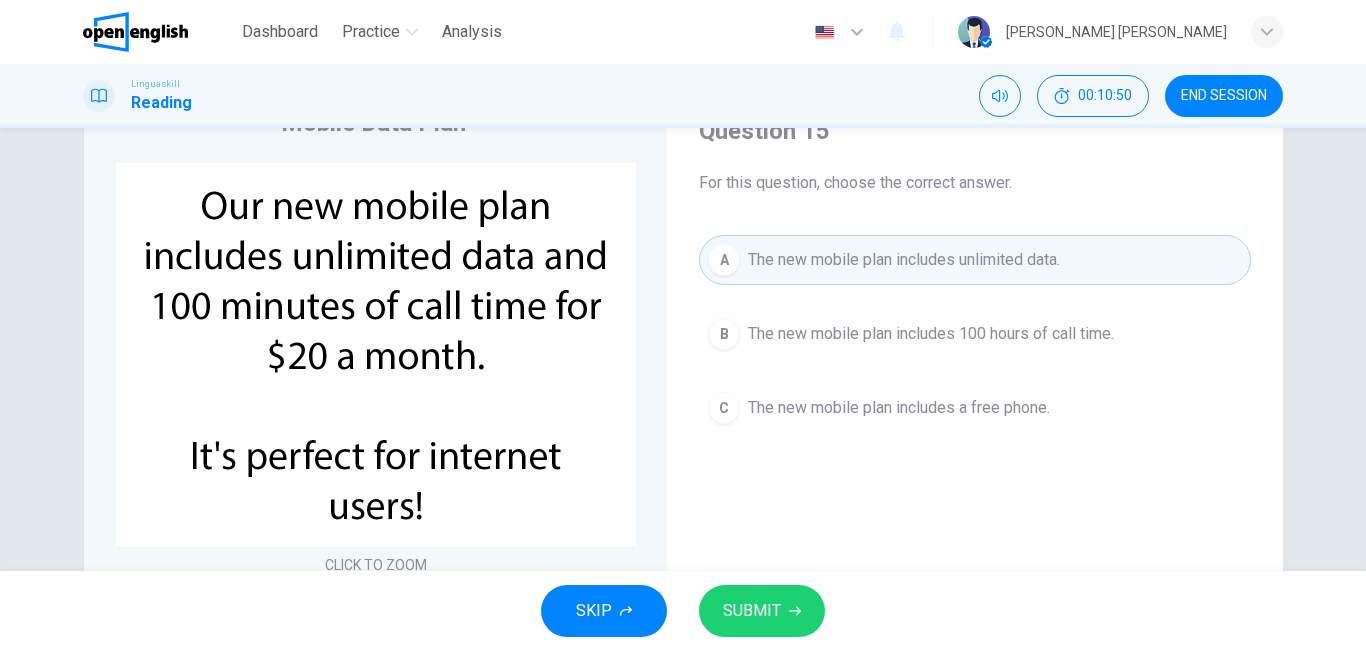 click on "SUBMIT" at bounding box center [762, 611] 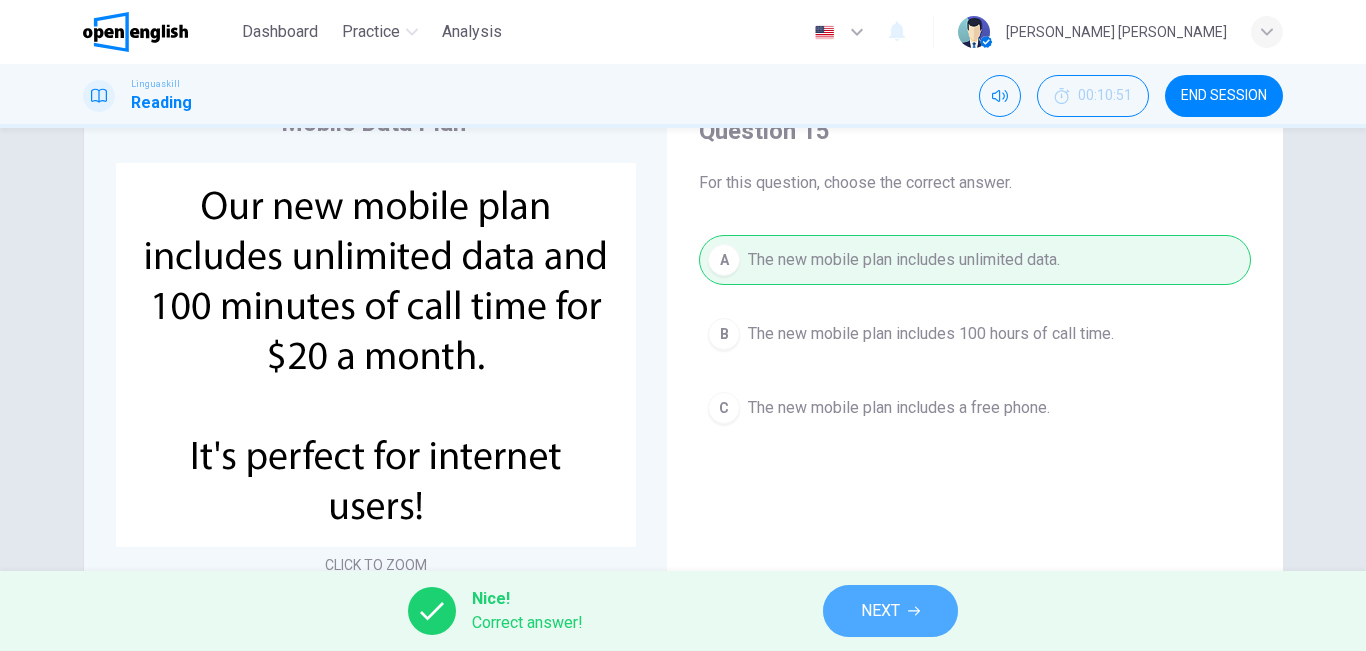 click on "NEXT" at bounding box center (880, 611) 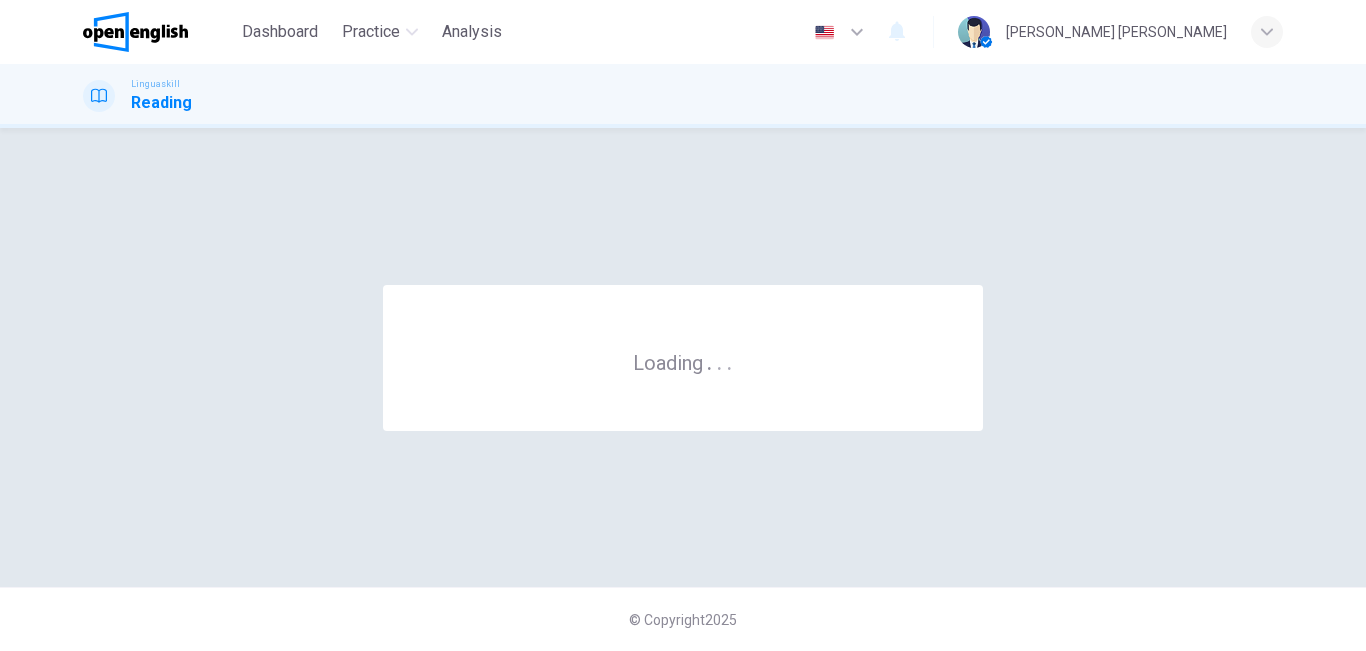 scroll, scrollTop: 0, scrollLeft: 0, axis: both 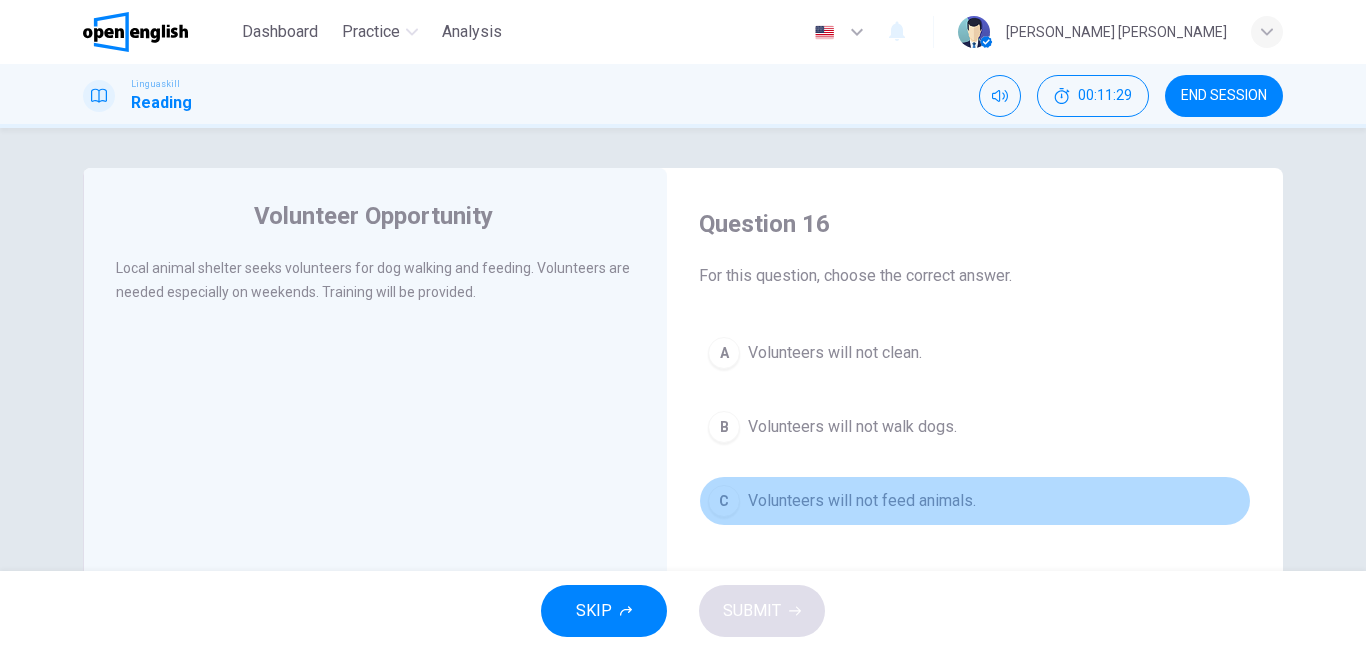 click on "Volunteers will not feed animals." at bounding box center (862, 501) 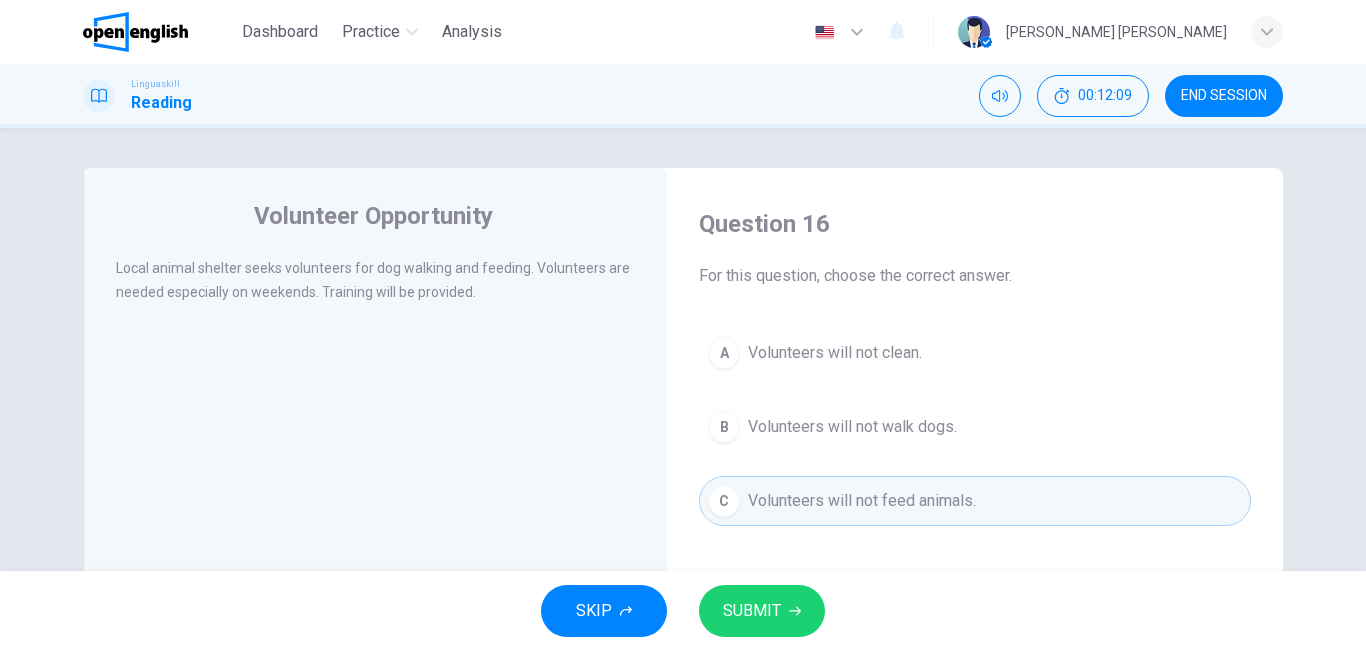 click on "Volunteers will not feed animals." at bounding box center [862, 501] 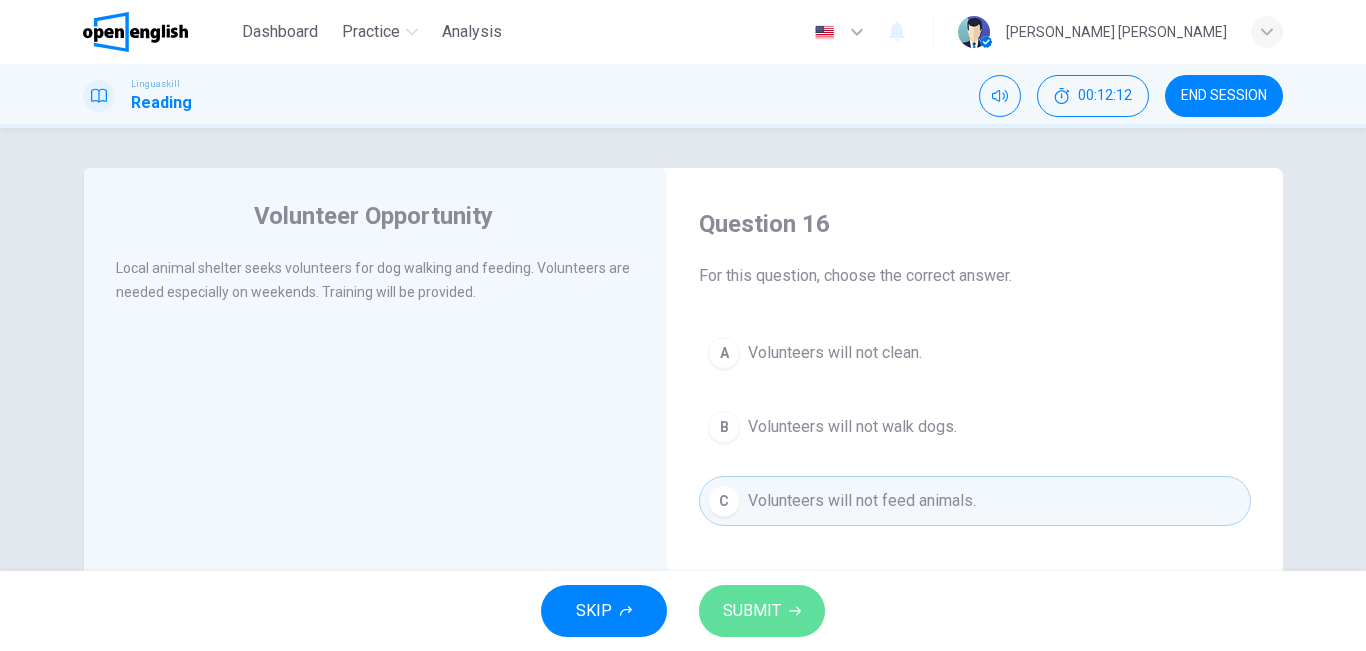click on "SUBMIT" at bounding box center [752, 611] 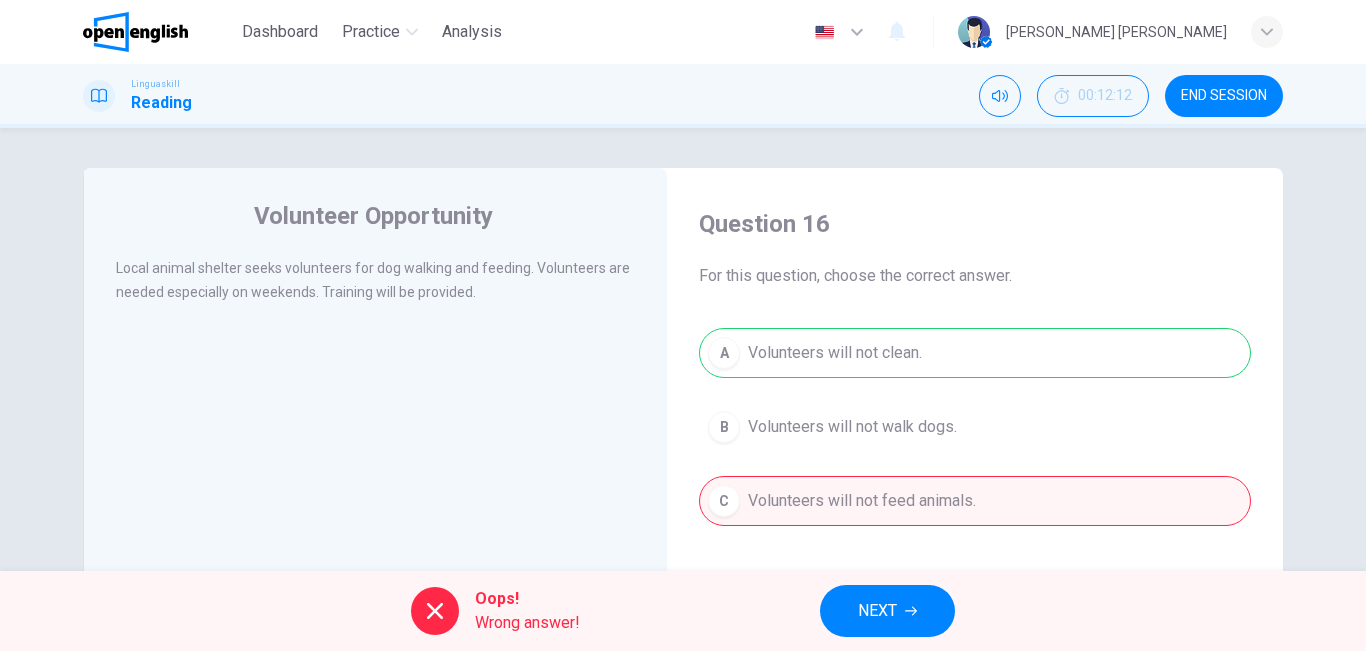 click on "NEXT" at bounding box center (877, 611) 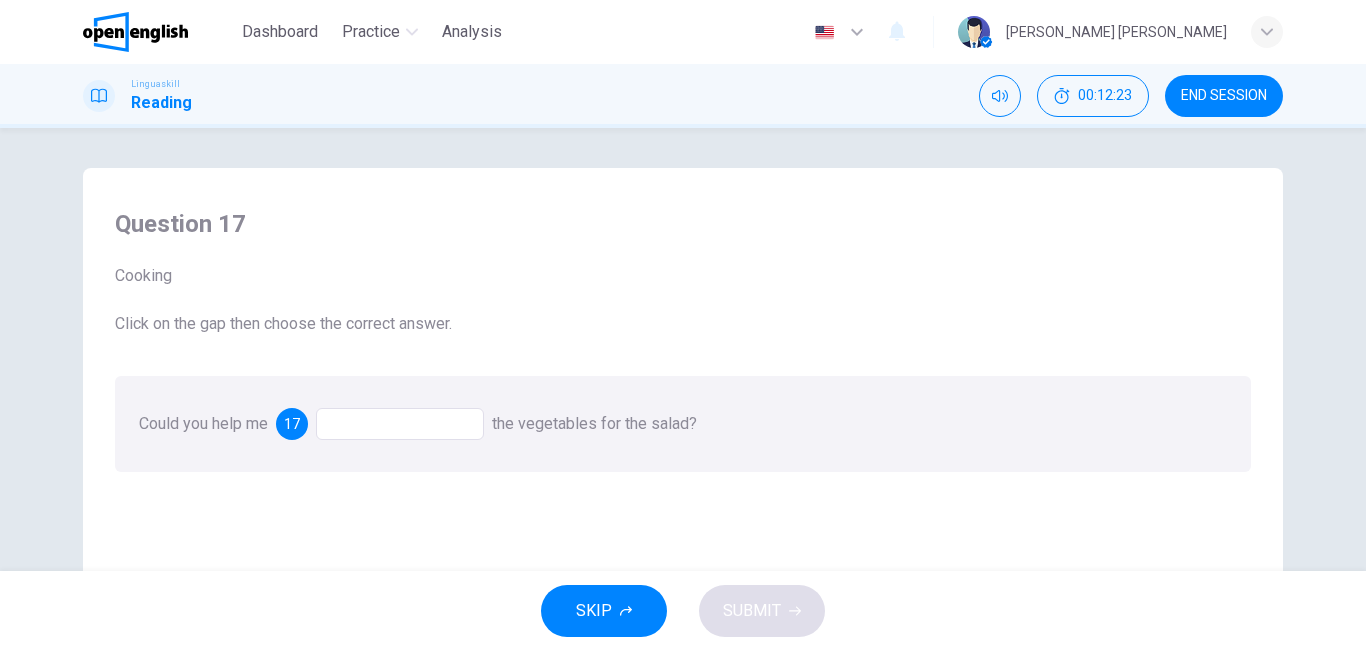click on "Could you help me  17  the vegetables for the salad?" at bounding box center (683, 424) 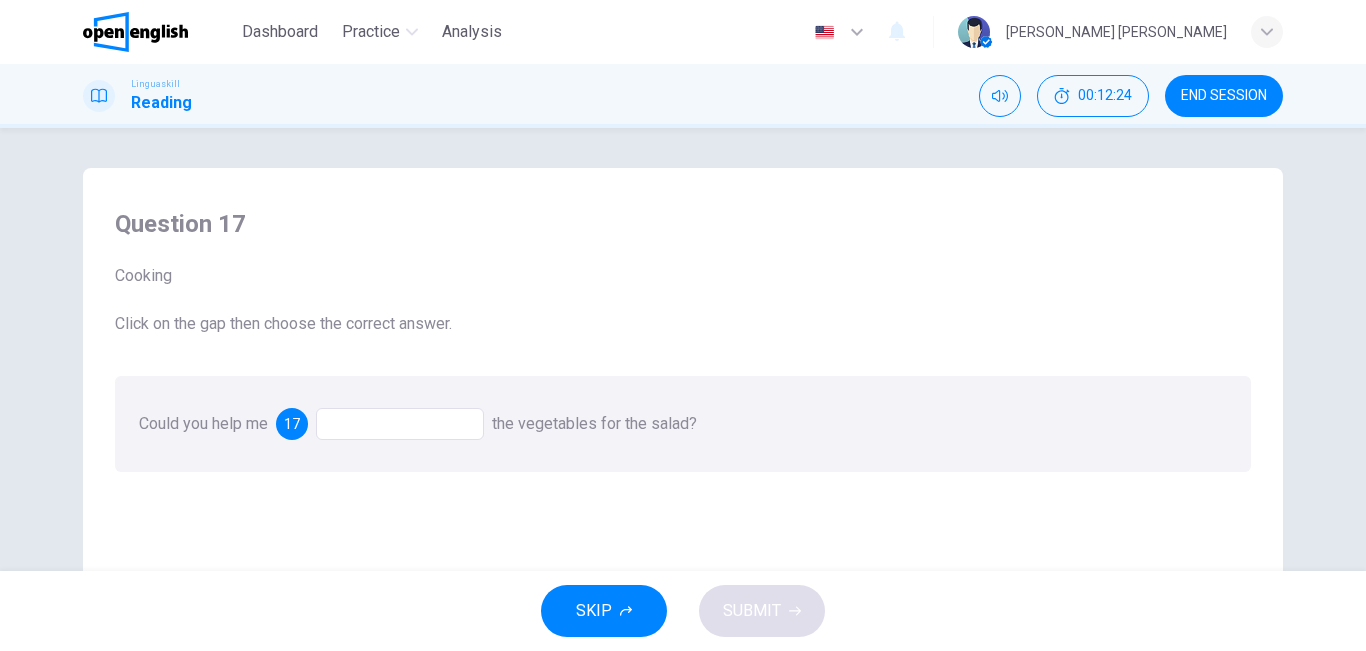 click at bounding box center (400, 424) 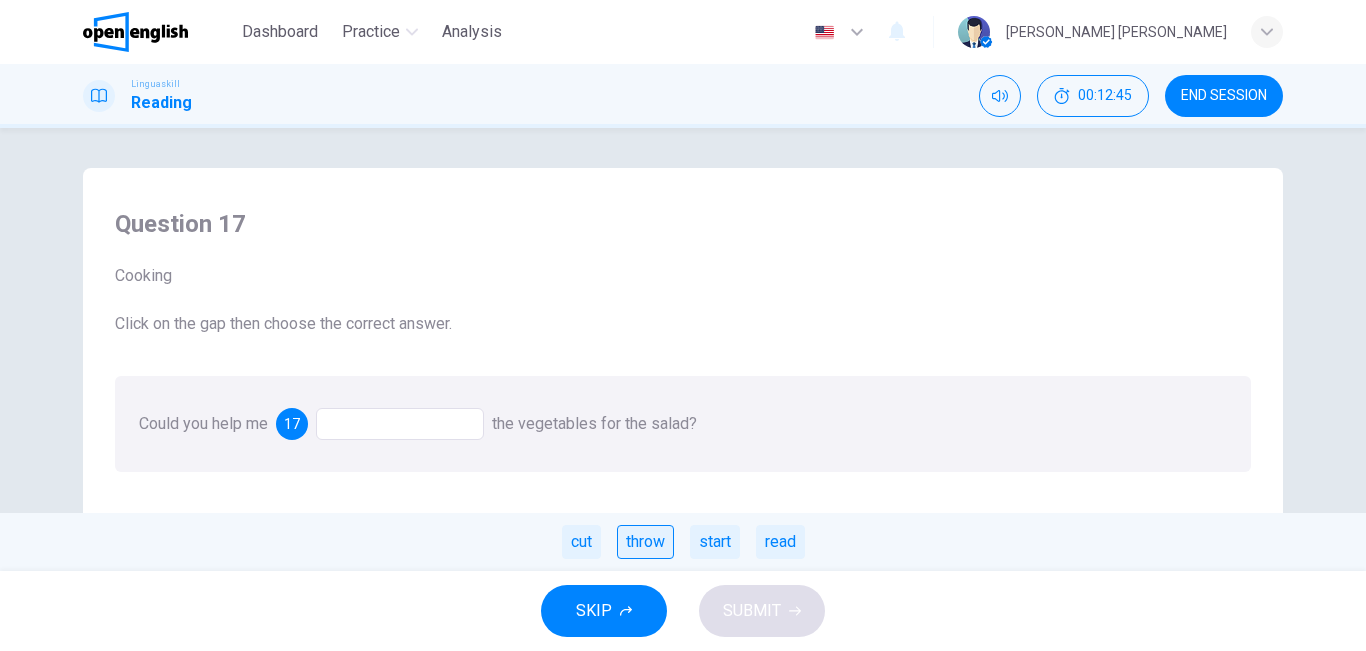 click on "throw" at bounding box center (645, 542) 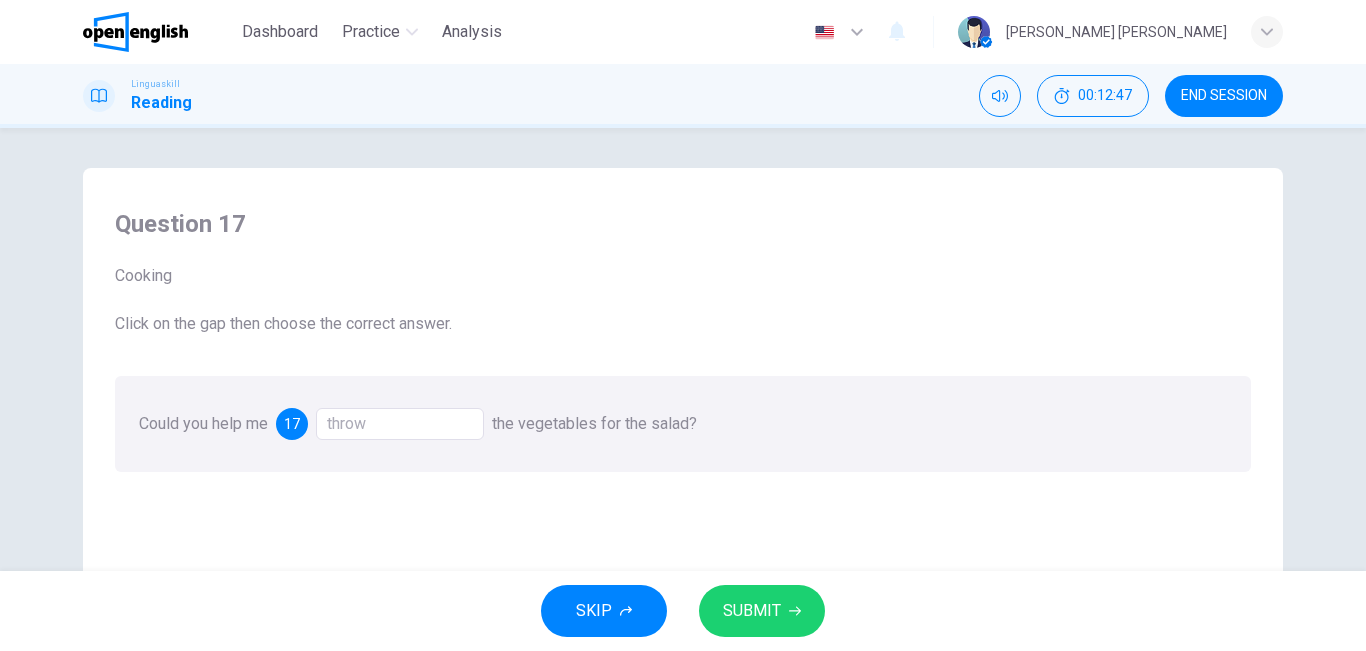 click on "SUBMIT" at bounding box center (762, 611) 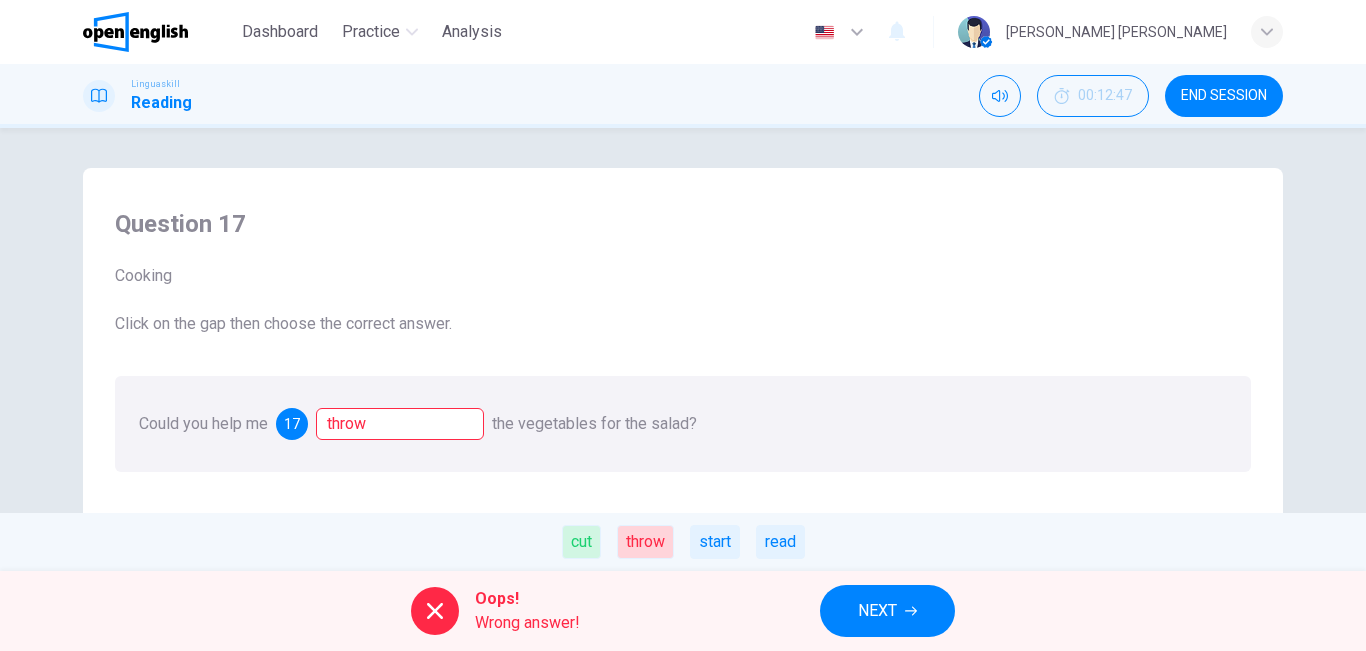 click on "NEXT" at bounding box center (887, 611) 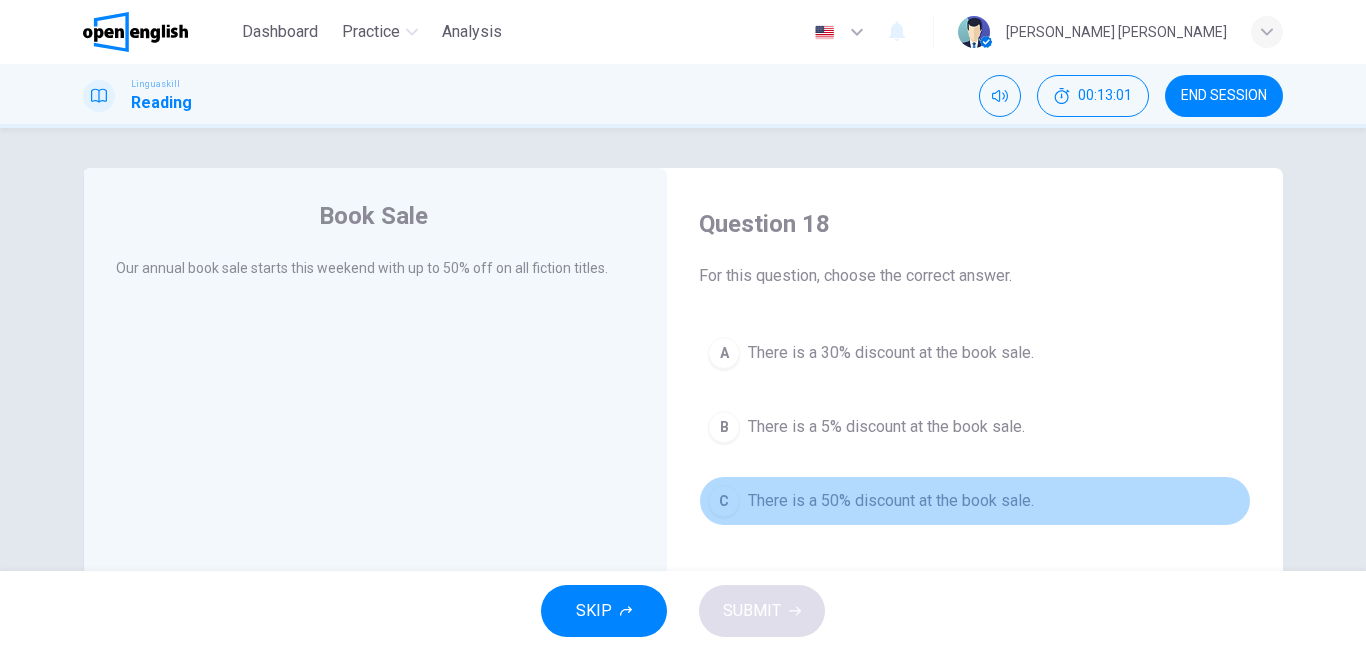 click on "C There is a 50% discount at the book sale." at bounding box center (975, 501) 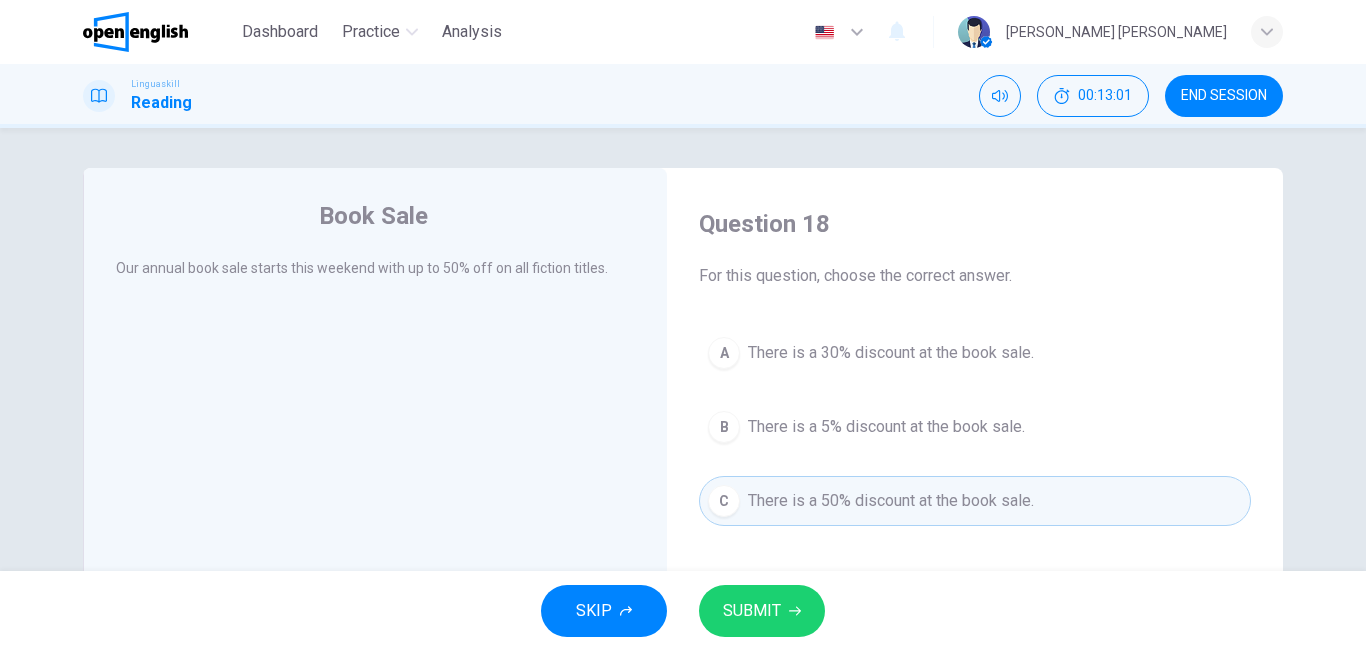 click on "SUBMIT" at bounding box center (762, 611) 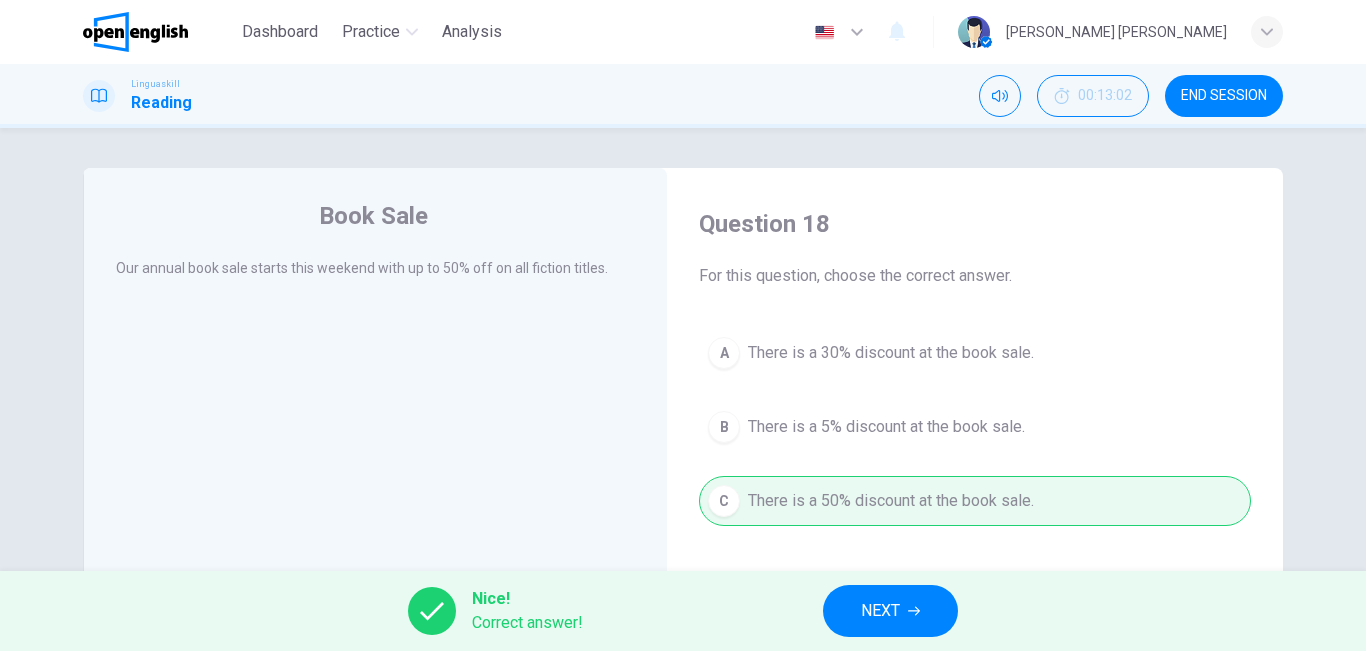 click 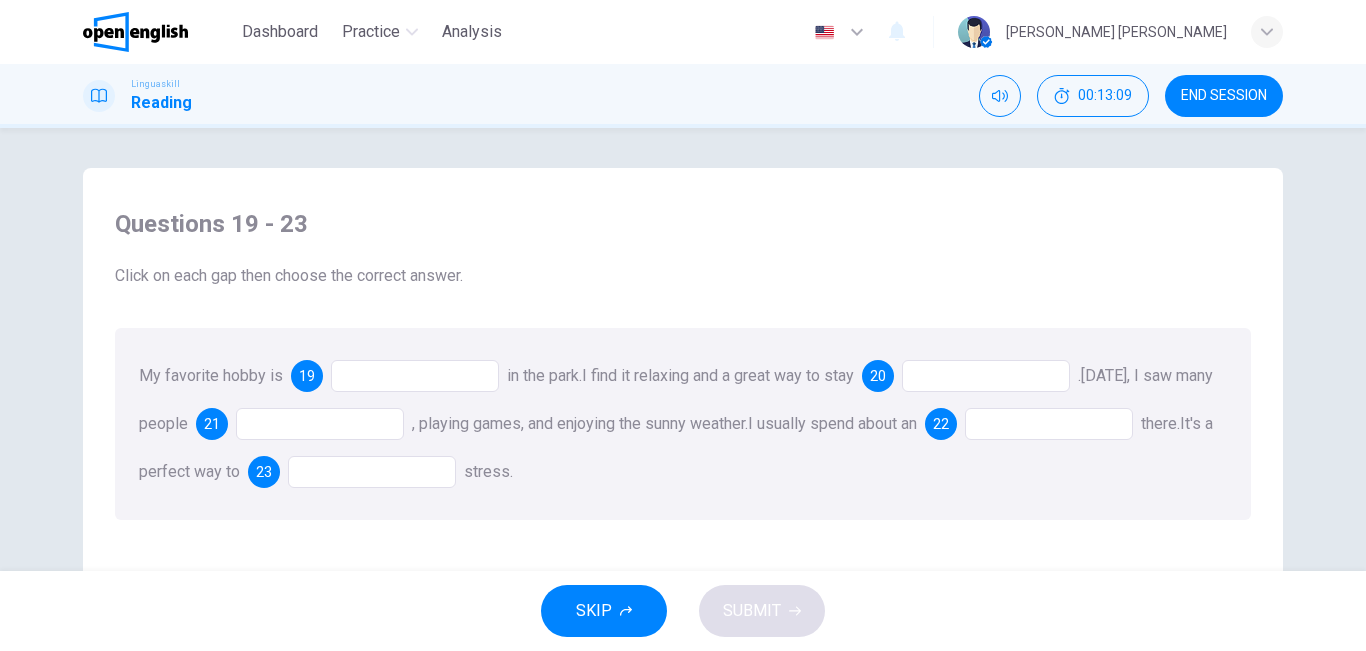 click at bounding box center (415, 376) 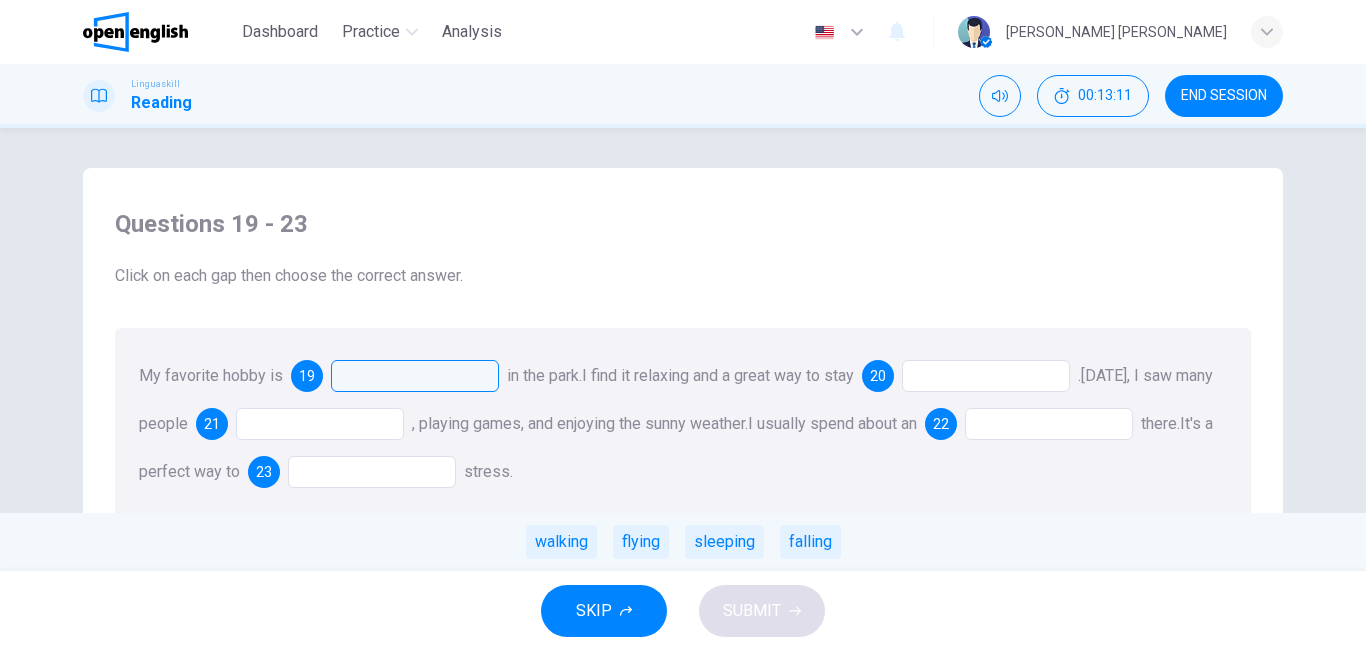 click at bounding box center (415, 376) 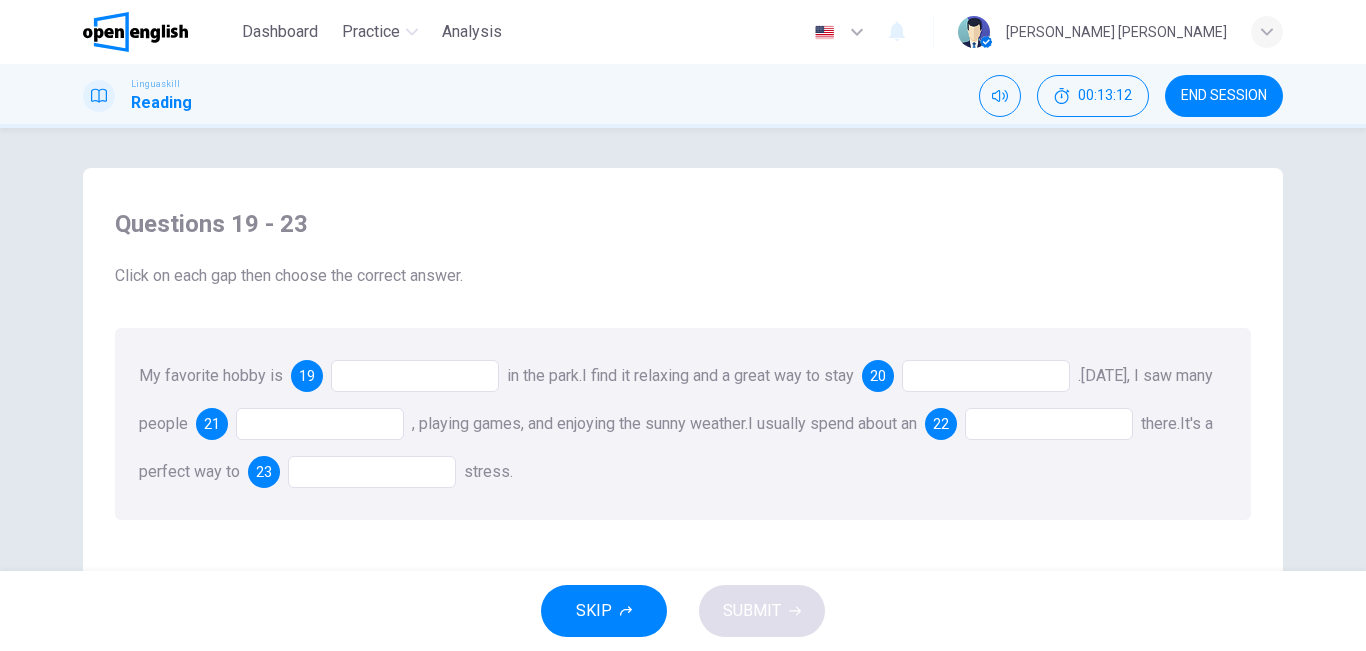 click at bounding box center (415, 376) 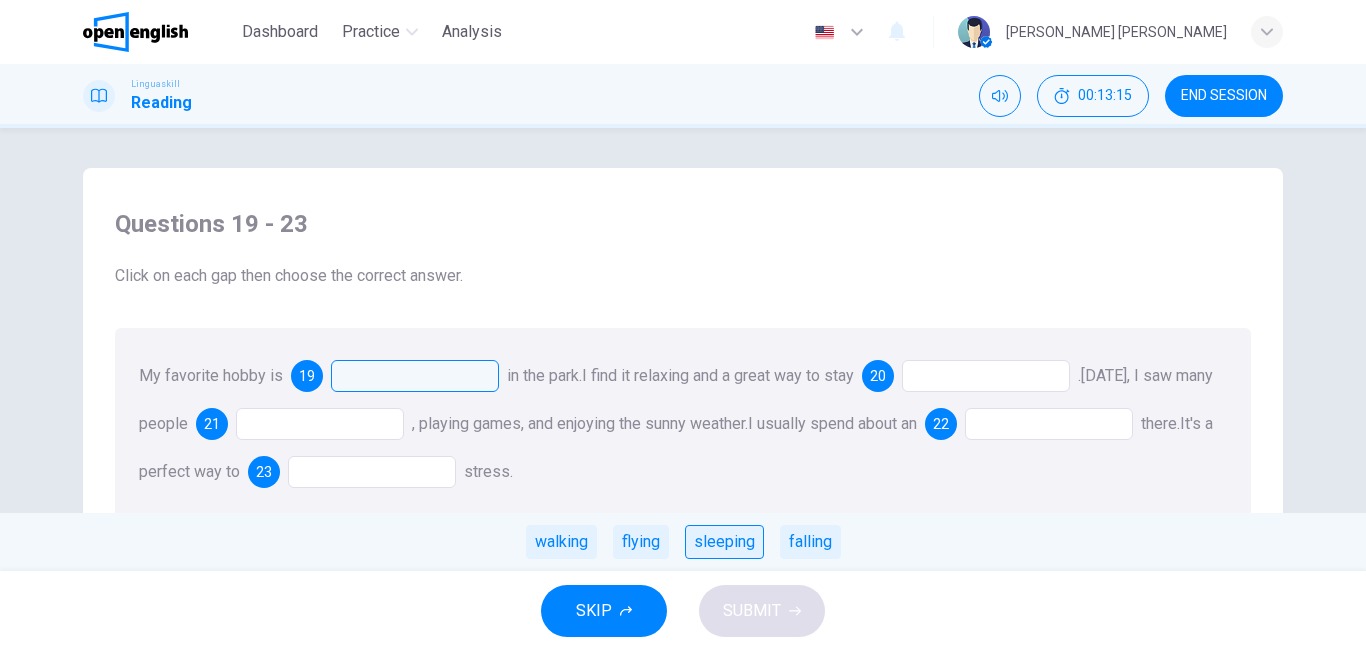 click on "sleeping" at bounding box center [724, 542] 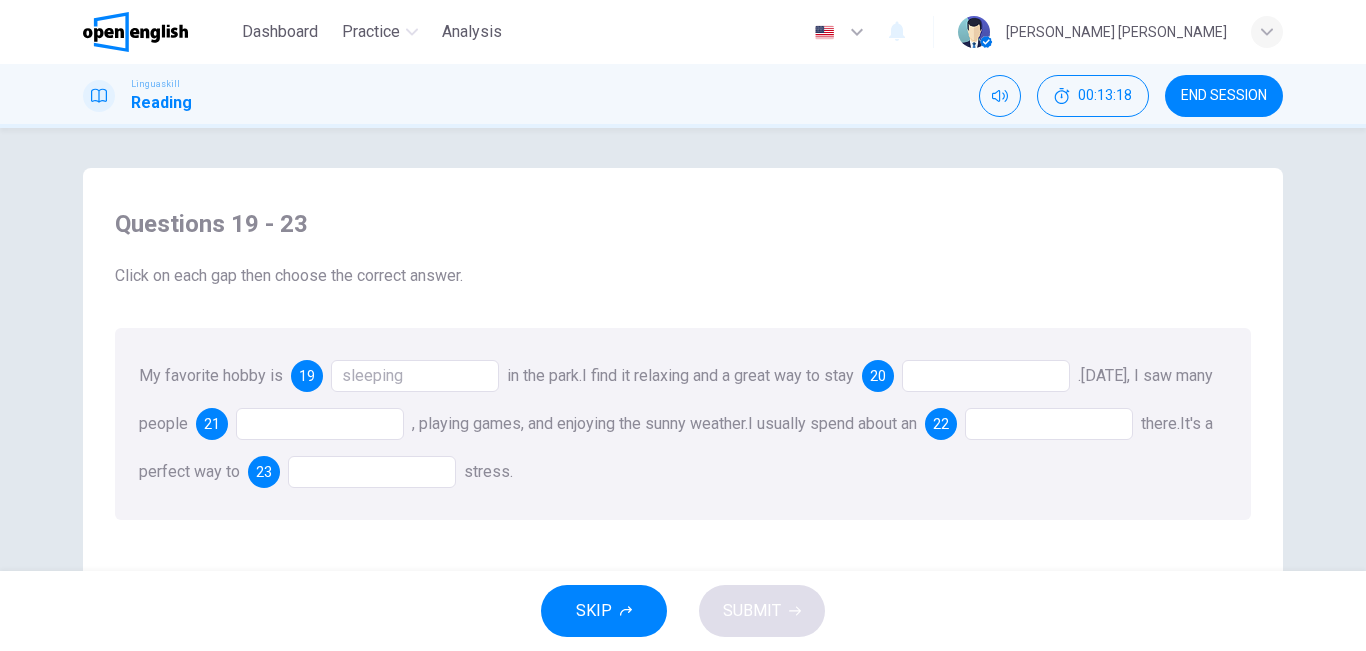 click at bounding box center (986, 376) 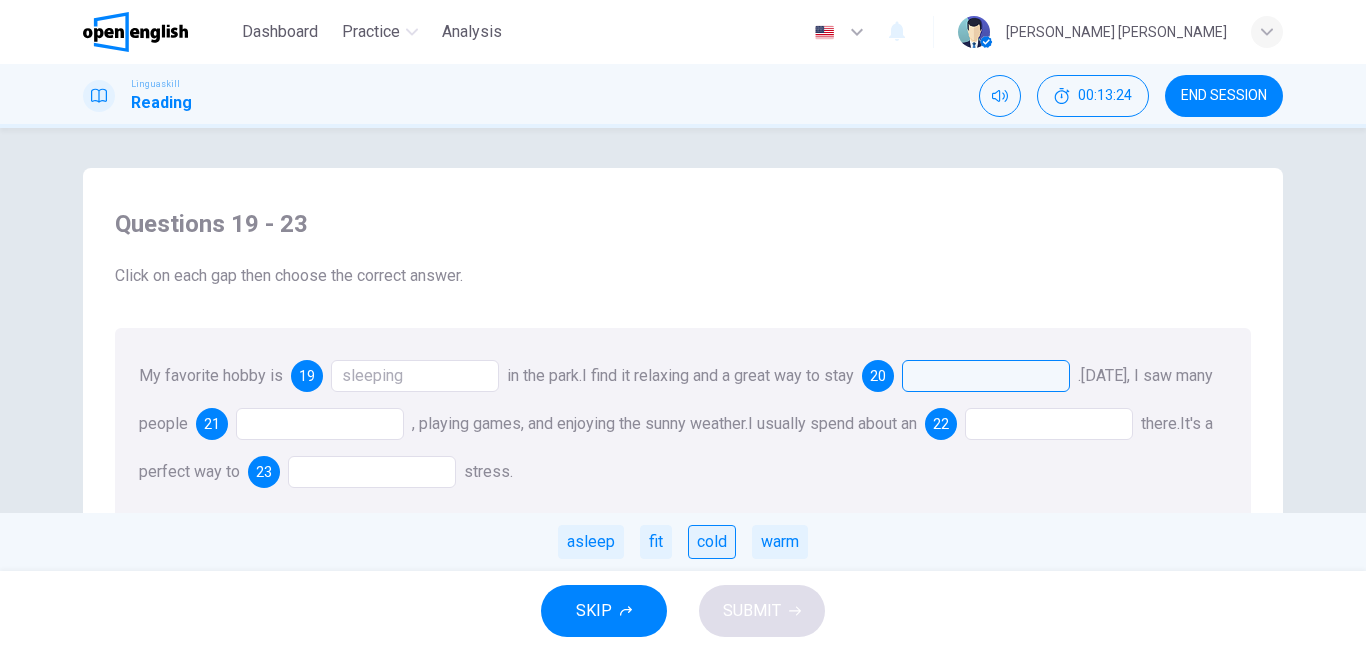 click on "cold" at bounding box center (712, 542) 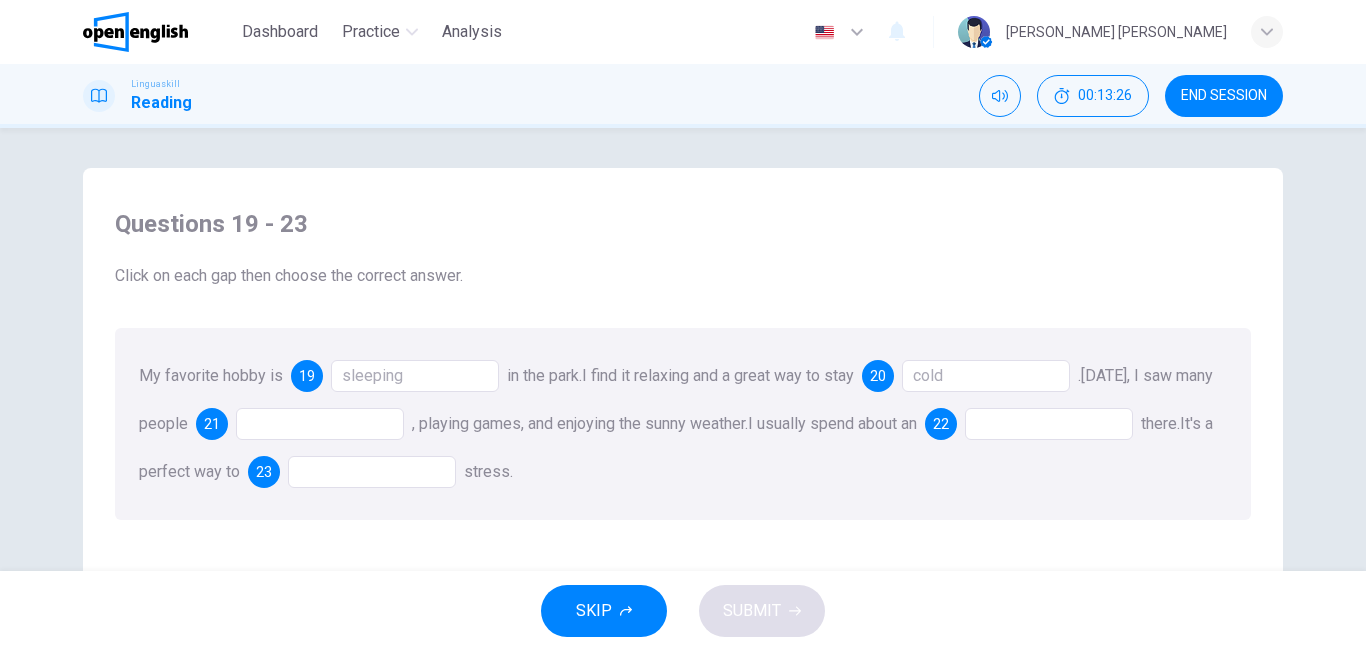 click at bounding box center [320, 424] 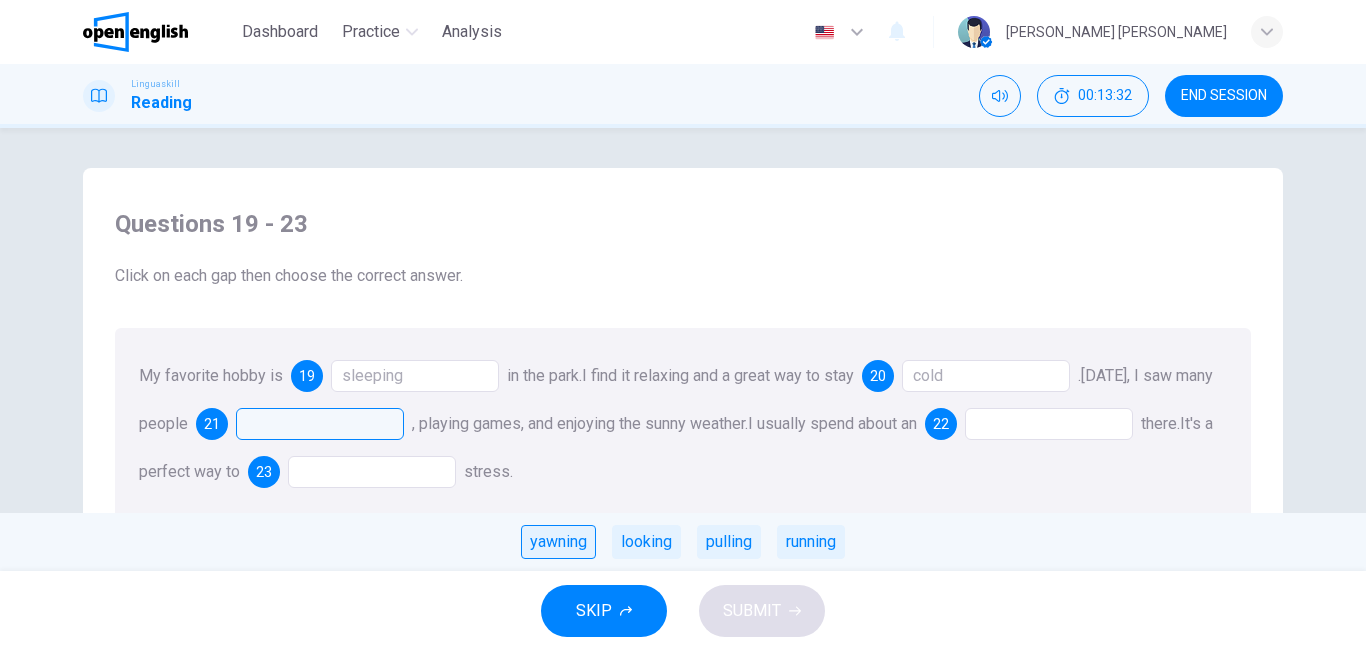 click on "yawning" at bounding box center [558, 542] 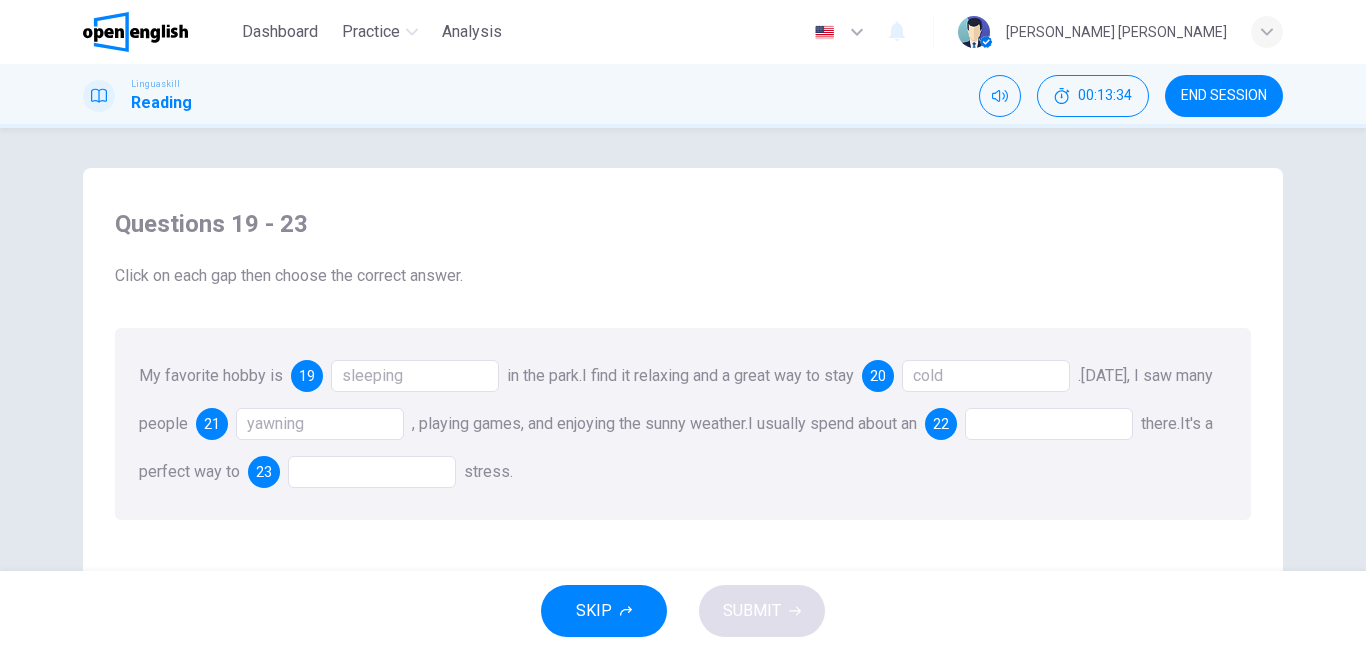 click at bounding box center [1049, 424] 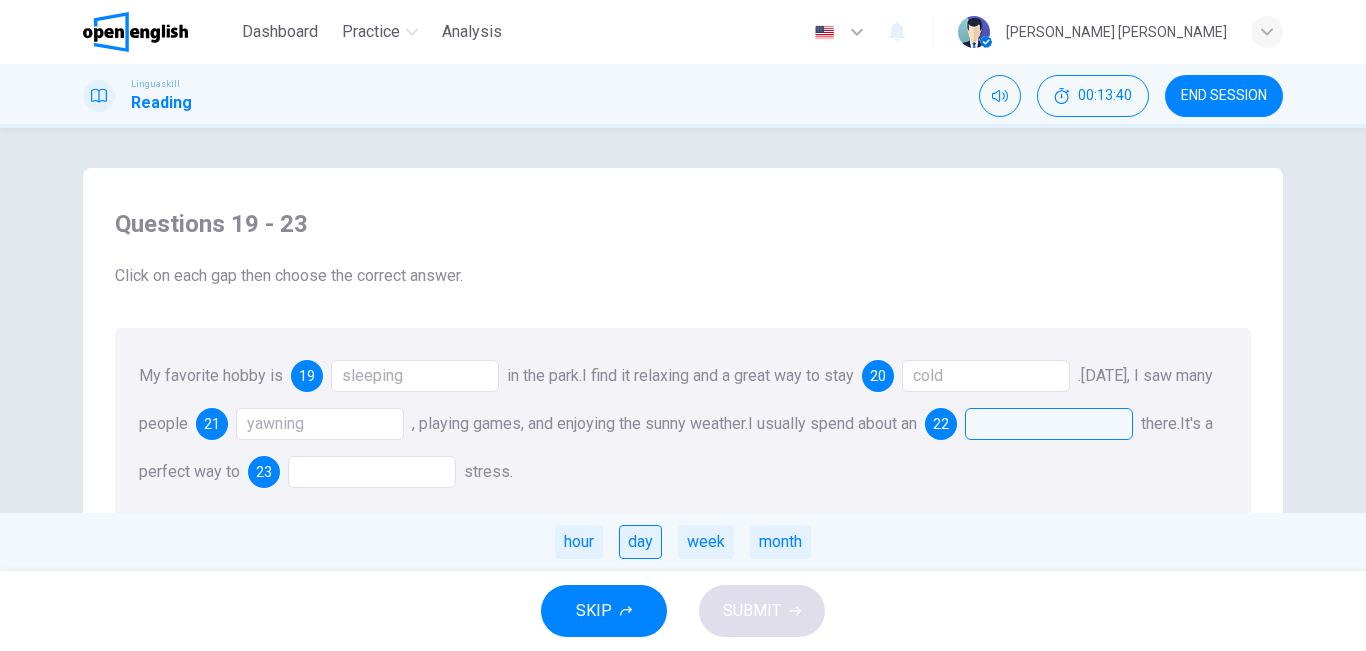 click on "day" at bounding box center (640, 542) 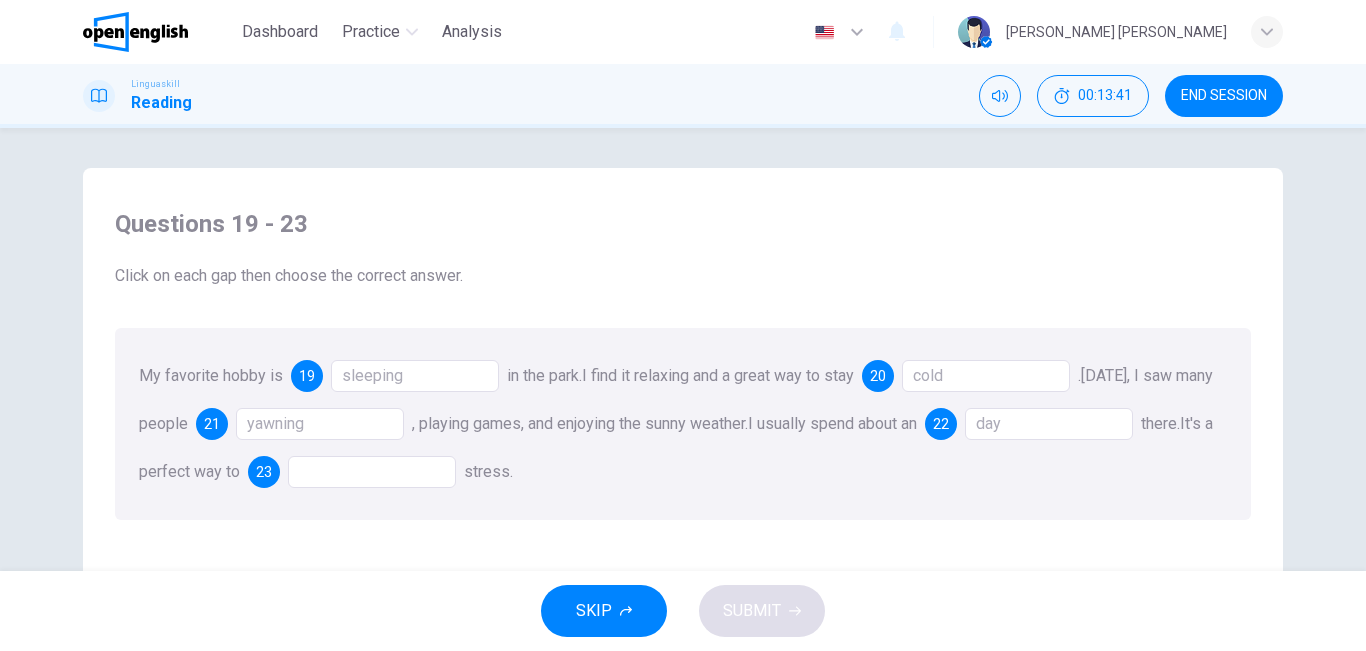 click at bounding box center (372, 472) 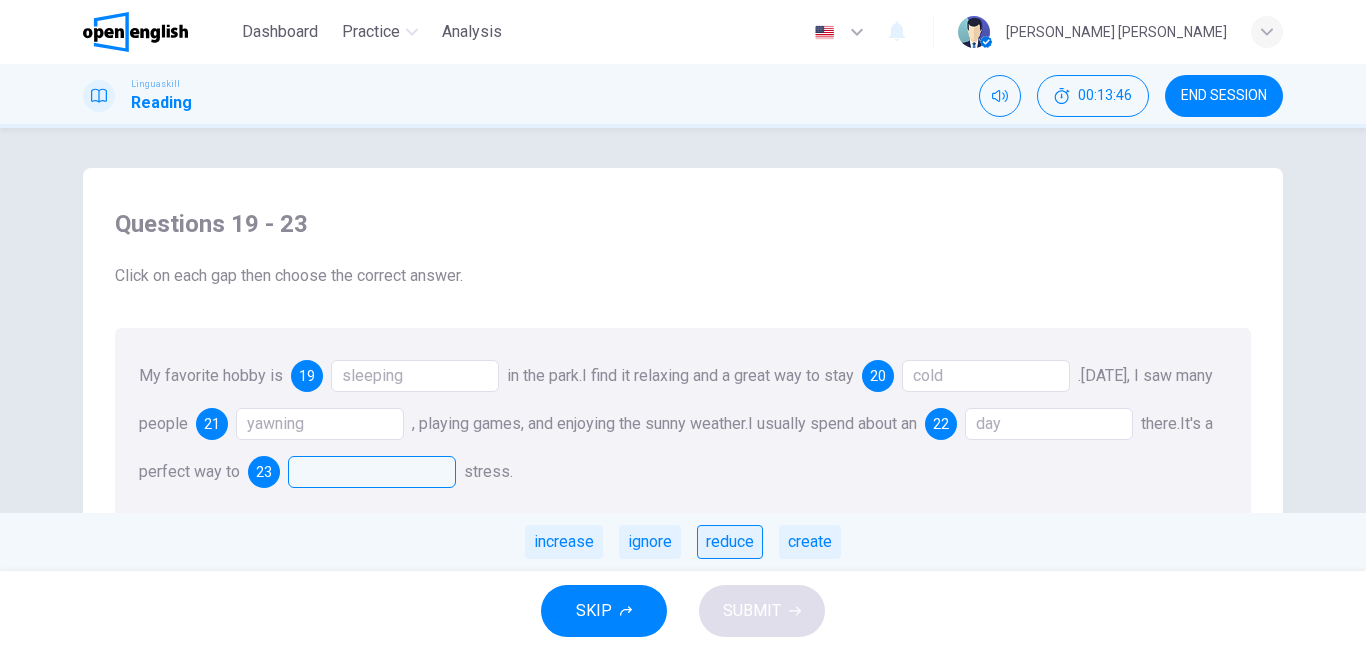 click on "reduce" at bounding box center [730, 542] 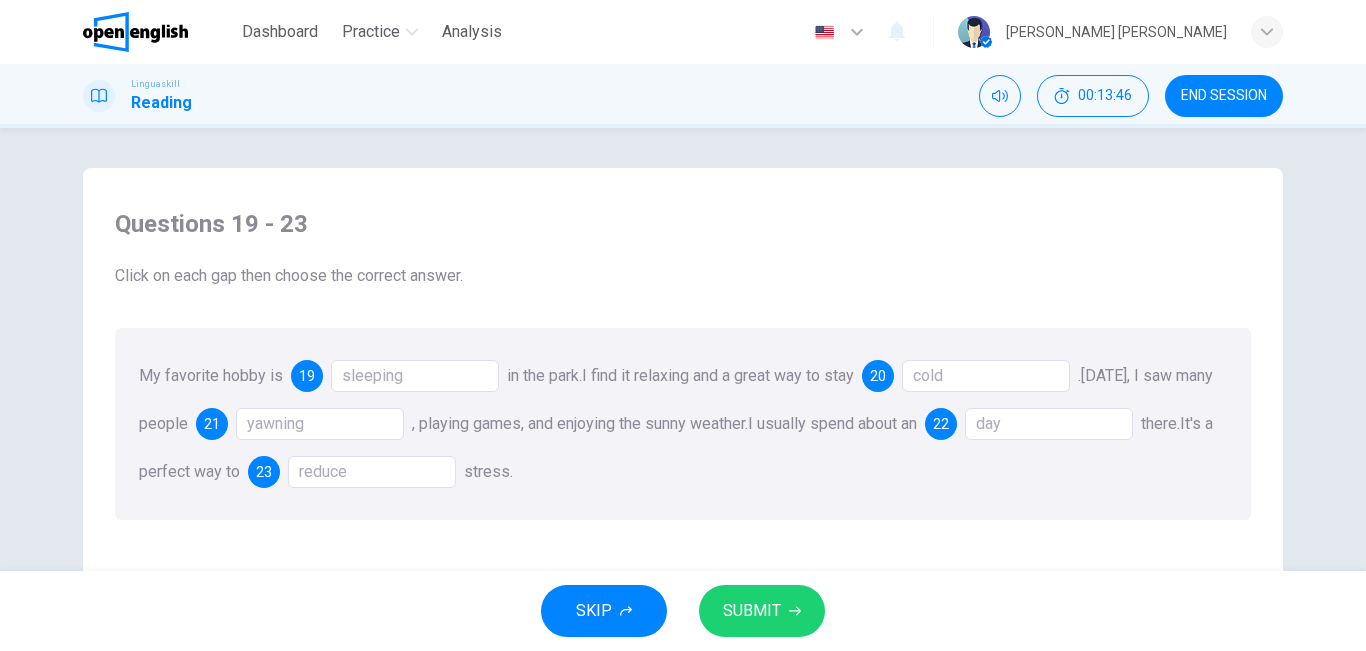 click on "SUBMIT" at bounding box center [762, 611] 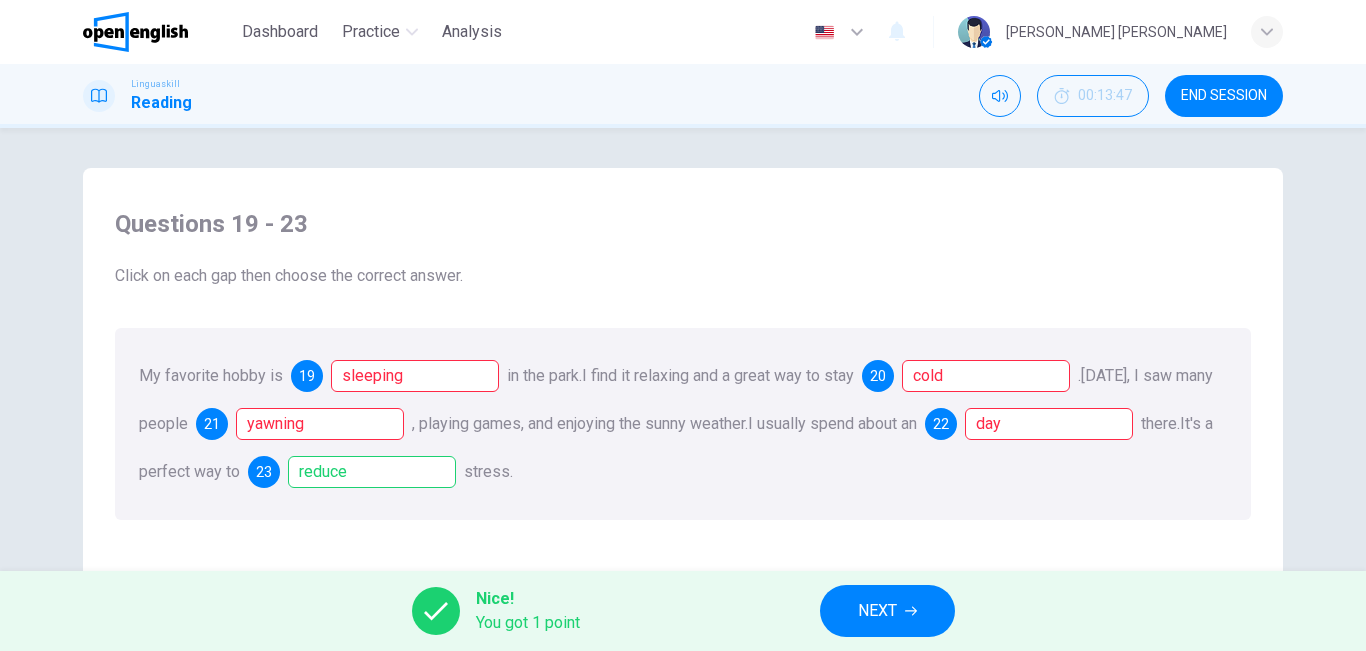 click on "NEXT" at bounding box center (887, 611) 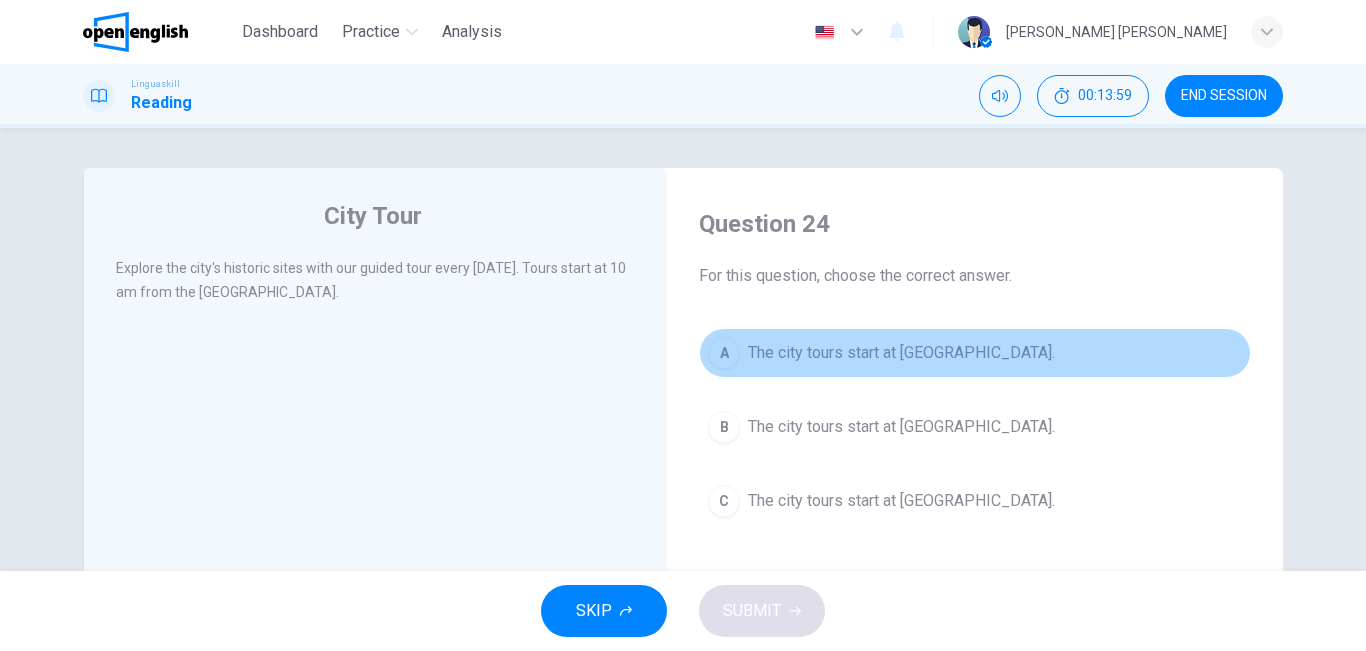 click on "The city tours start at [GEOGRAPHIC_DATA]." at bounding box center (901, 353) 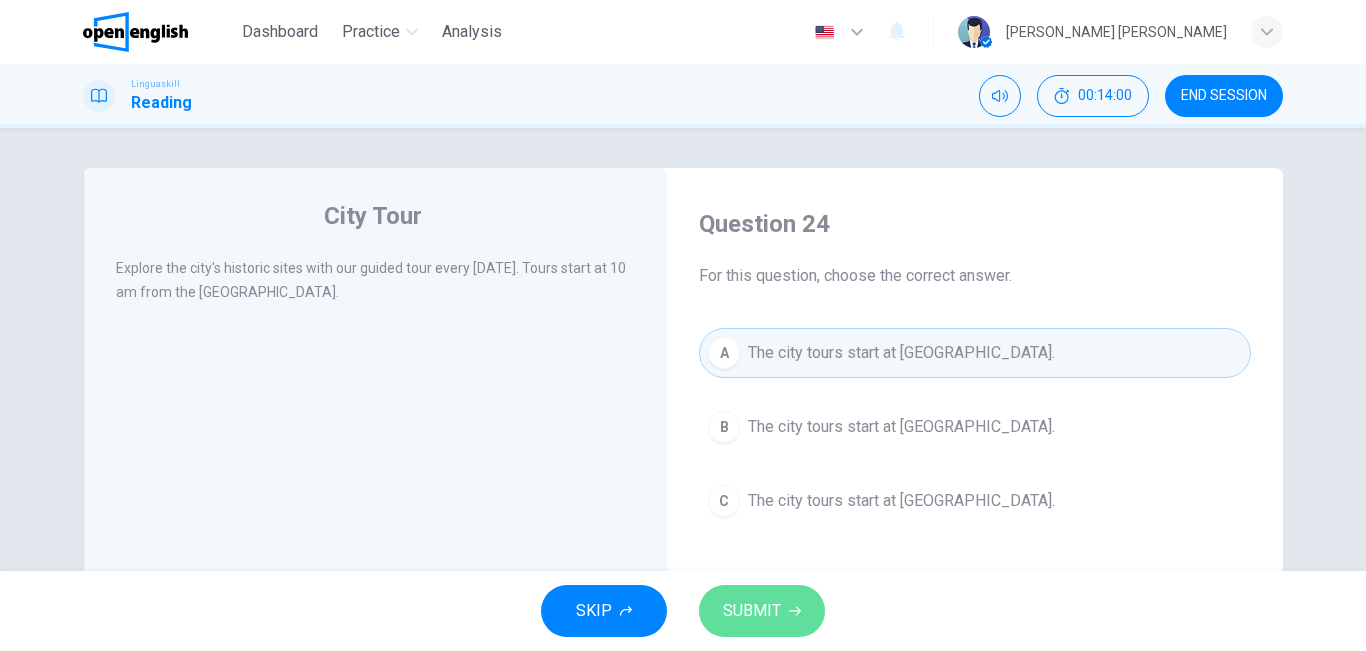 click on "SUBMIT" at bounding box center (762, 611) 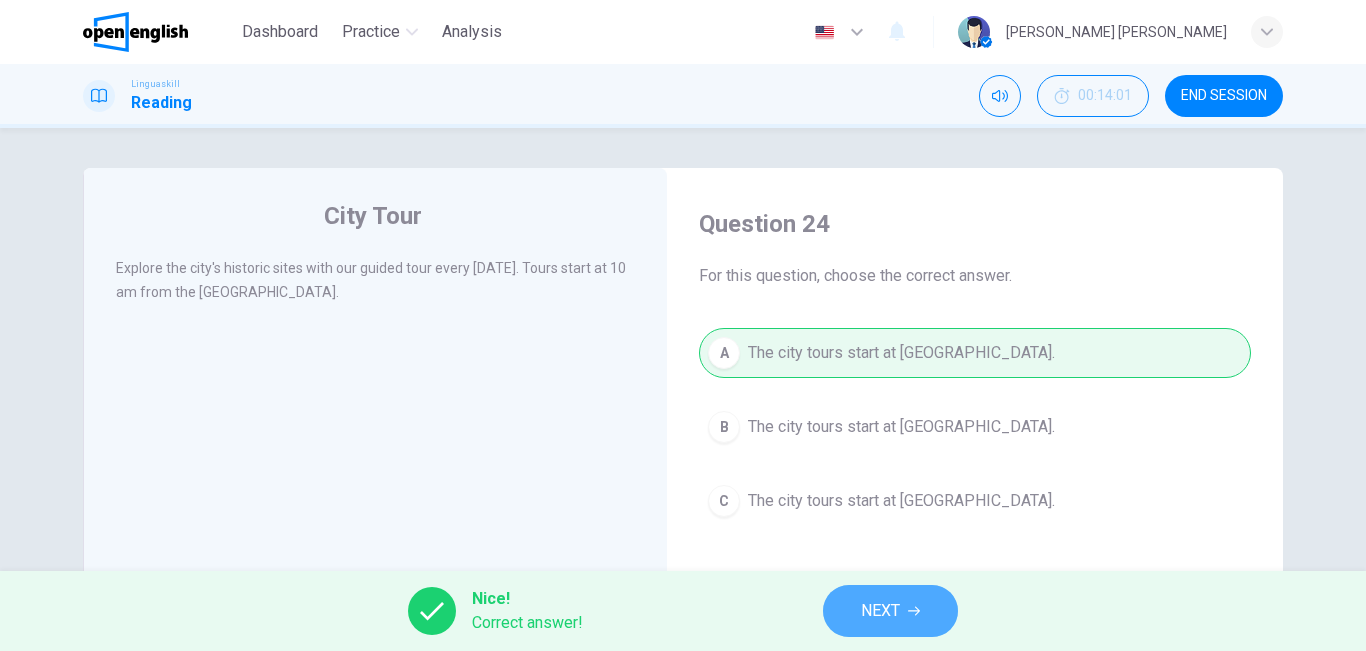 click on "NEXT" at bounding box center (890, 611) 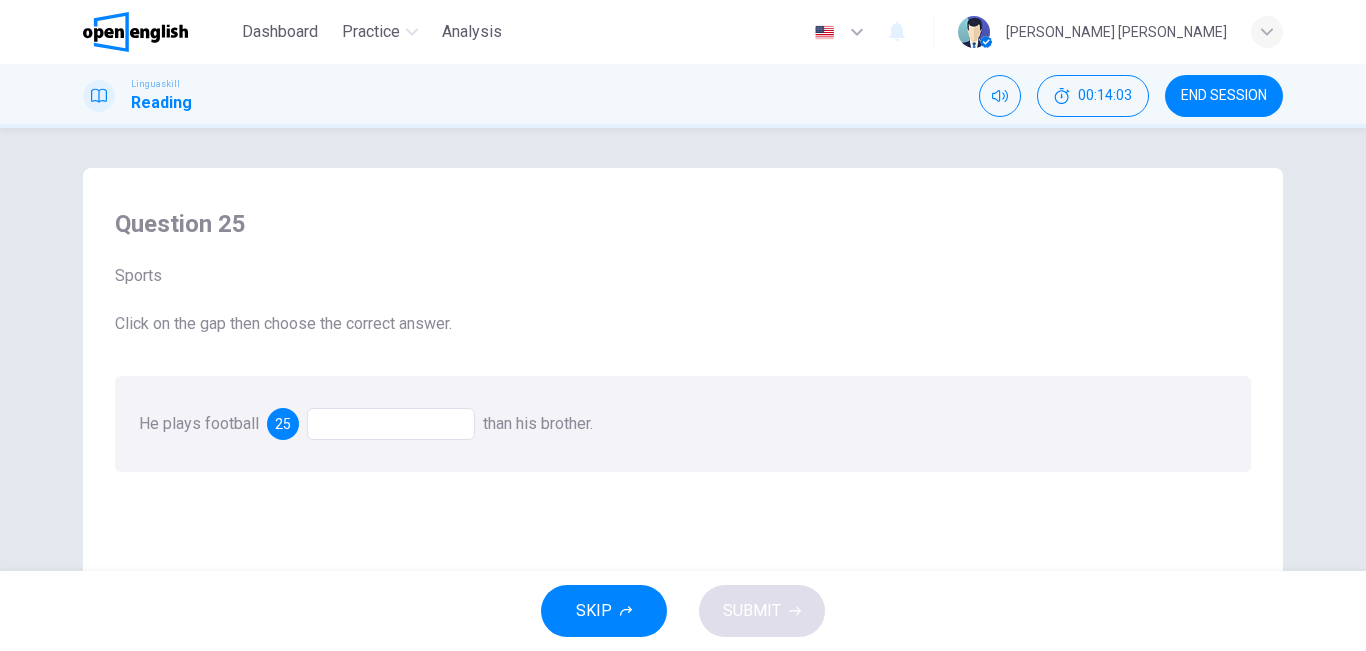 click at bounding box center [391, 424] 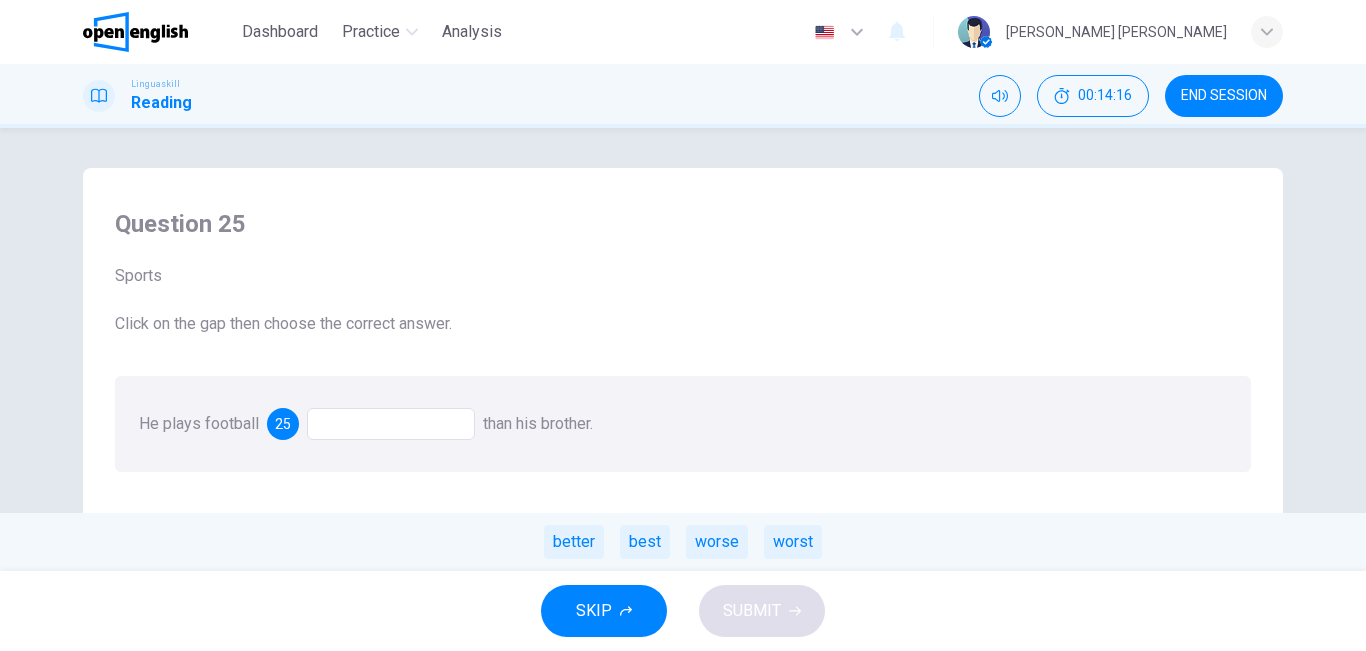 click on "better best worse worst" at bounding box center (683, 542) 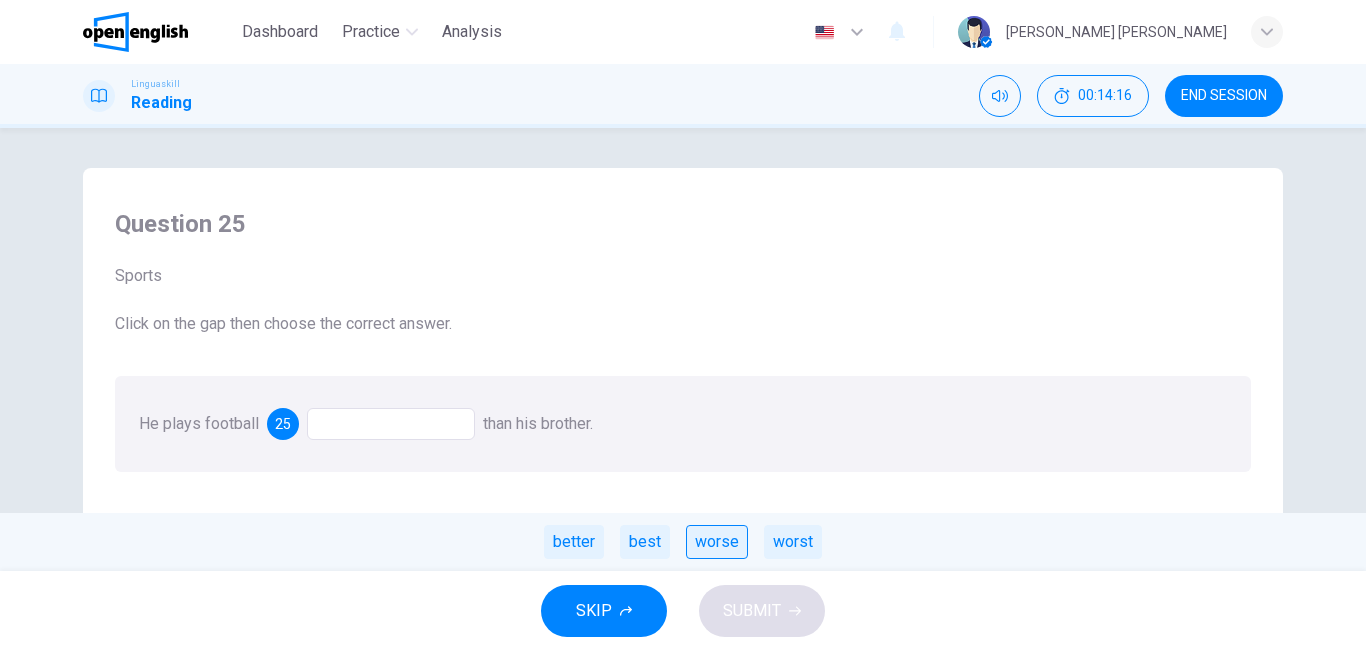 click on "worse" at bounding box center (717, 542) 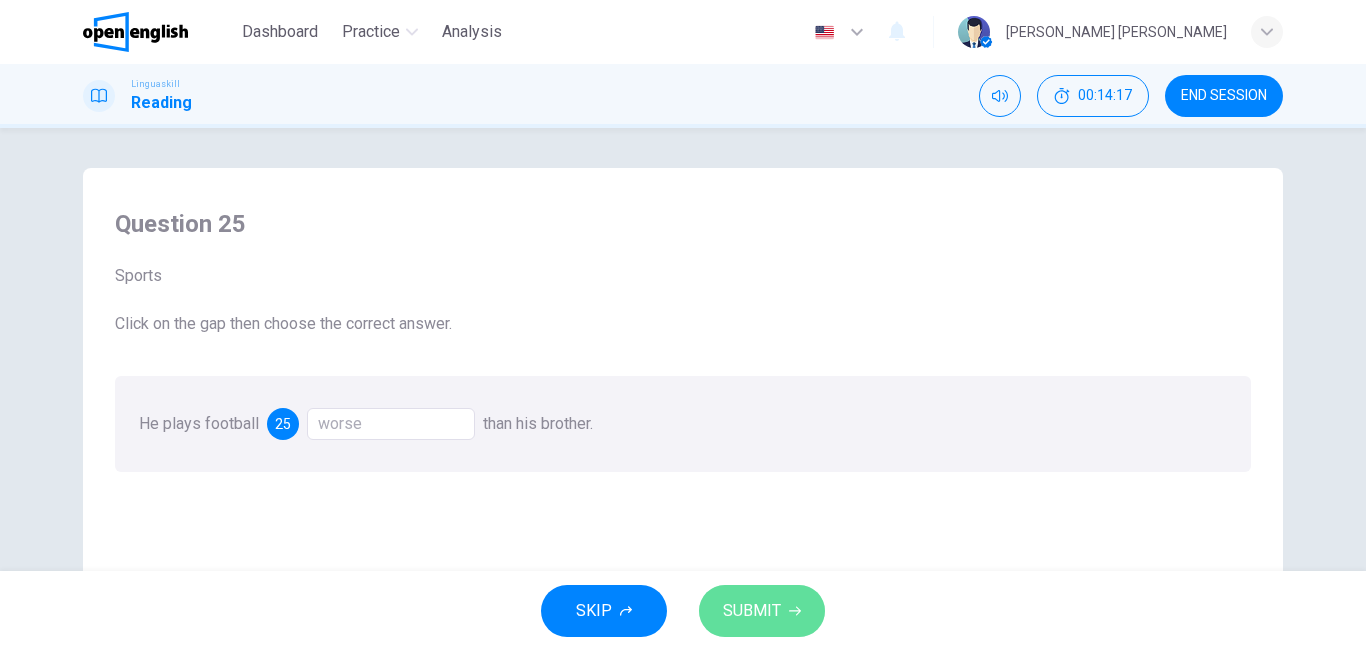 click on "SUBMIT" at bounding box center (752, 611) 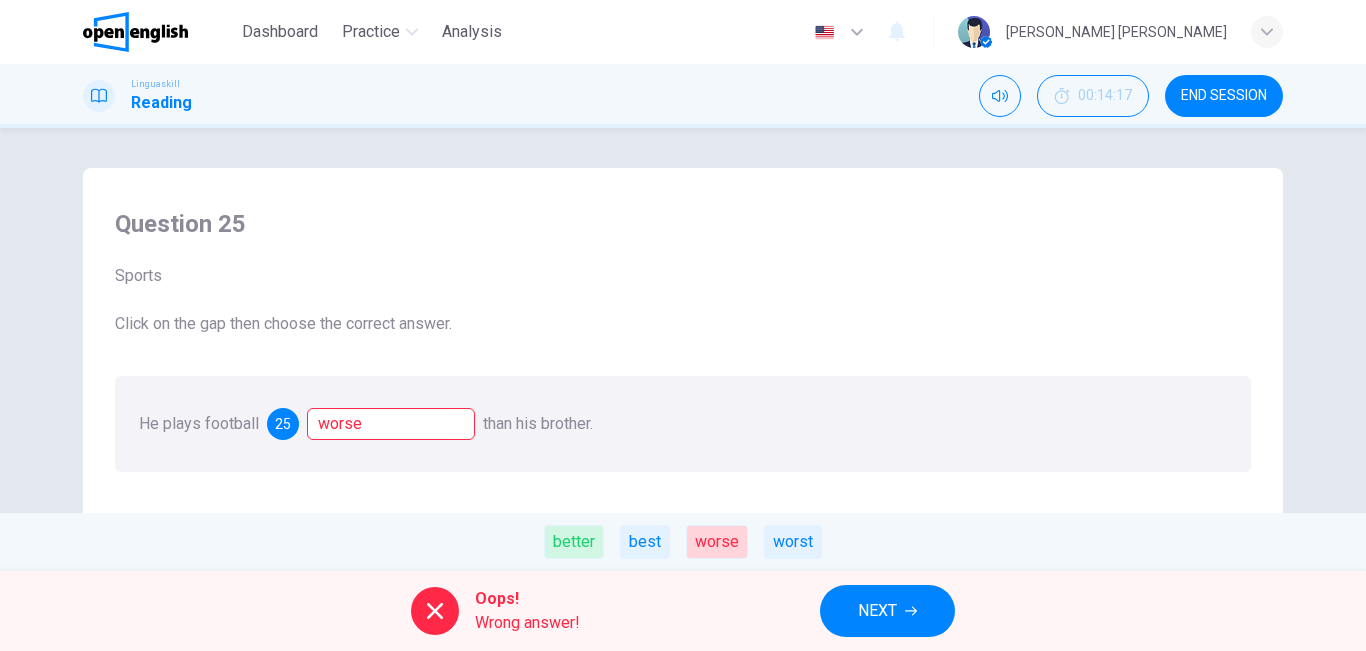 click on "NEXT" at bounding box center (887, 611) 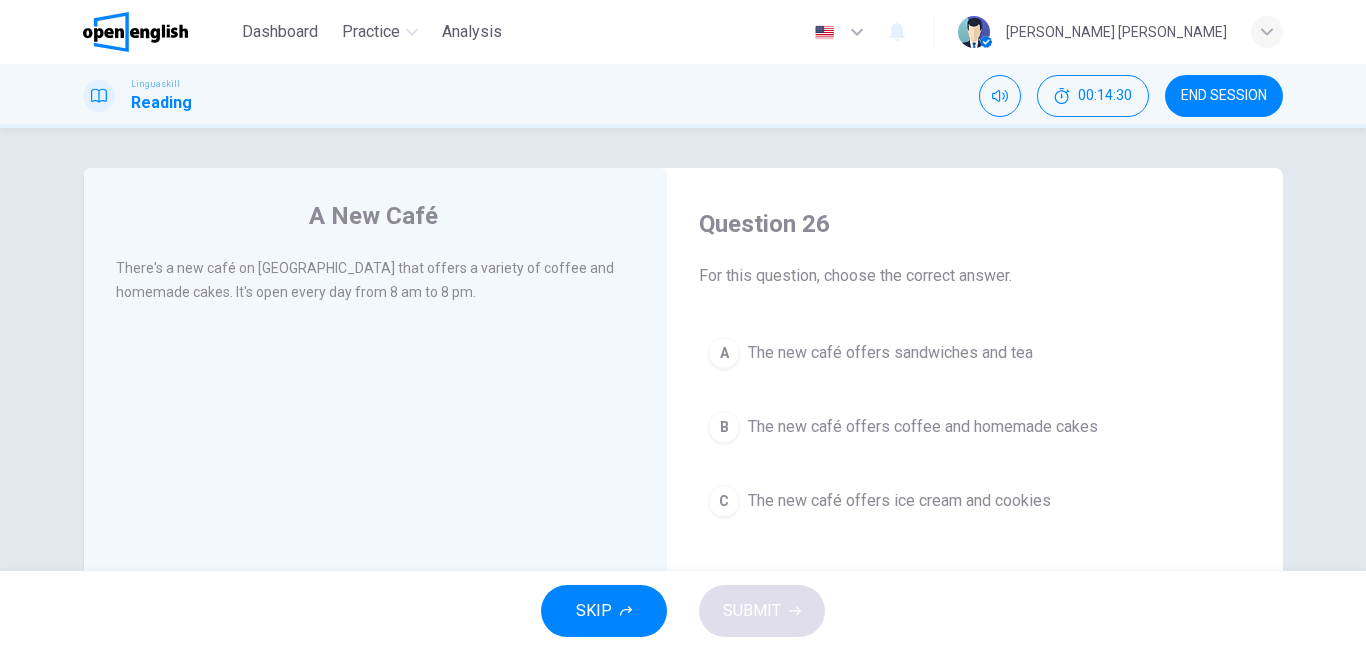 click on "The new café offers coffee and homemade cakes" at bounding box center (923, 427) 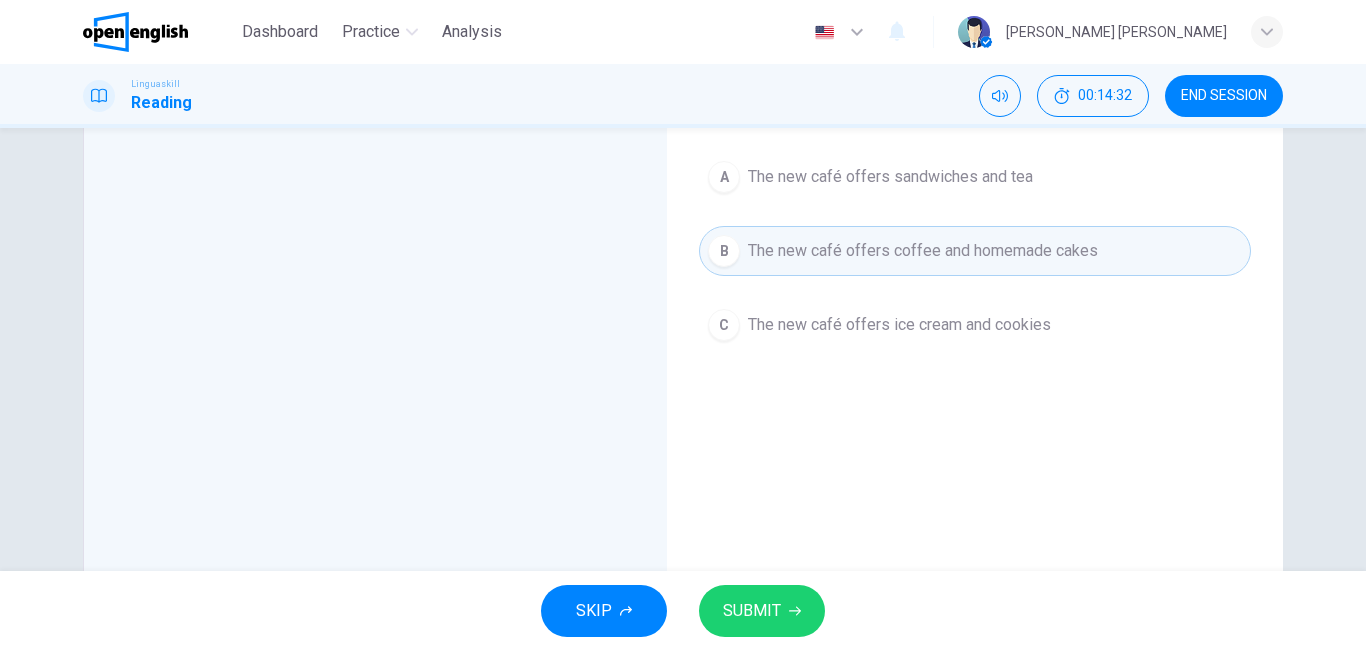 scroll, scrollTop: 200, scrollLeft: 0, axis: vertical 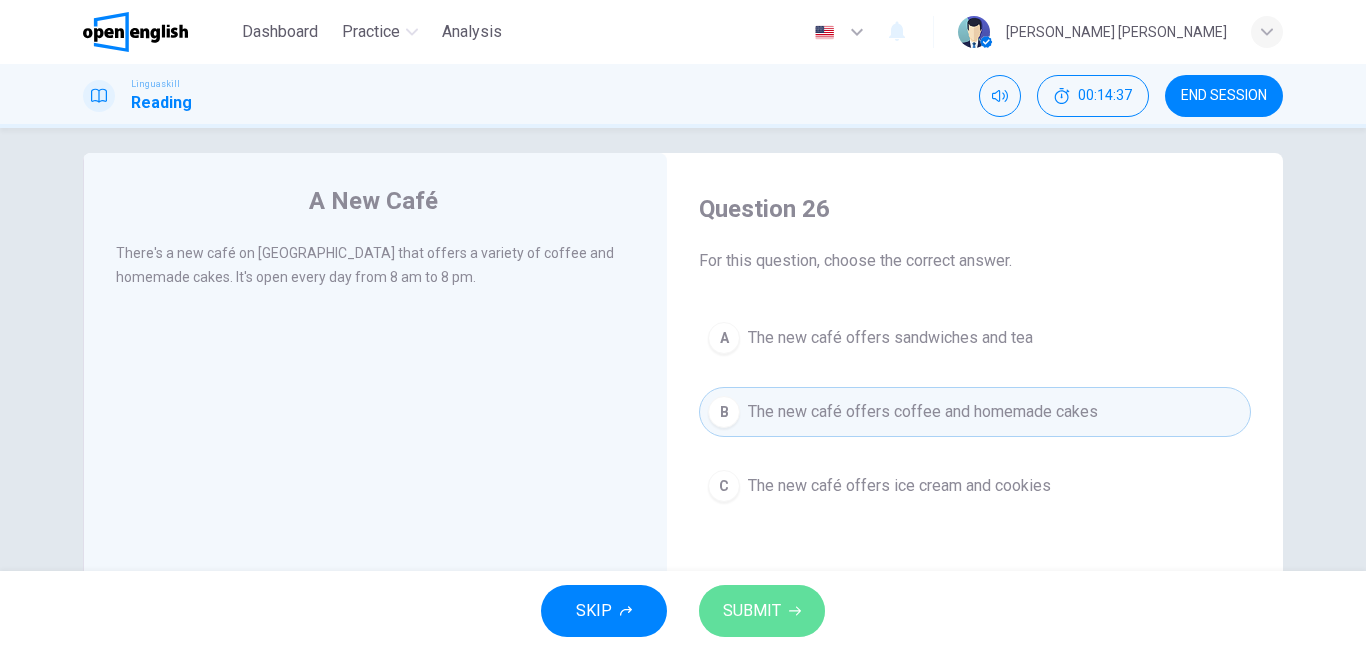 click on "SUBMIT" at bounding box center [752, 611] 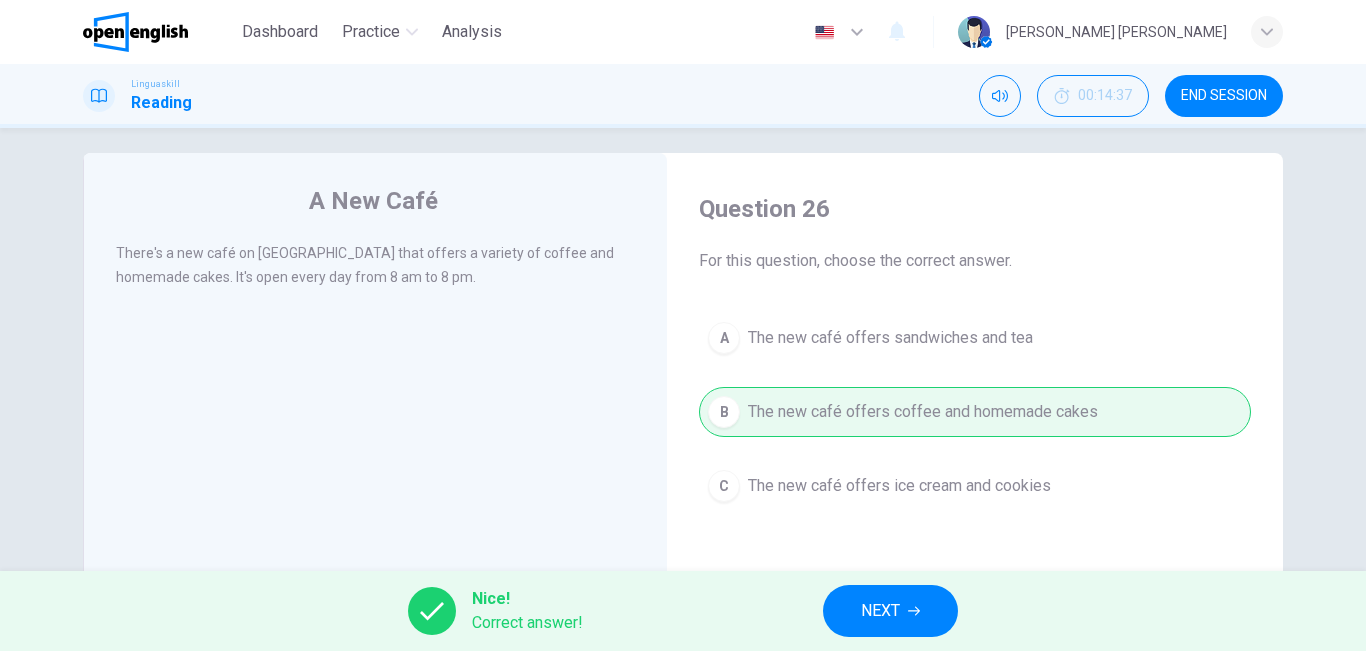 click on "NEXT" at bounding box center (880, 611) 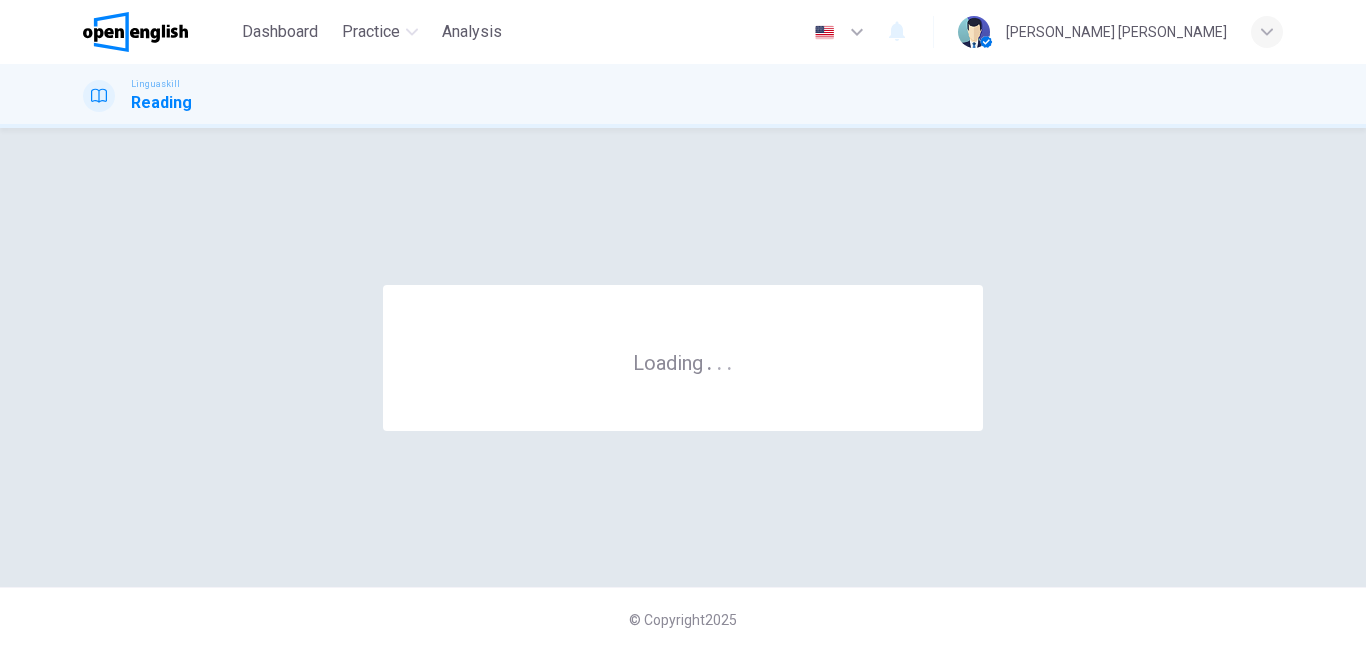 scroll, scrollTop: 0, scrollLeft: 0, axis: both 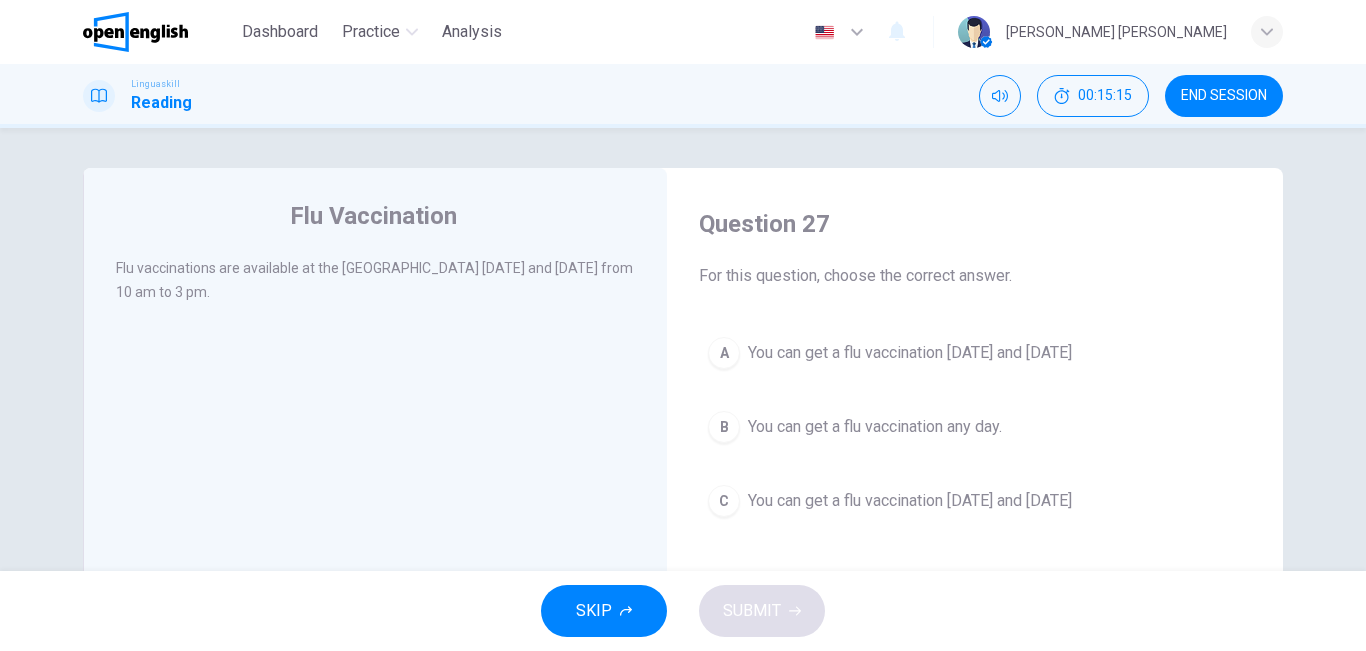 click on "You can get a flu vaccination [DATE] and [DATE]" at bounding box center [910, 353] 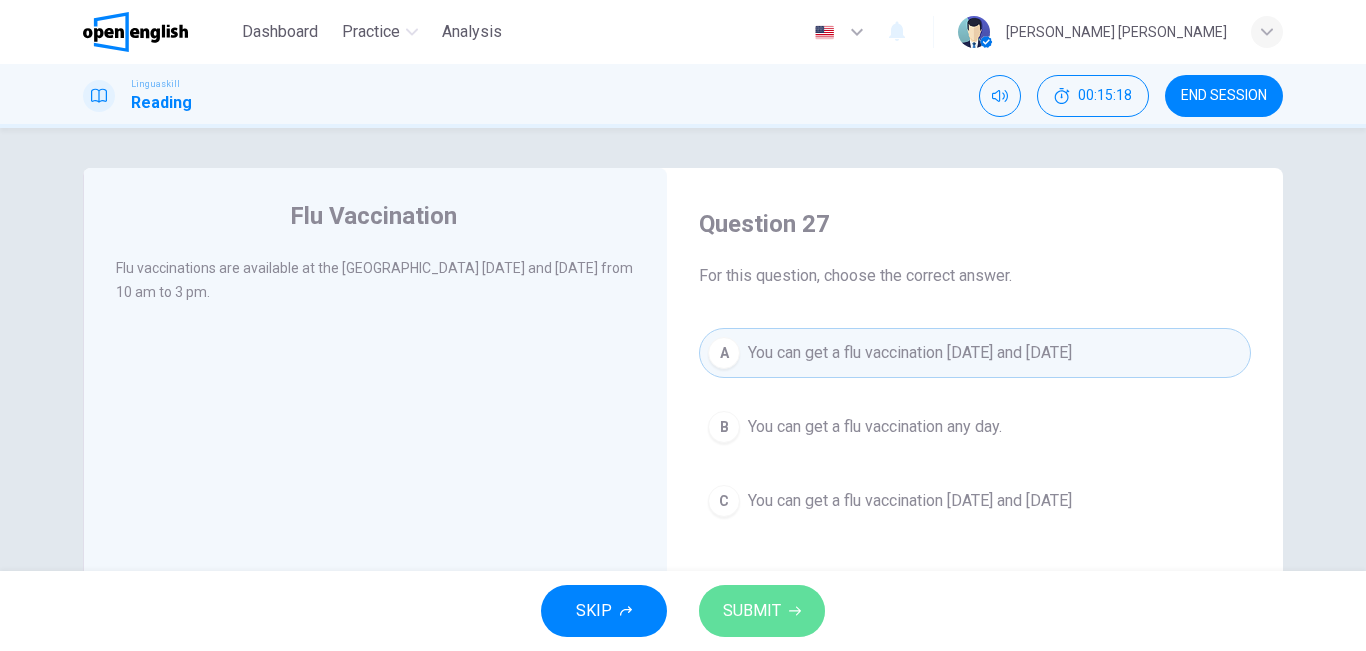 click on "SUBMIT" at bounding box center (752, 611) 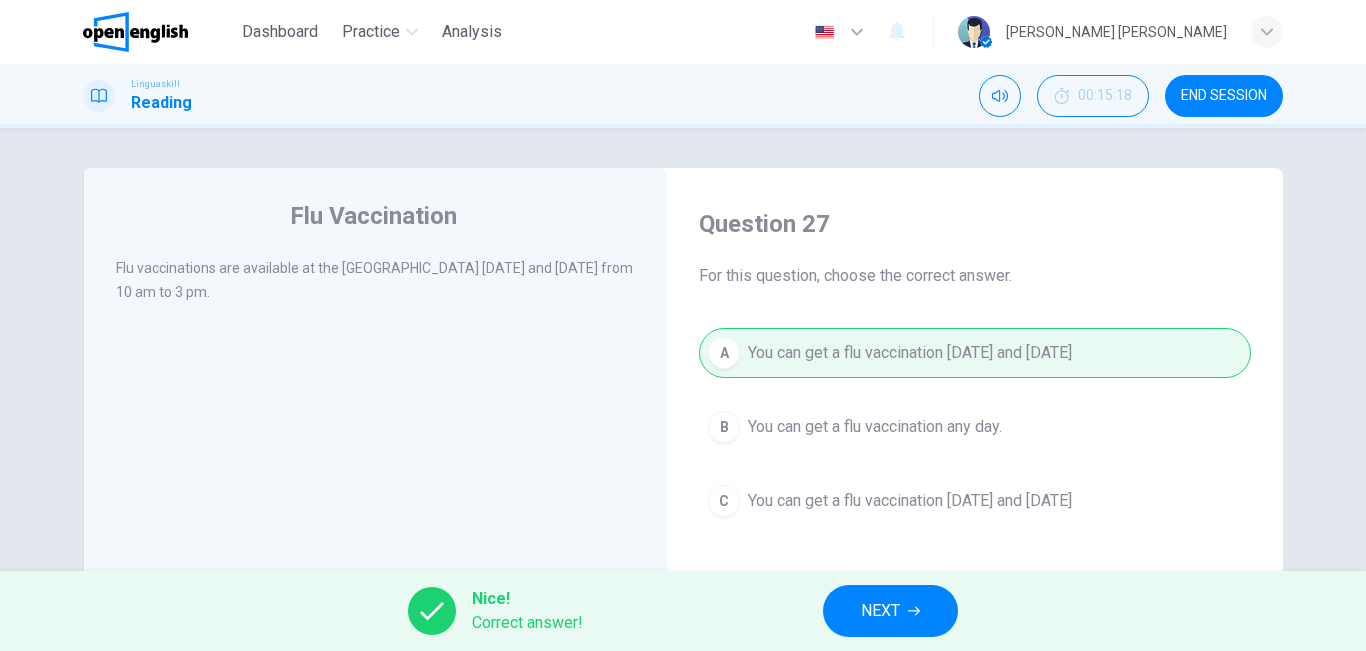 click on "NEXT" at bounding box center [890, 611] 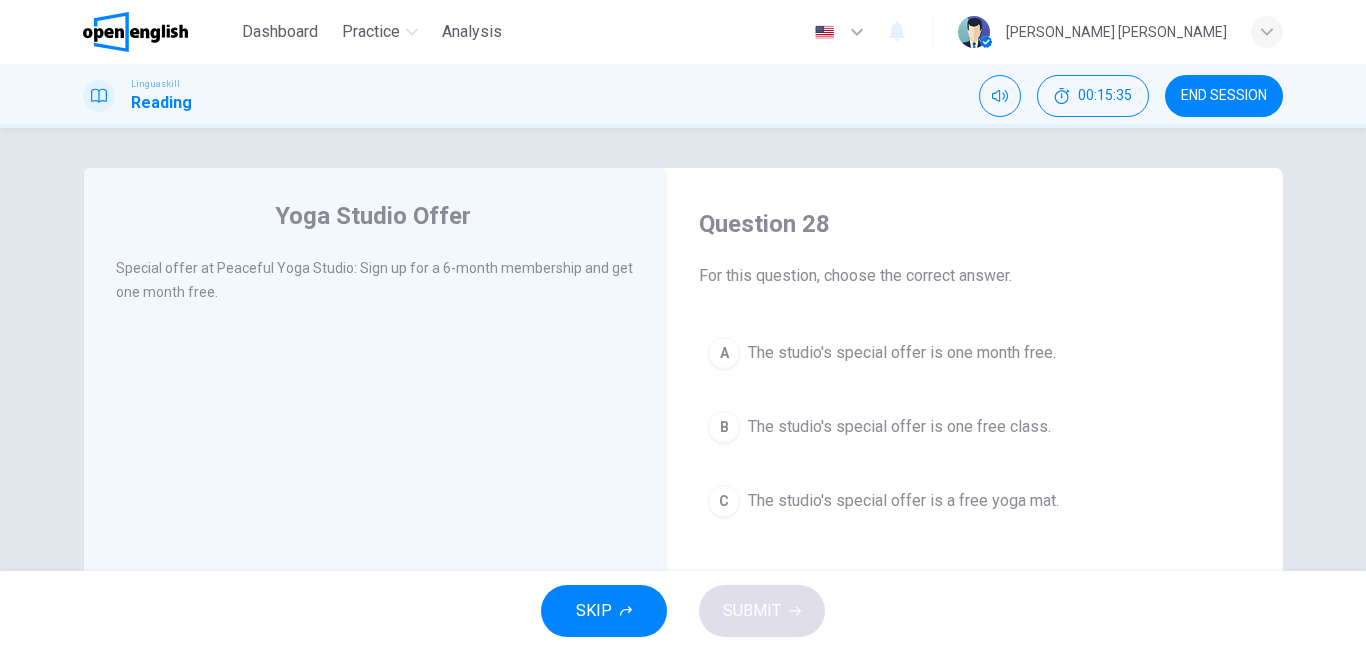 click on "A The studio's special offer is one month free." at bounding box center (975, 353) 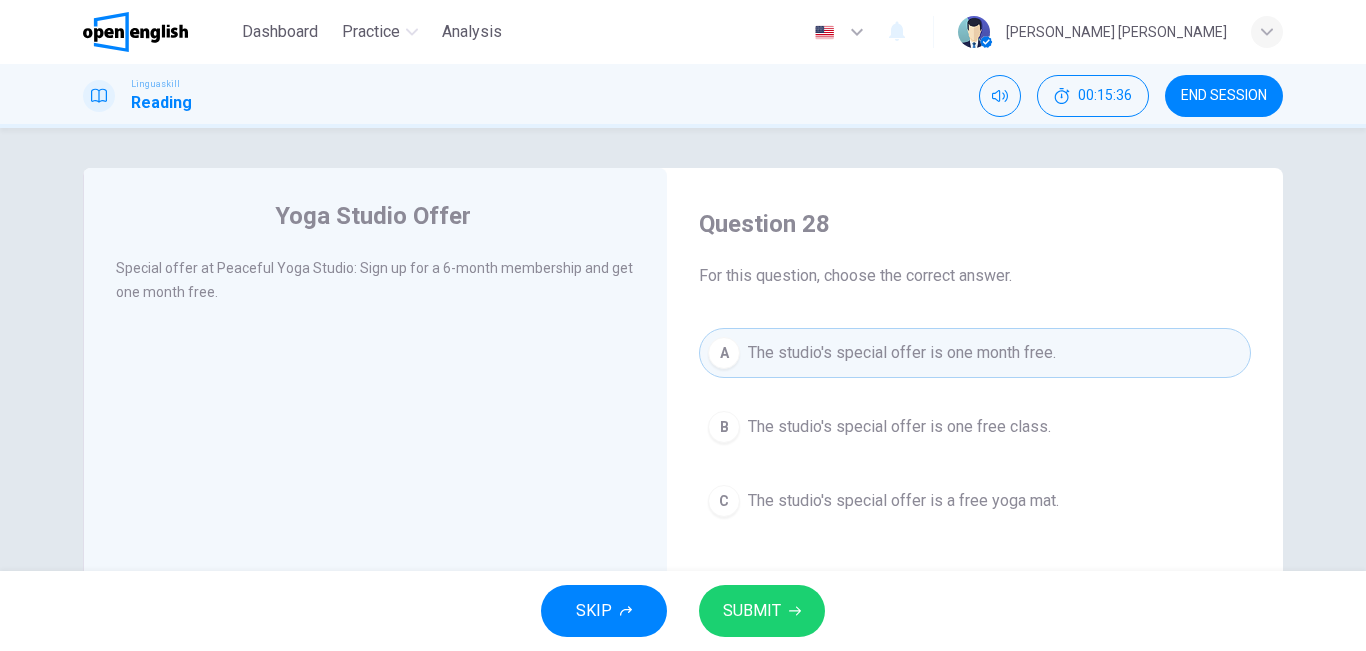 click on "SUBMIT" at bounding box center (752, 611) 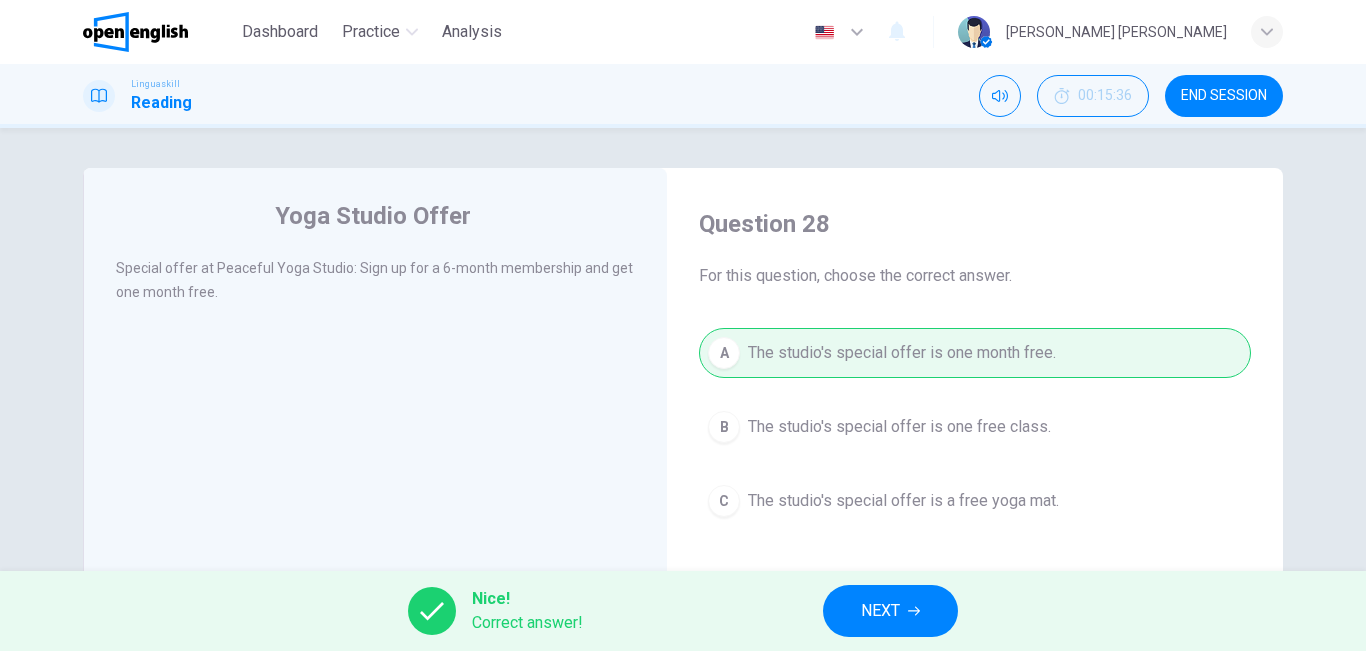 click on "NEXT" at bounding box center [890, 611] 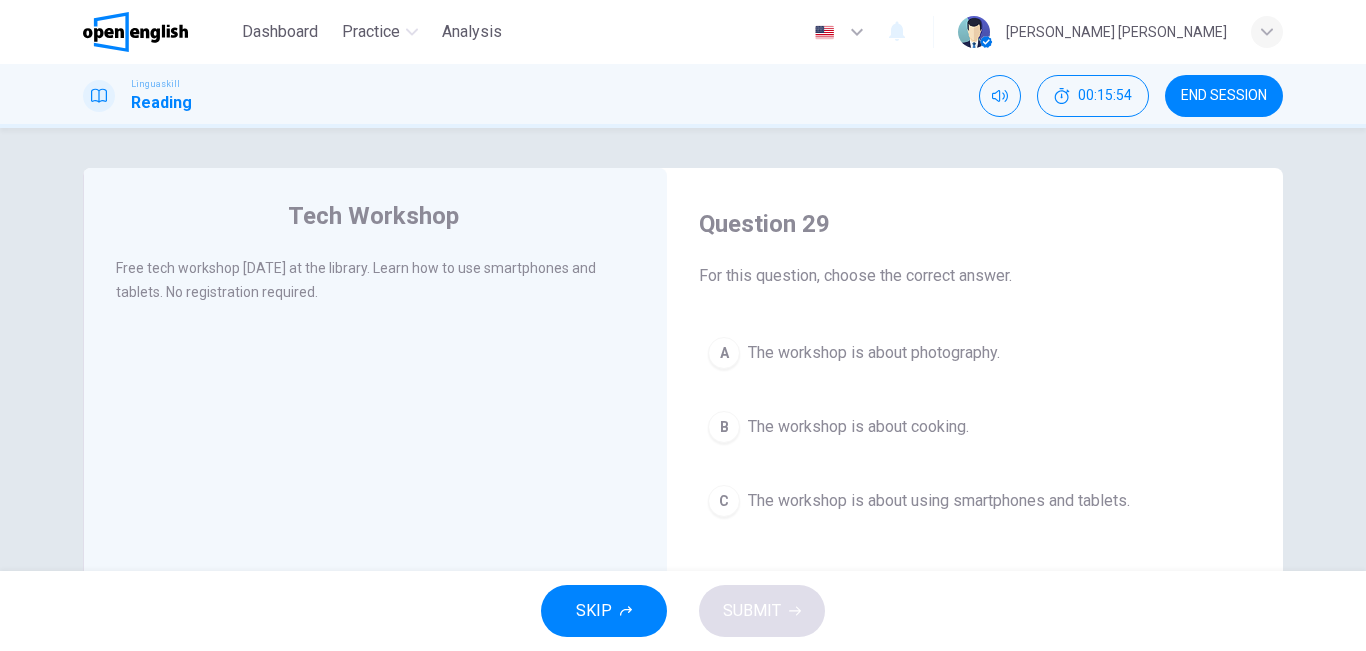 click on "C The workshop is about using smartphones and tablets." at bounding box center [975, 501] 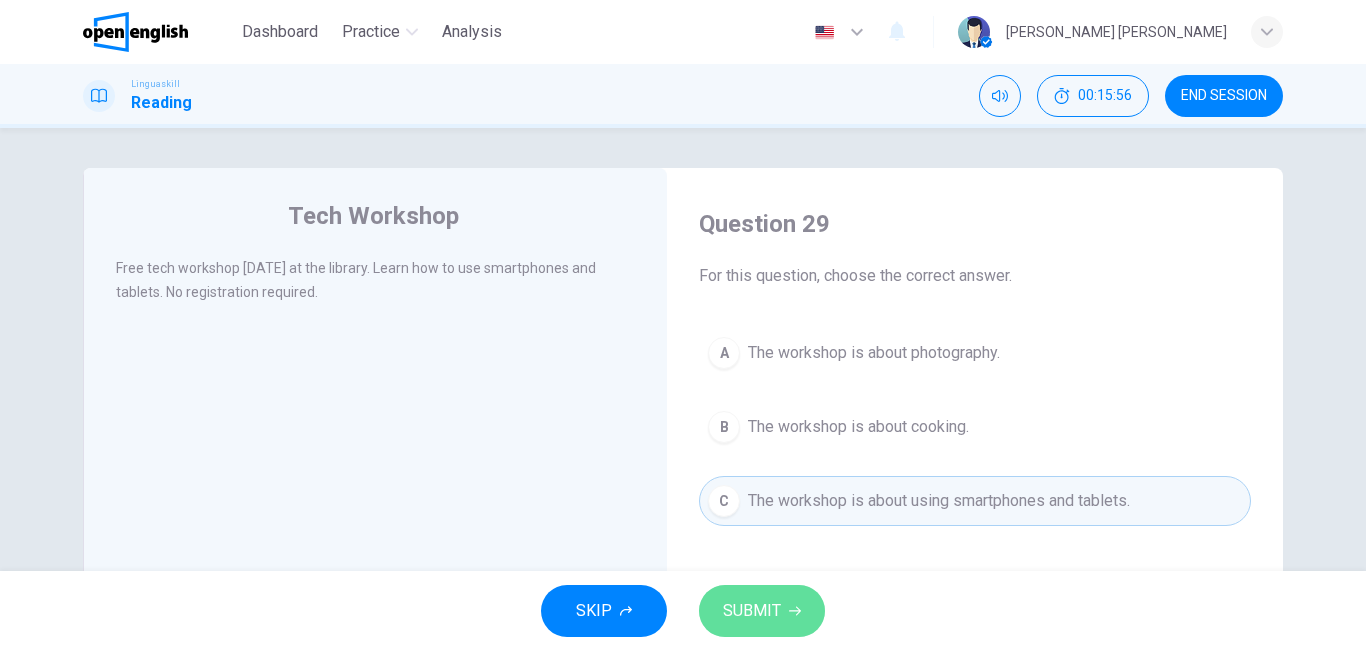 click on "SUBMIT" at bounding box center [762, 611] 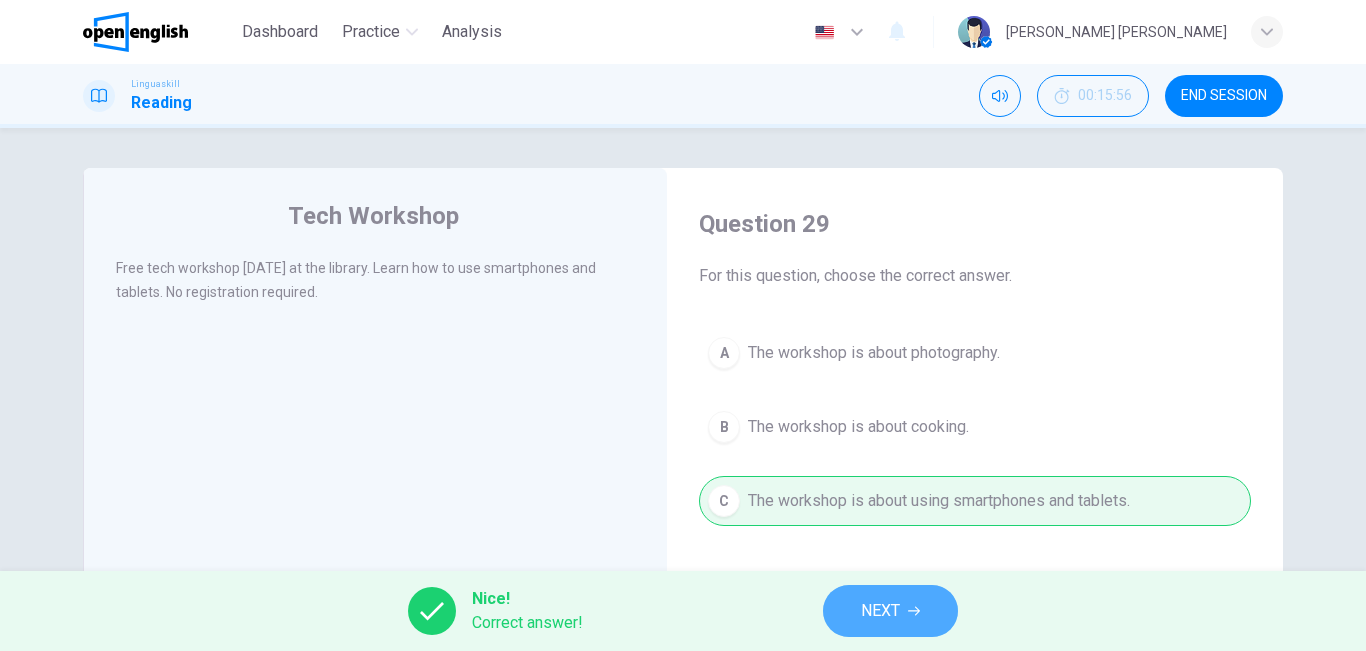 click on "NEXT" at bounding box center (890, 611) 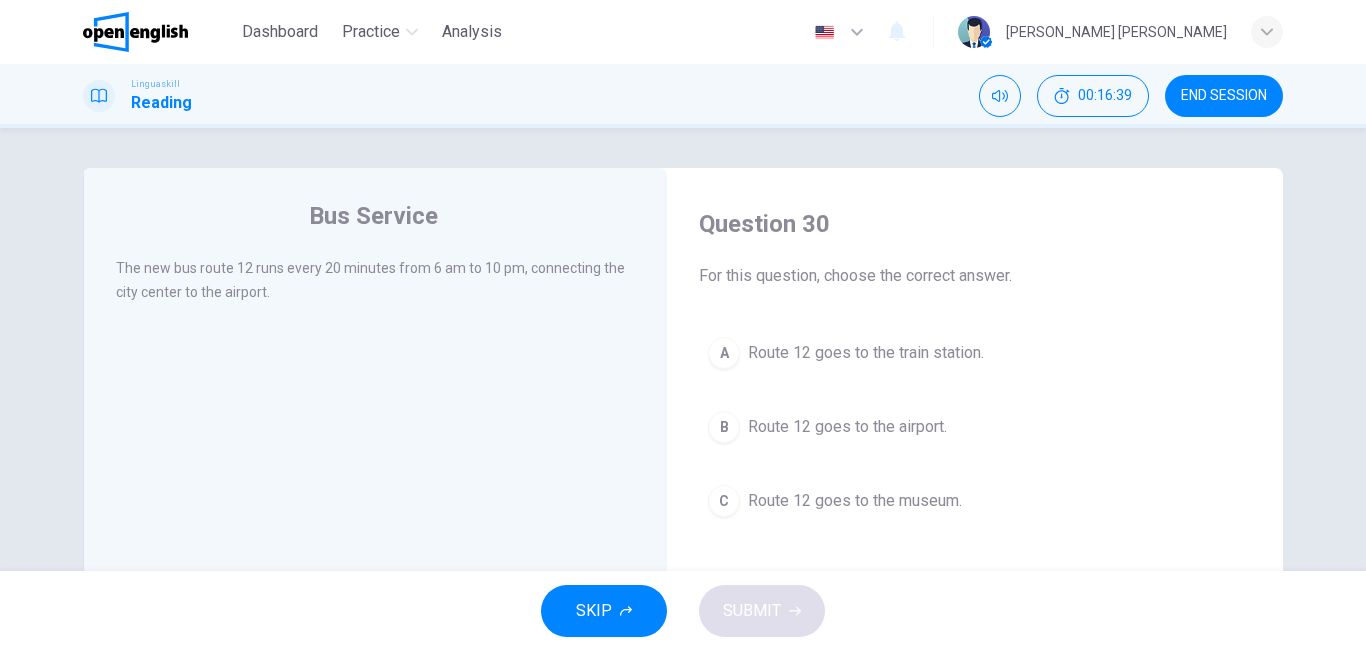click on "B Route 12 goes to the airport." at bounding box center (975, 427) 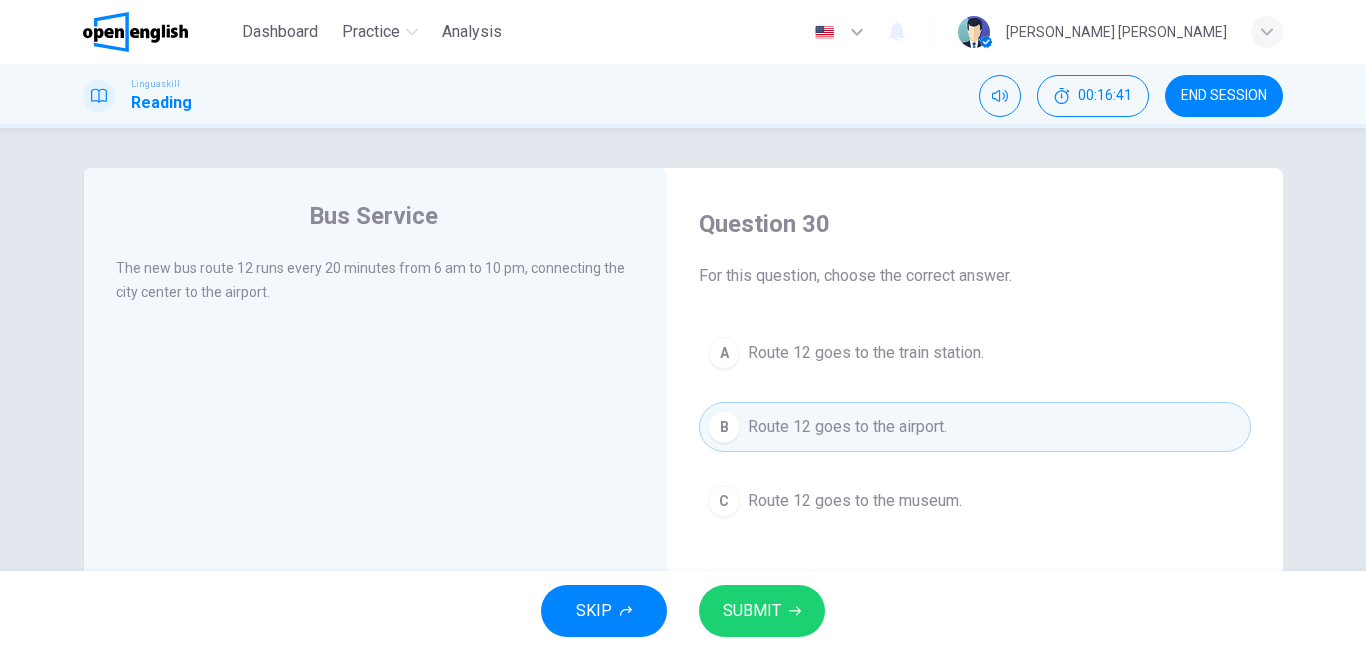 click on "SUBMIT" at bounding box center (762, 611) 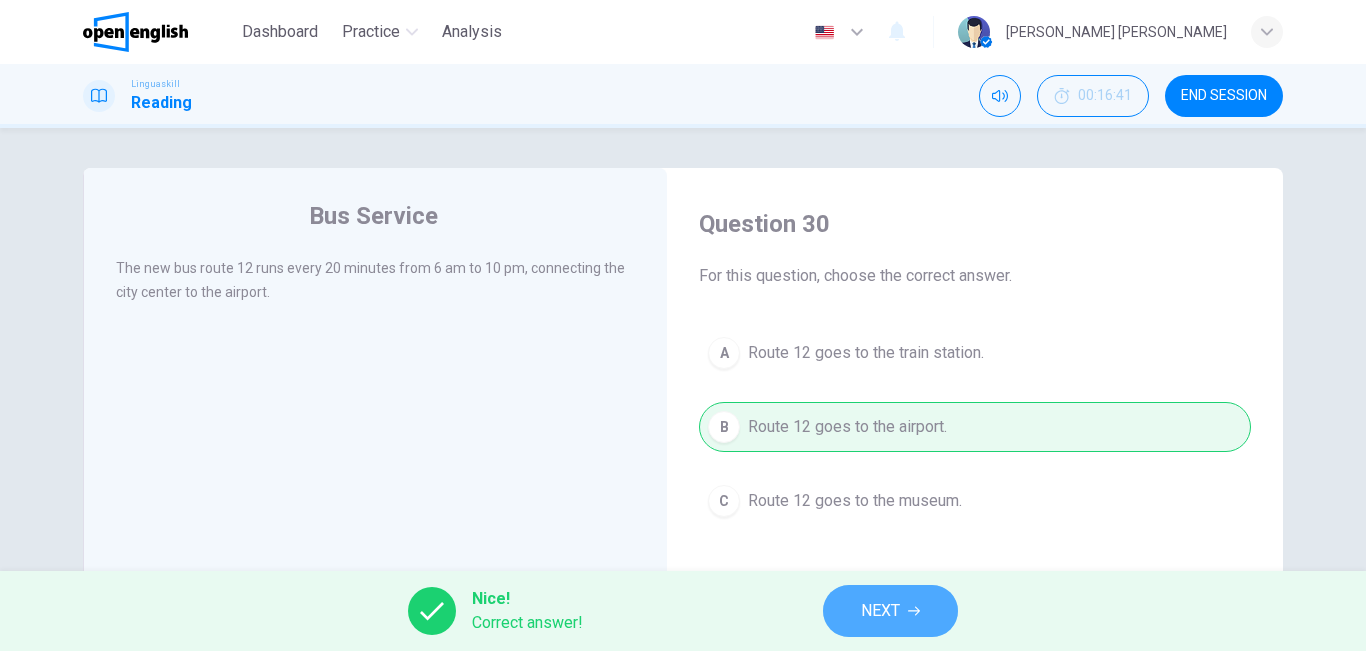 click on "NEXT" at bounding box center [890, 611] 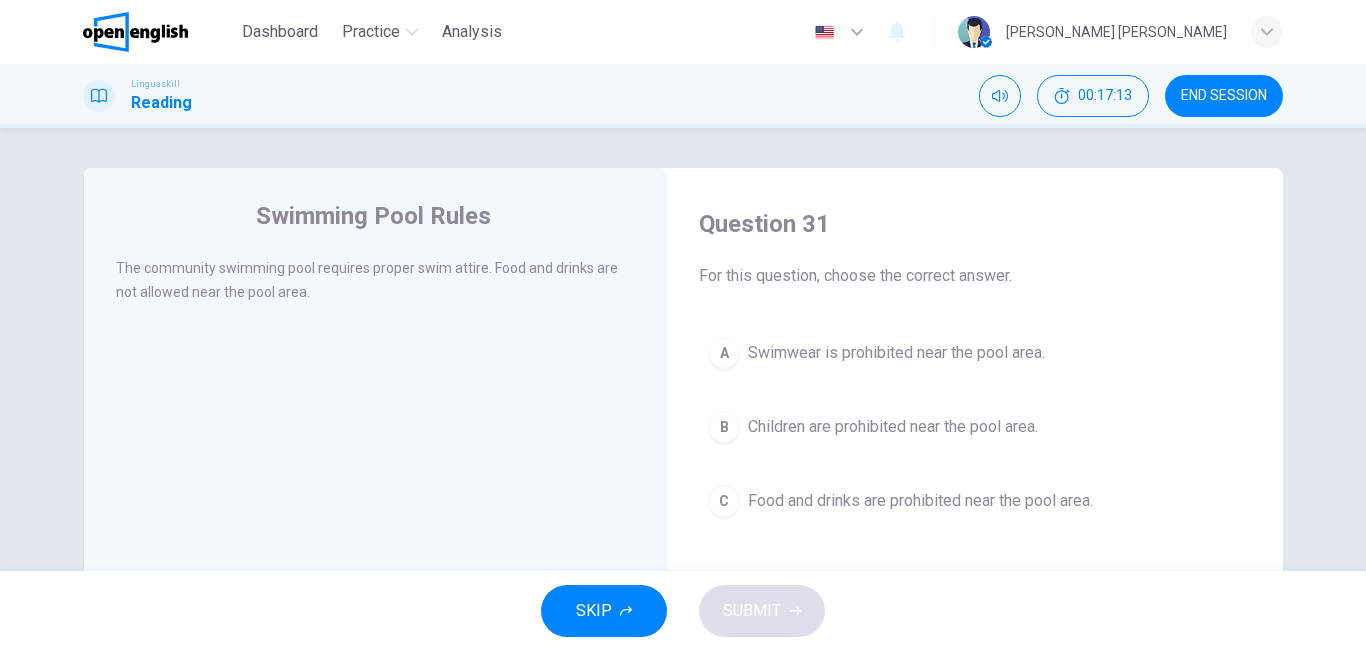 click on "A Swimwear is prohibited near the pool area." at bounding box center [975, 353] 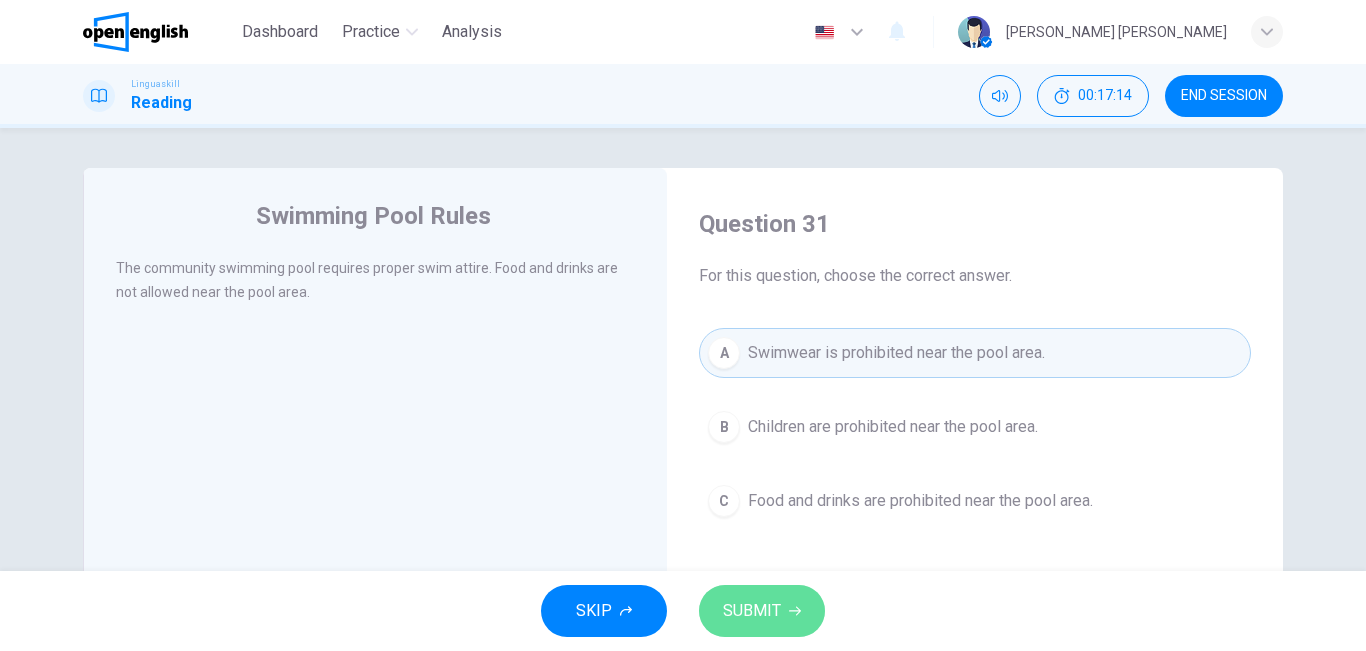 click on "SUBMIT" at bounding box center (752, 611) 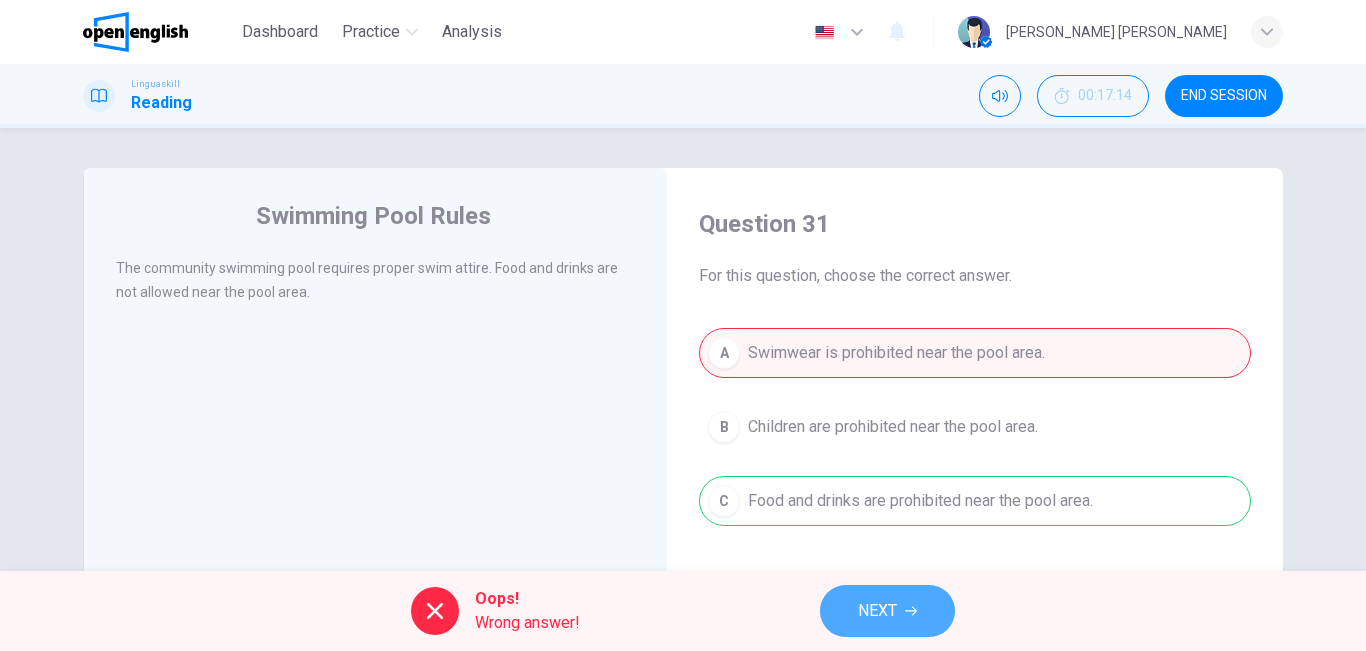 click on "NEXT" at bounding box center (877, 611) 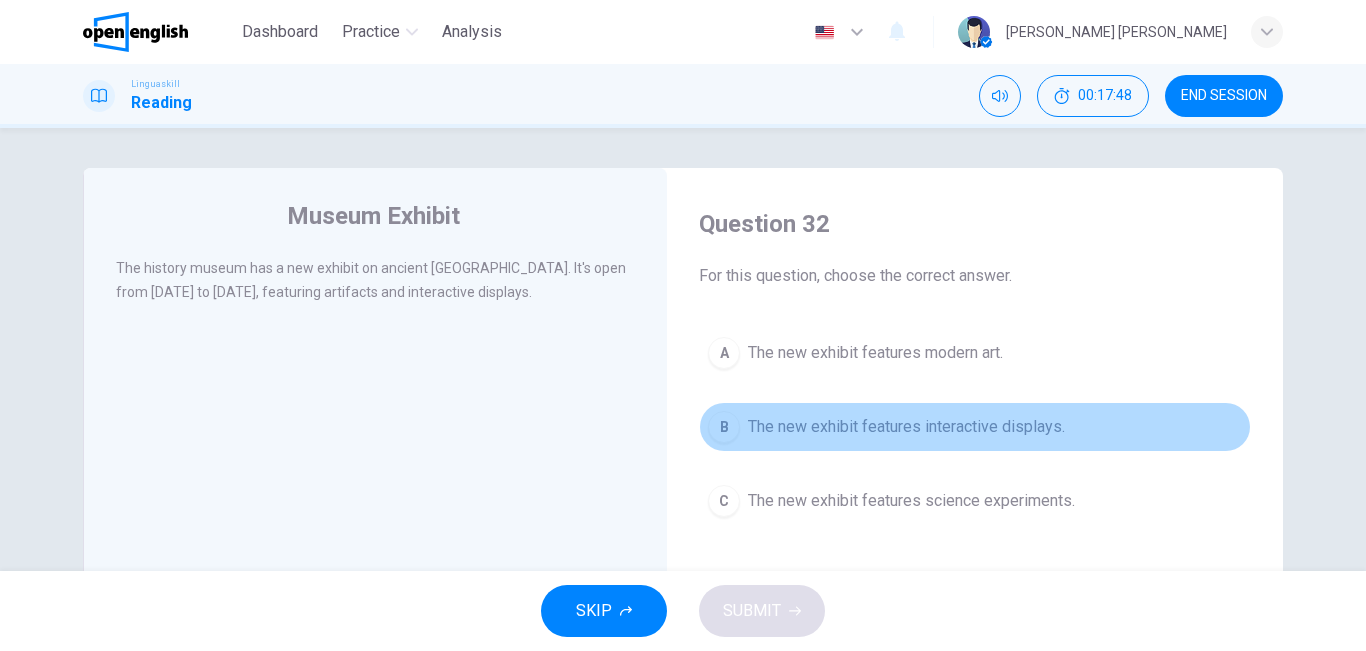 click on "The new exhibit features interactive displays." at bounding box center [906, 427] 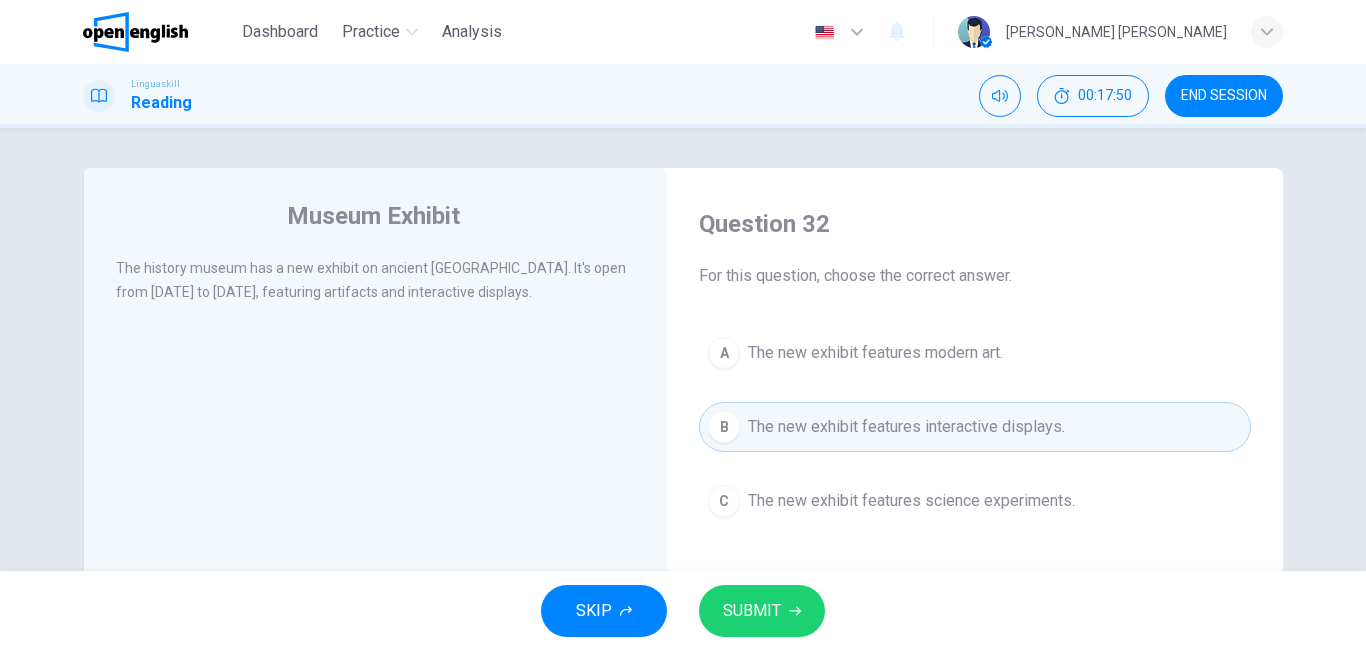 click on "SUBMIT" at bounding box center [752, 611] 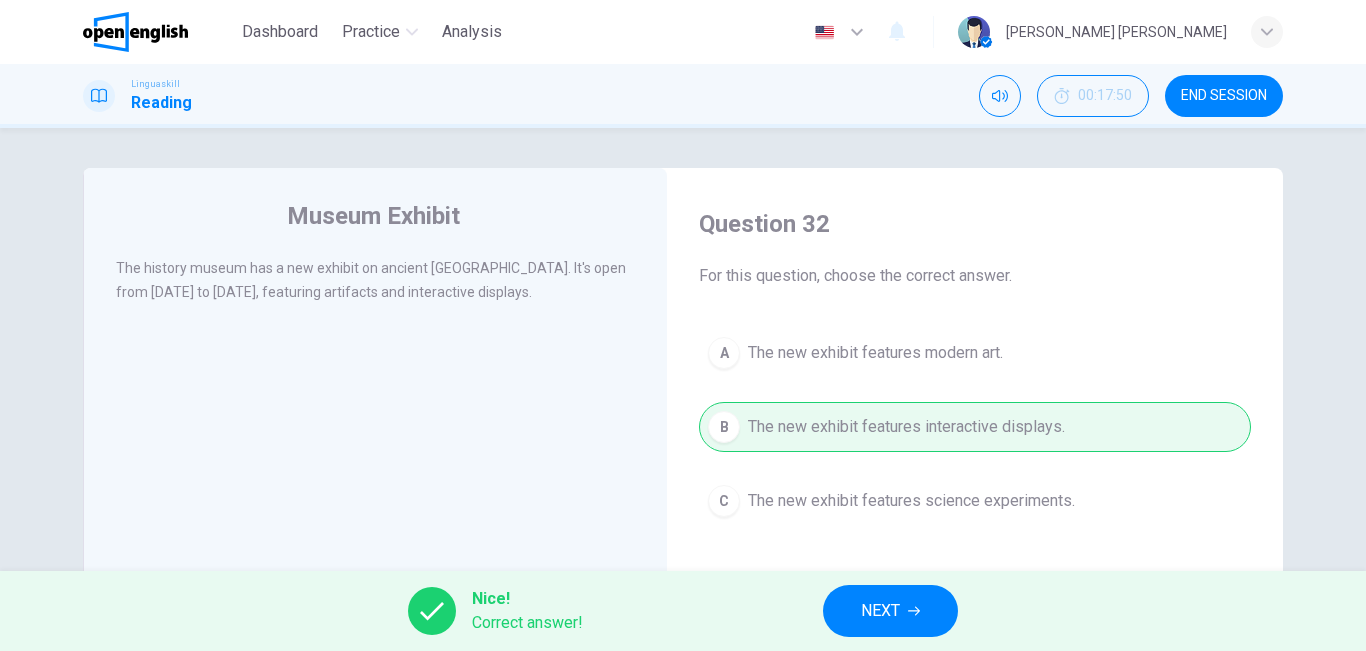click on "NEXT" at bounding box center [880, 611] 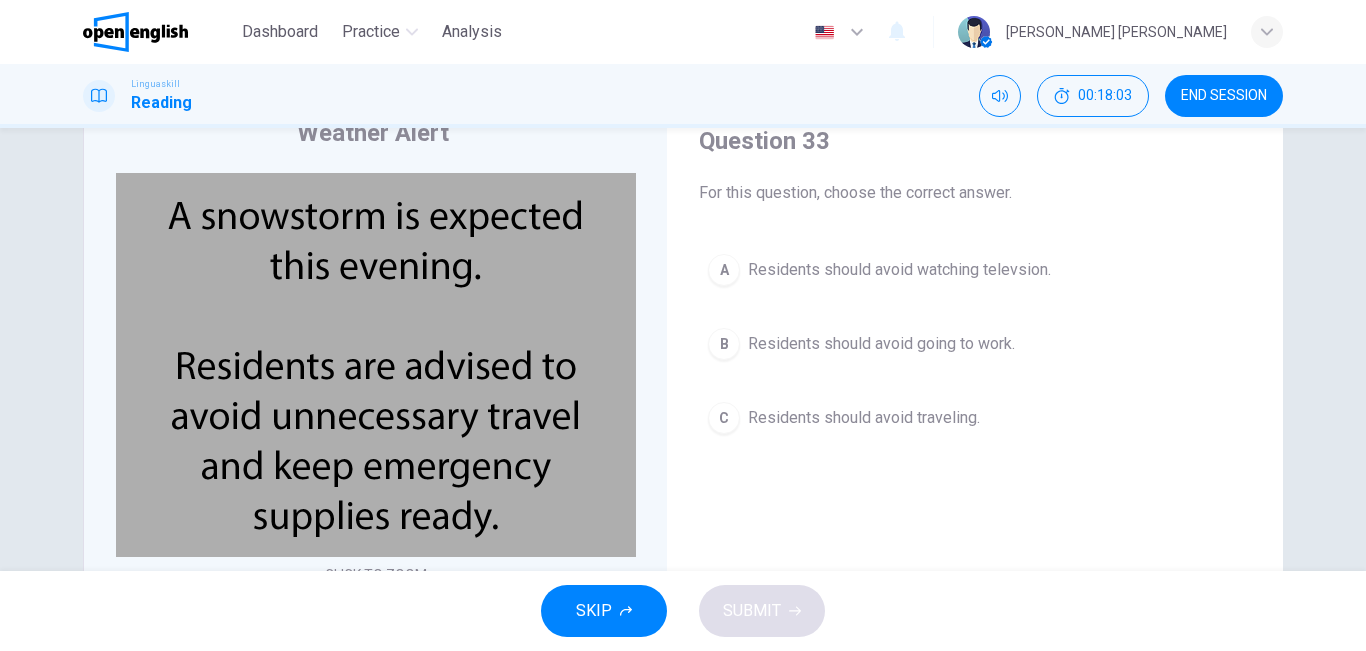 scroll, scrollTop: 85, scrollLeft: 0, axis: vertical 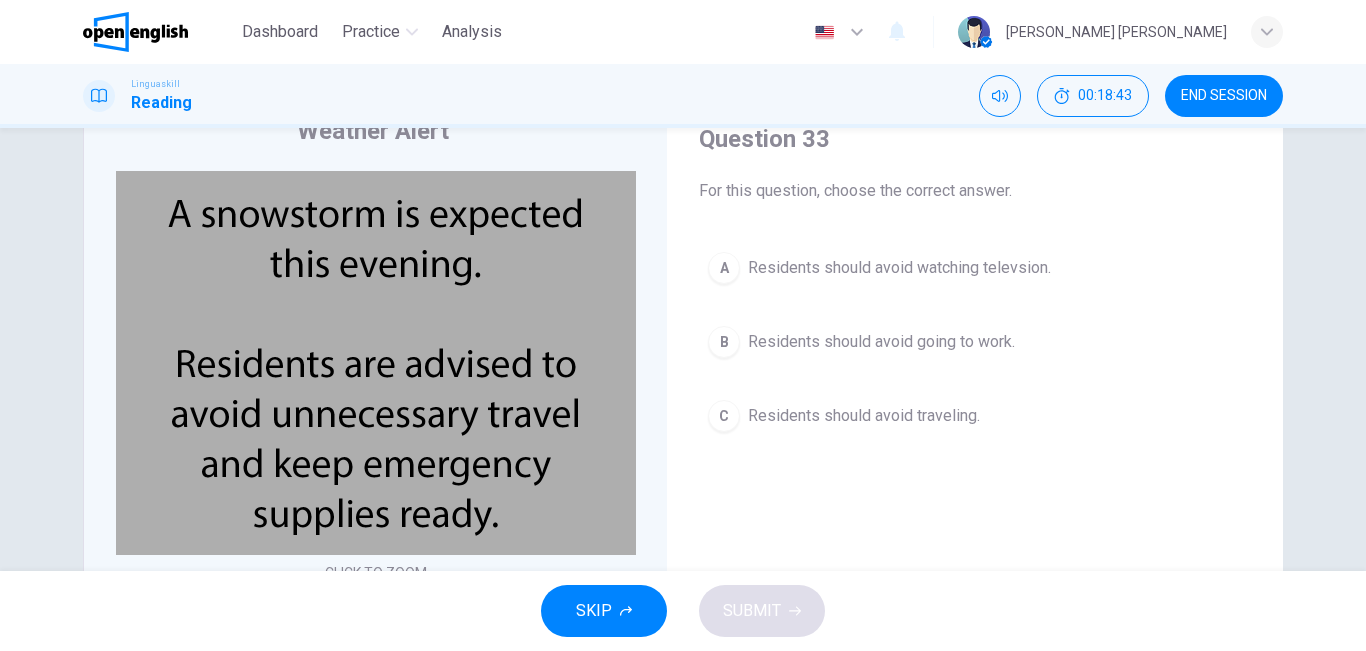 click on "Residents should avoid watching televsion." at bounding box center (899, 268) 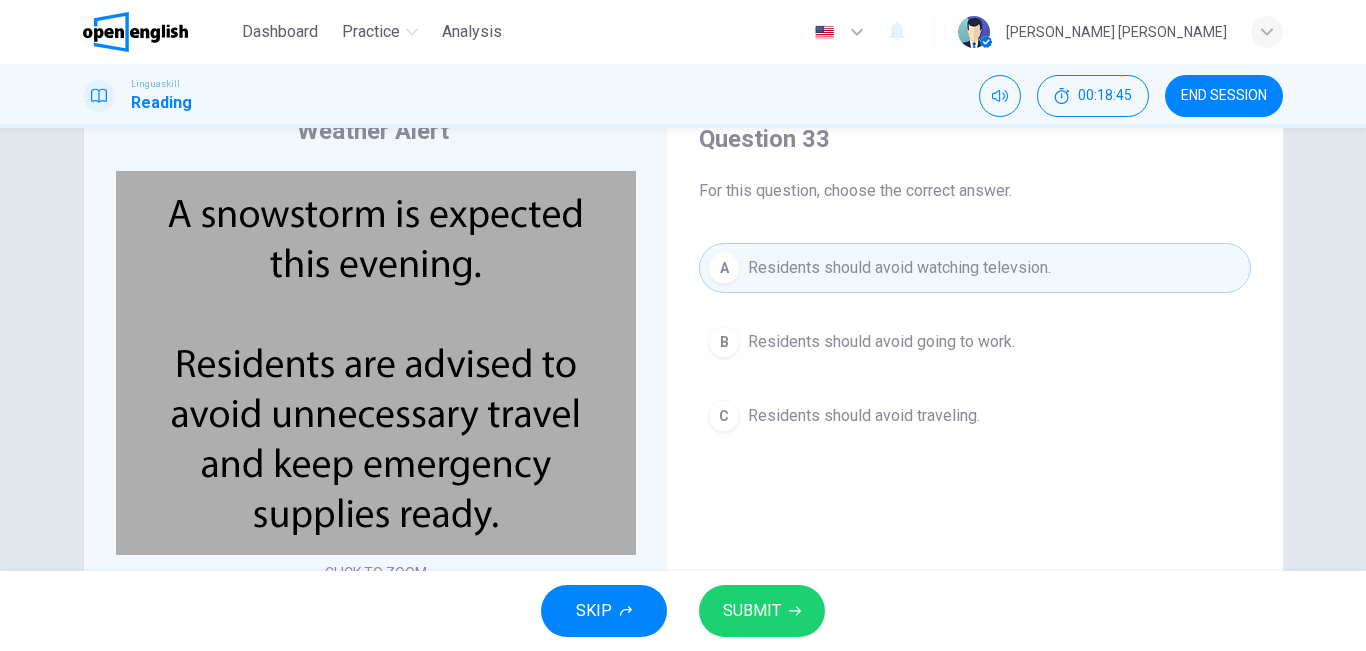 click on "SUBMIT" at bounding box center (752, 611) 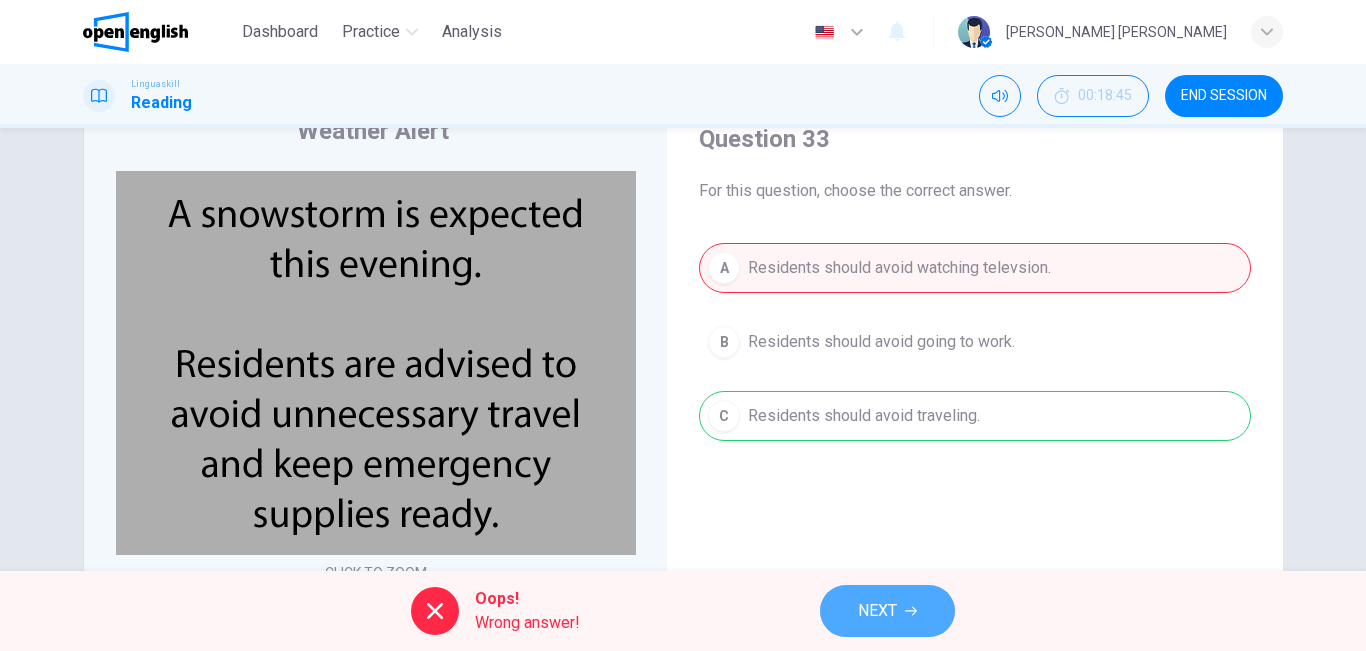 click on "NEXT" at bounding box center [877, 611] 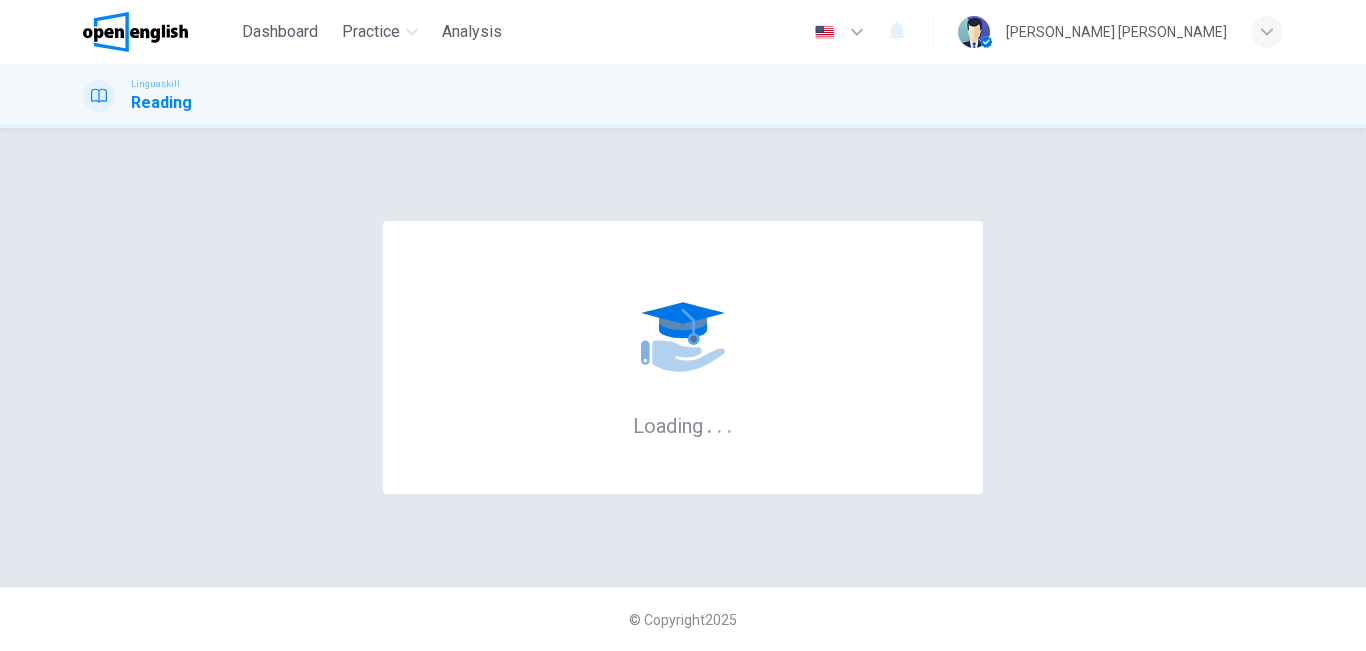 scroll, scrollTop: 0, scrollLeft: 0, axis: both 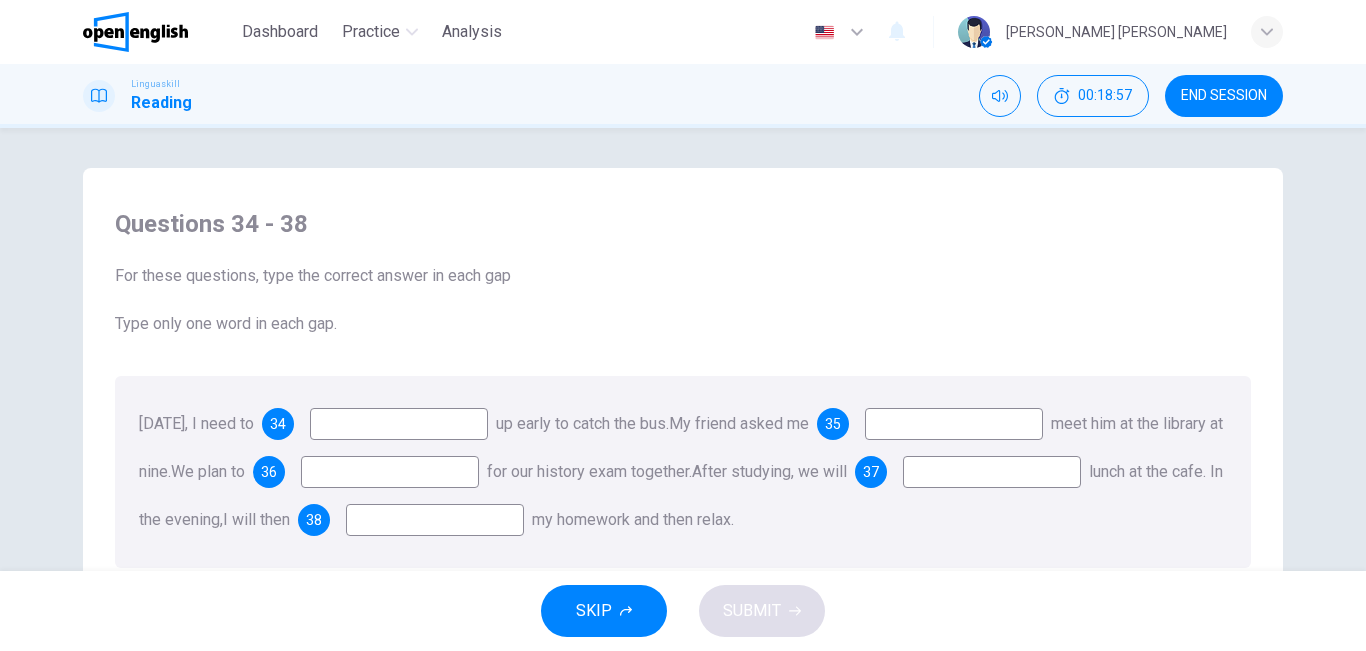click on "[DATE], I need to  34  up early to catch the bus.  My friend asked me  35  meet him at the library at nine.  We plan to  36  for our history exam together.  After studying, we will  37  lunch at the cafe. In the evening,  I will then  38  my homework and then relax." at bounding box center [683, 472] 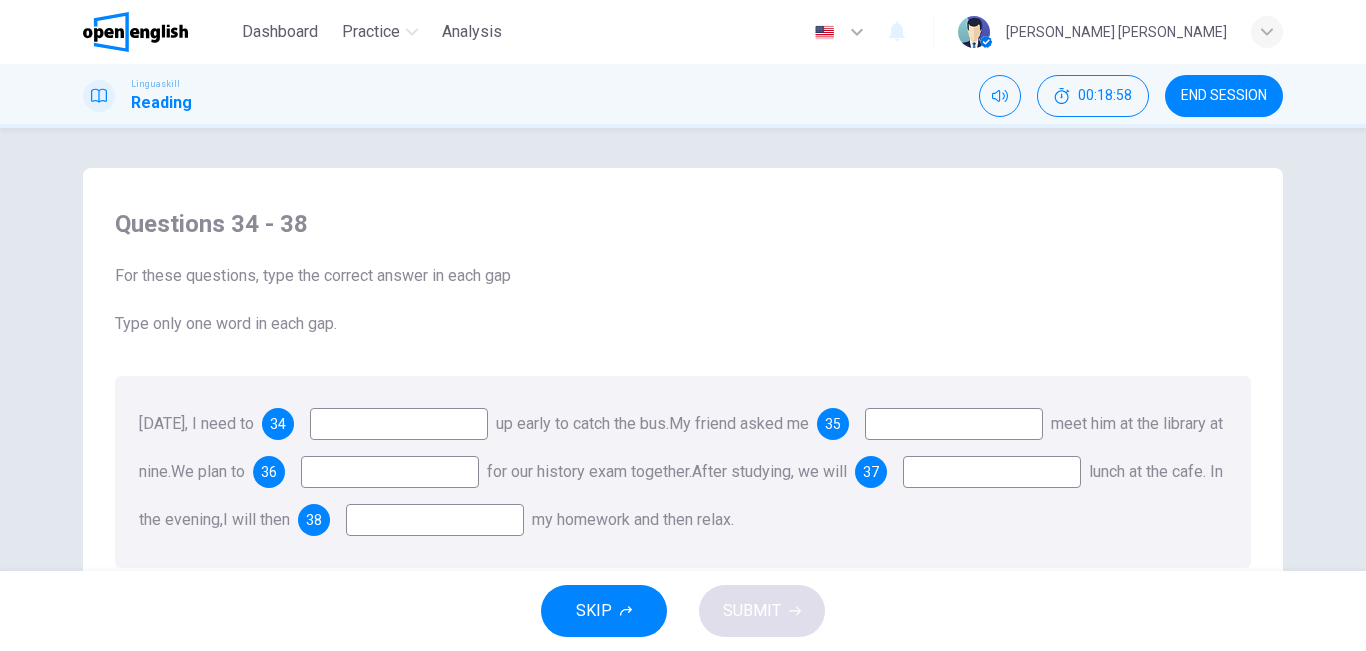 click at bounding box center [399, 424] 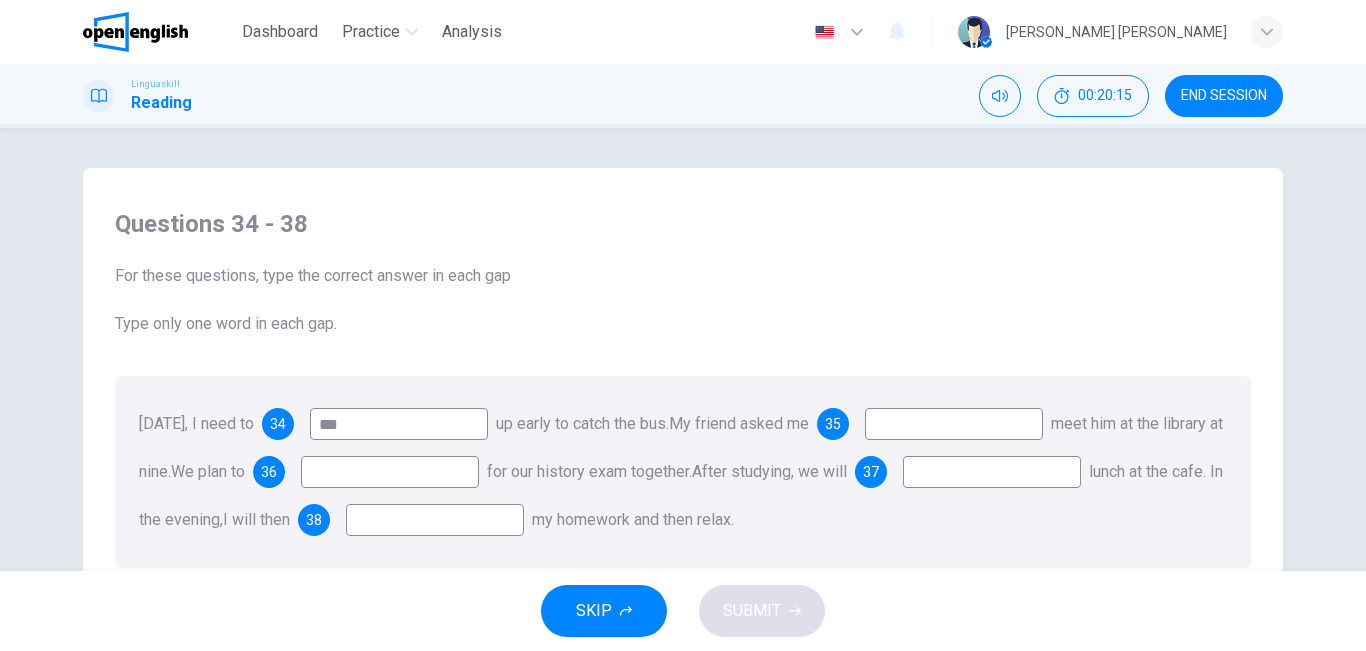 type on "***" 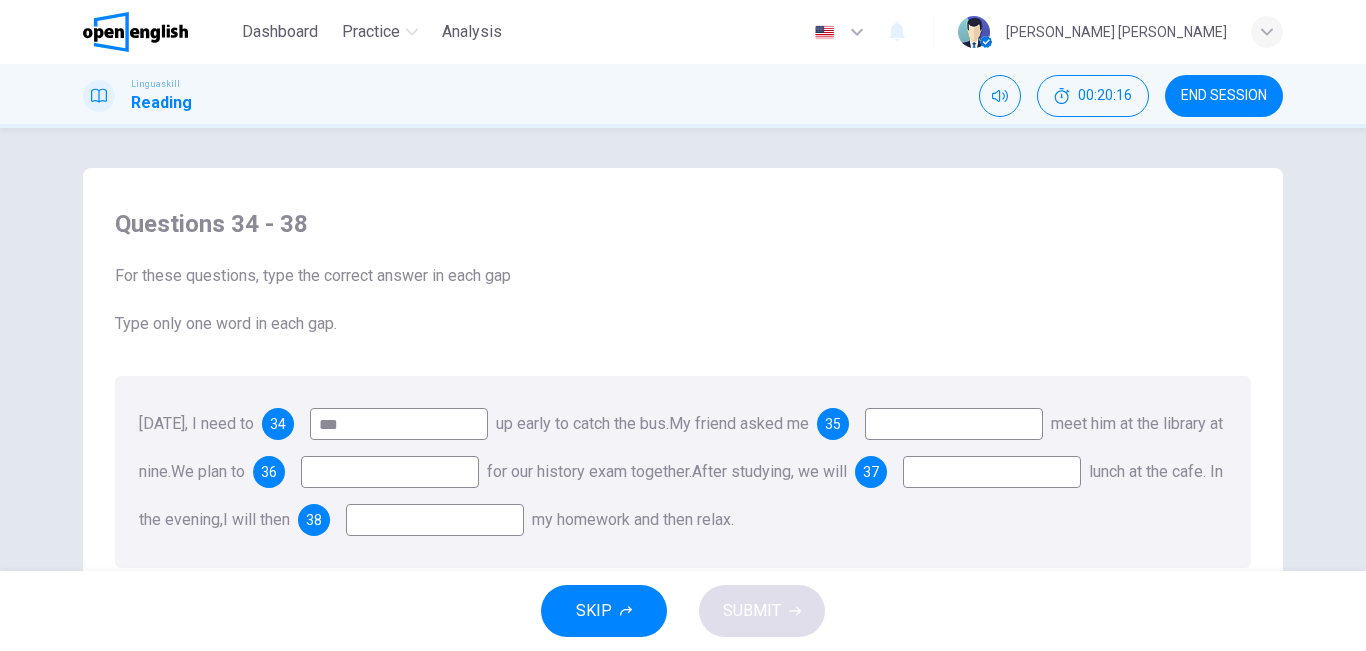click at bounding box center (954, 424) 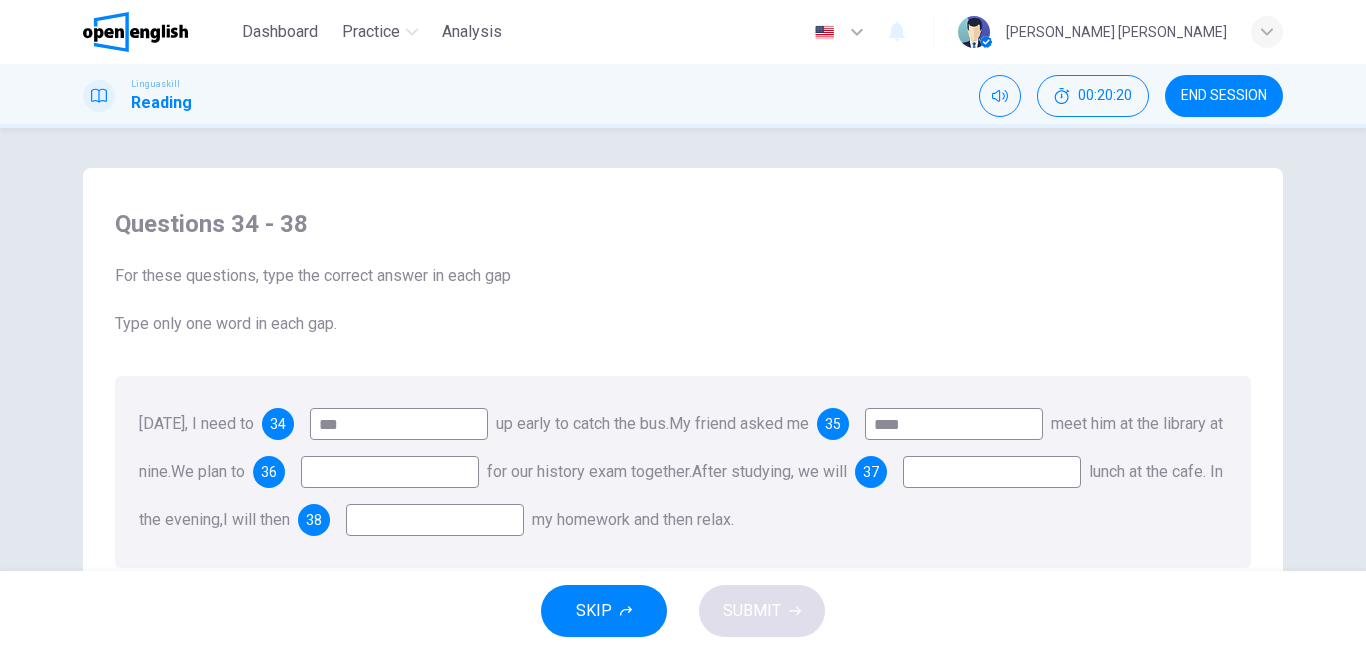 type on "****" 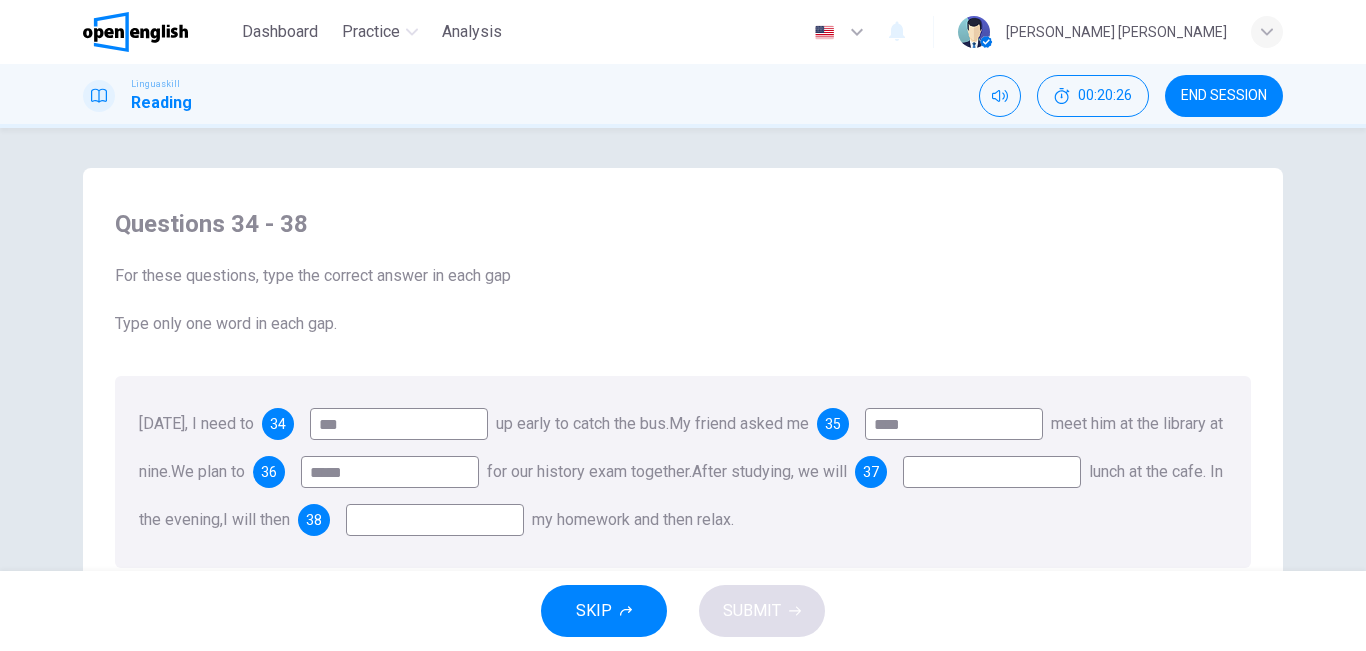 type on "*****" 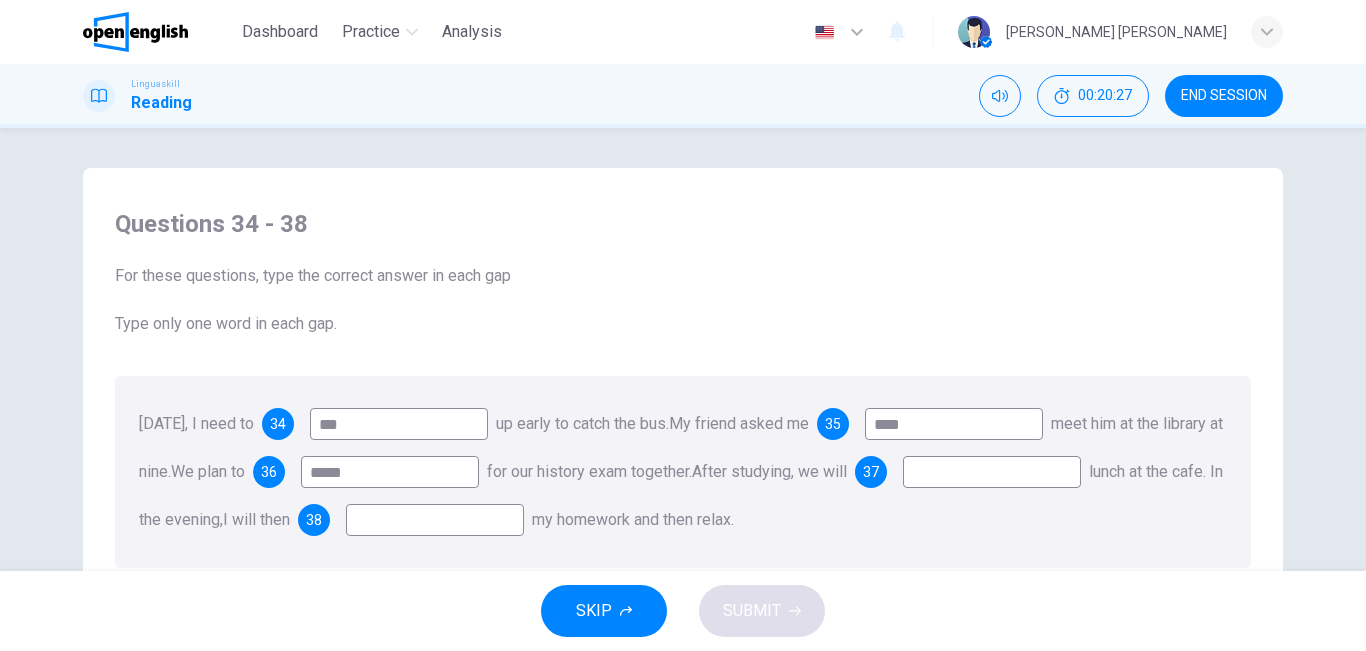 click at bounding box center (992, 472) 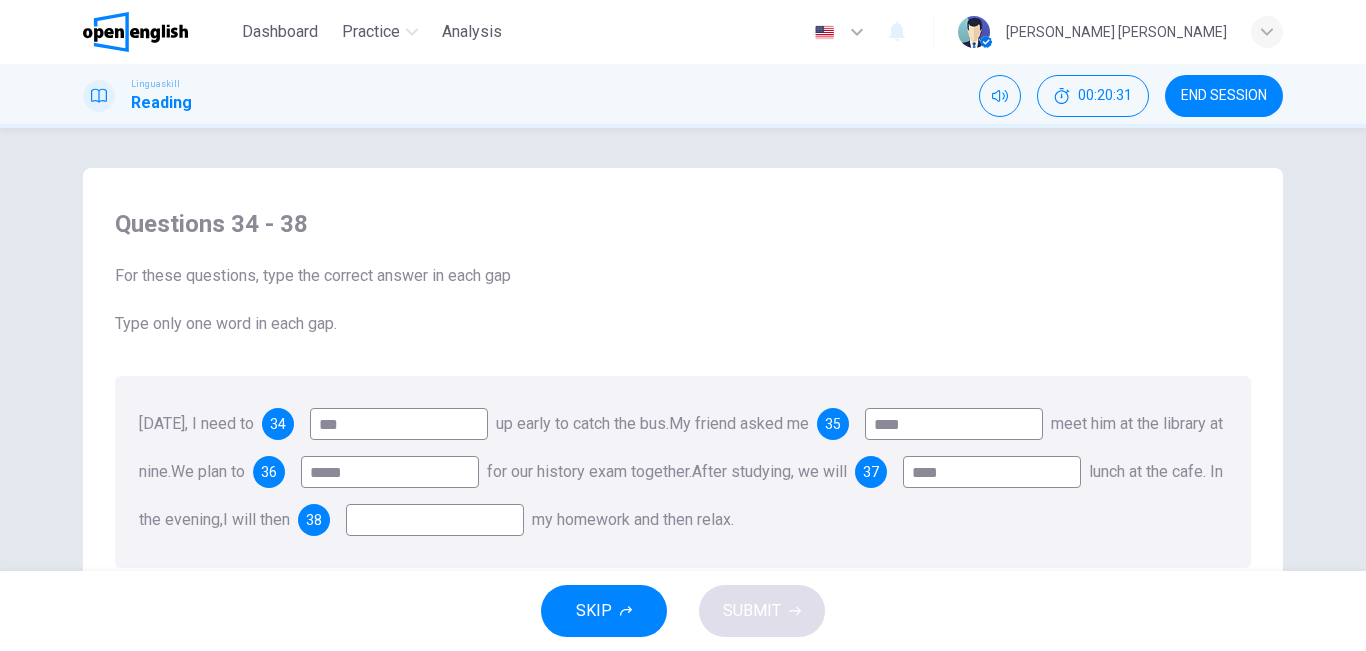 type on "****" 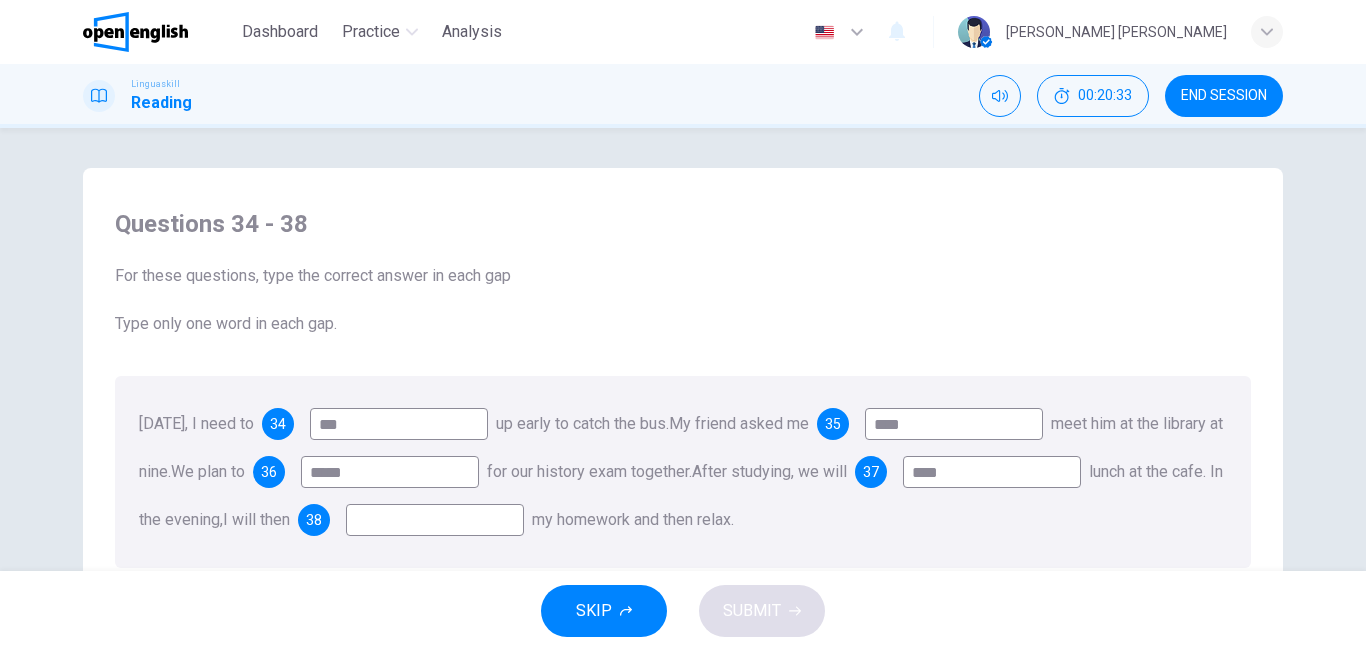 click at bounding box center [435, 520] 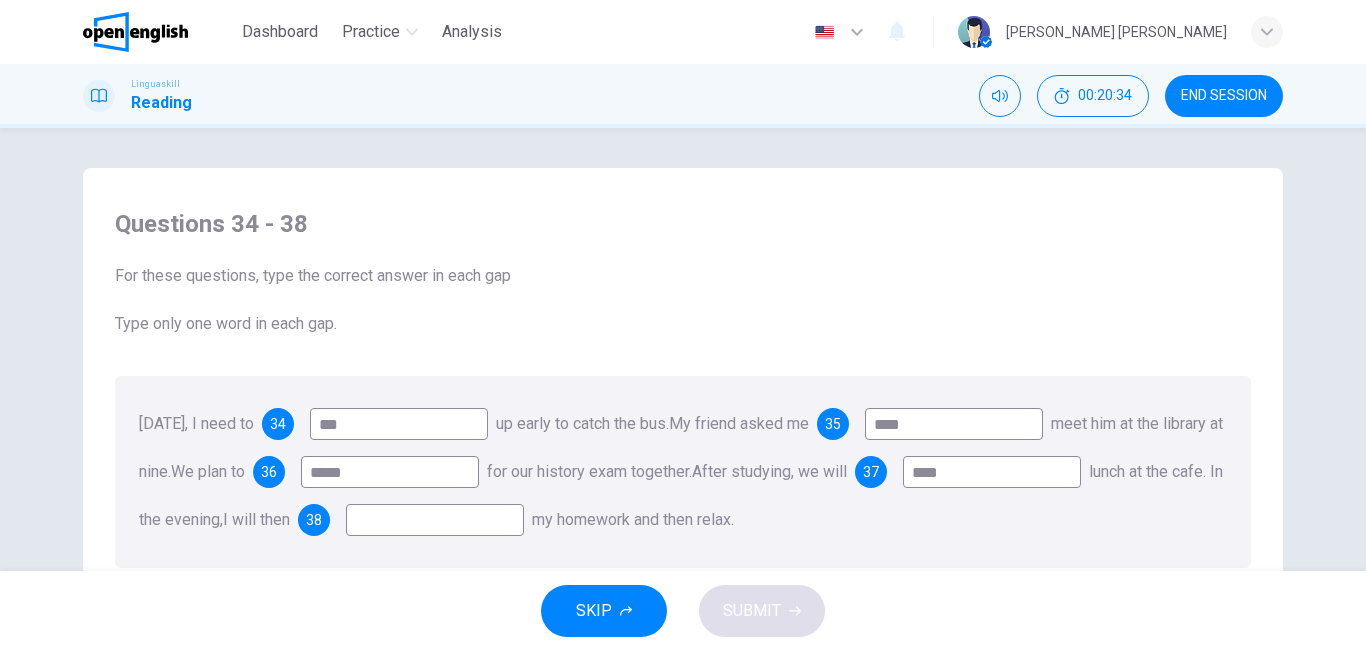 click at bounding box center (435, 520) 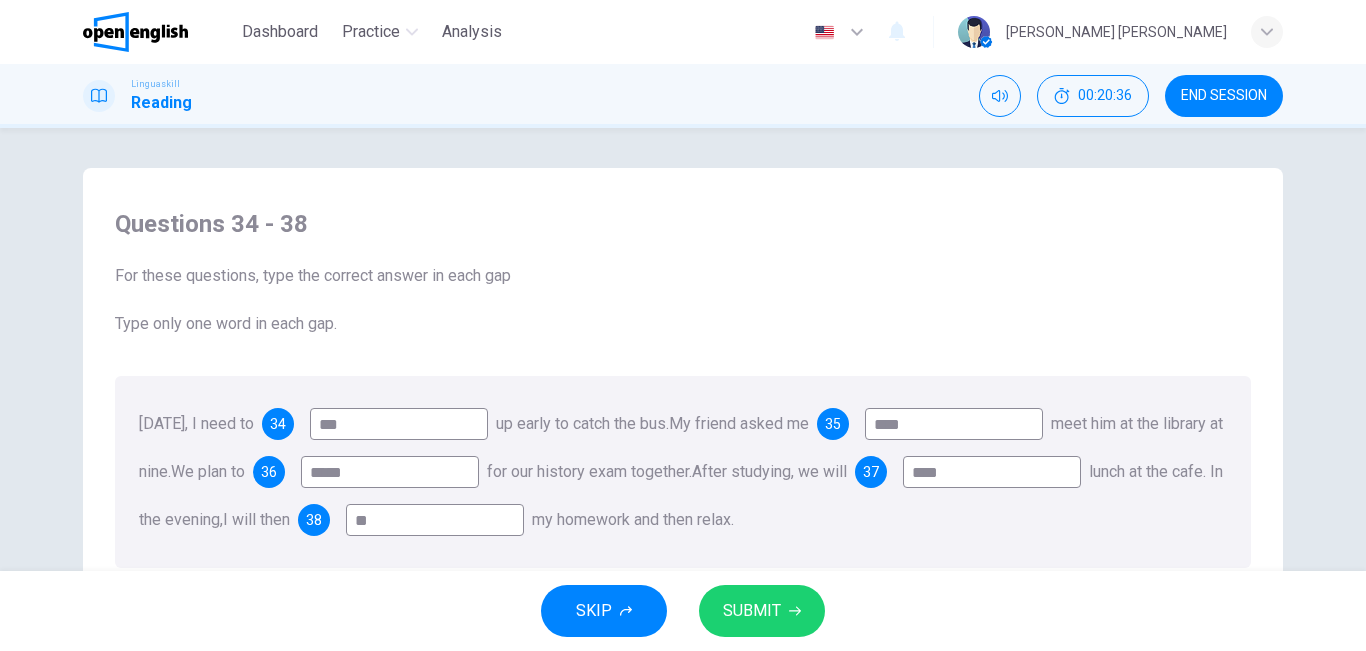 type on "**" 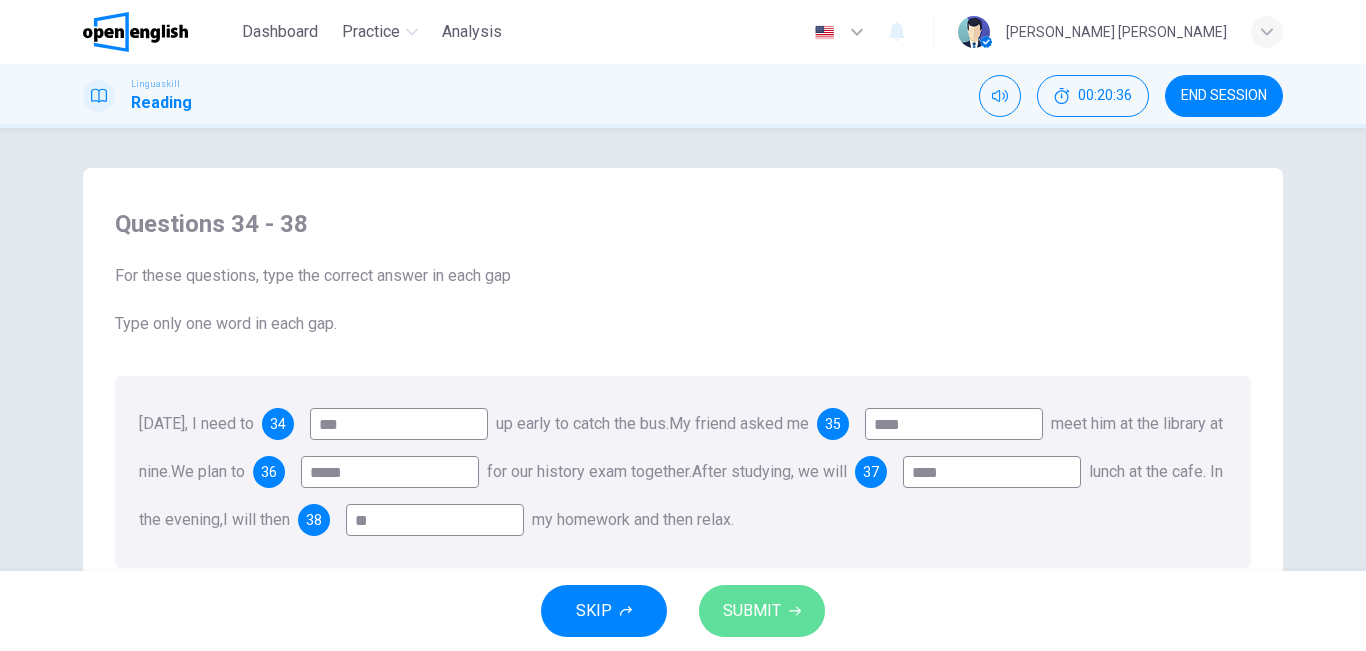 click on "SUBMIT" at bounding box center [762, 611] 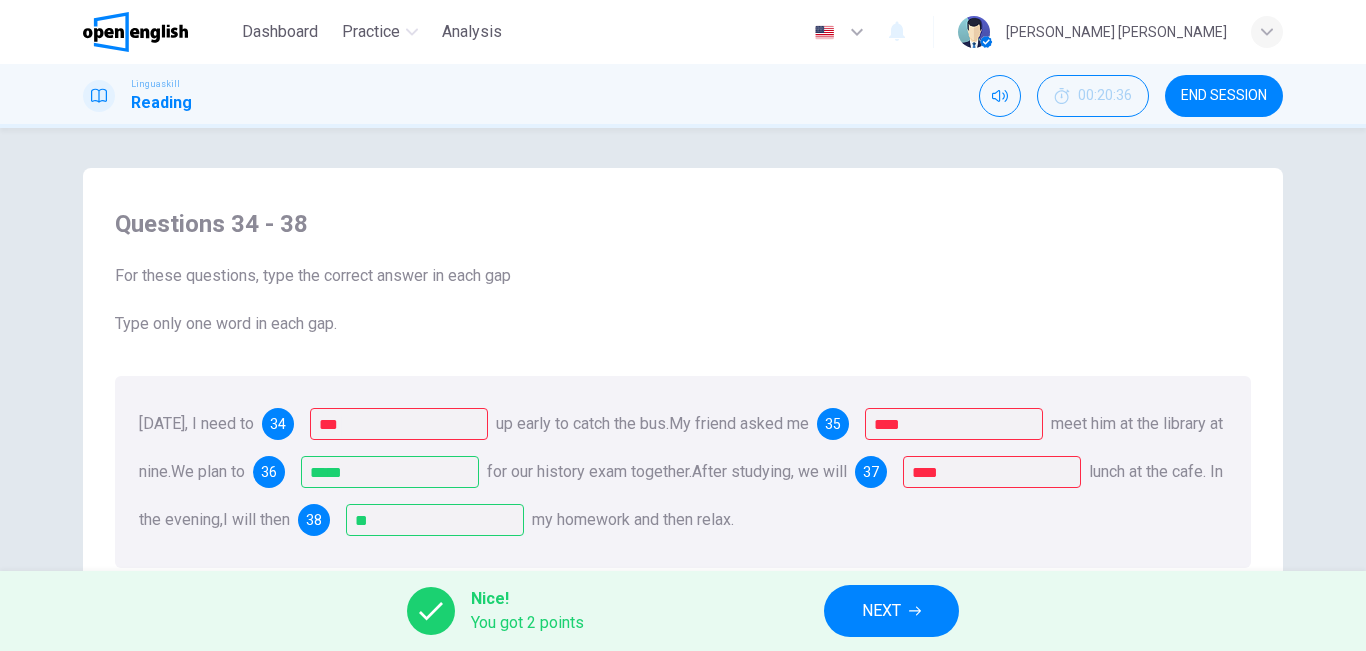 click on "NEXT" at bounding box center [881, 611] 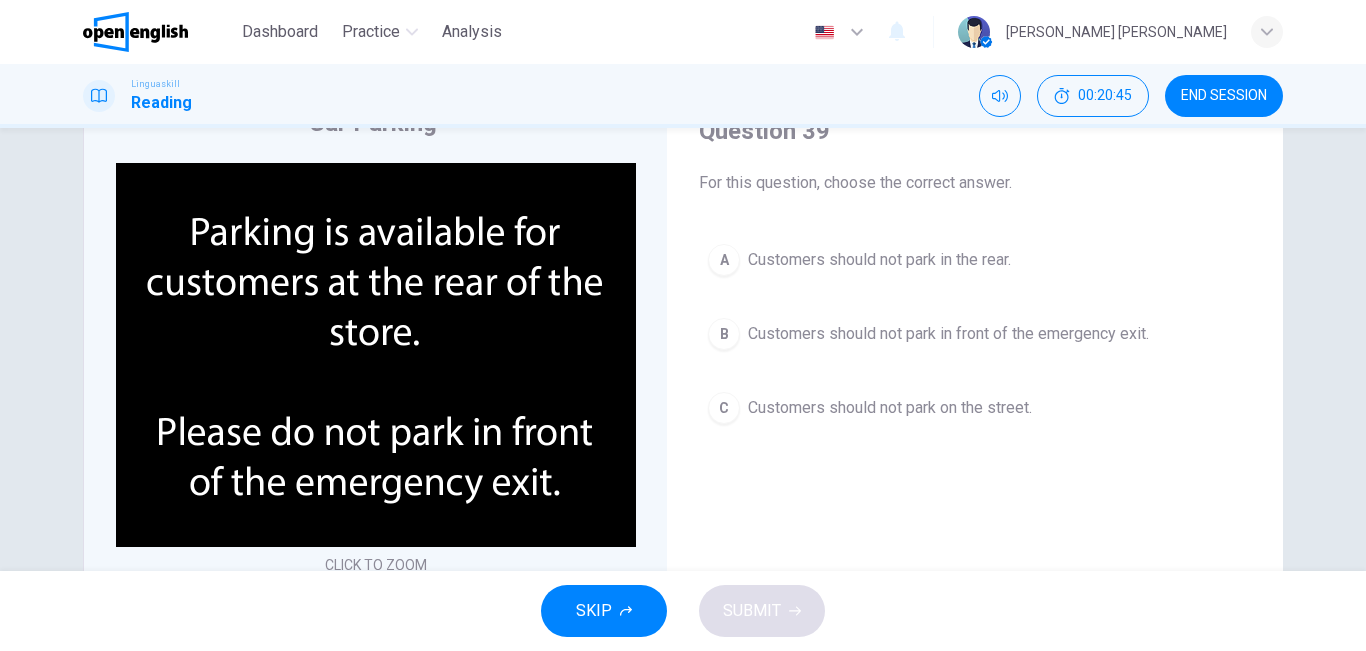 scroll, scrollTop: 95, scrollLeft: 0, axis: vertical 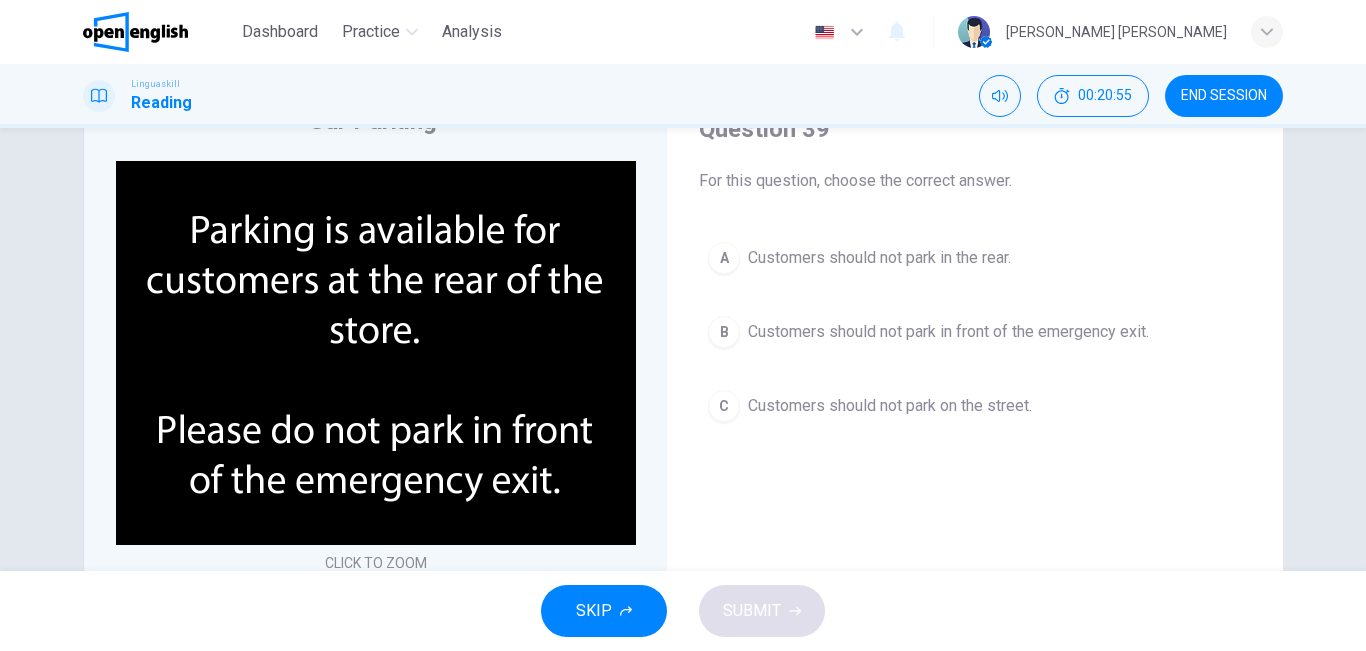 click on "Customers should not park in front of the emergency exit." at bounding box center [948, 332] 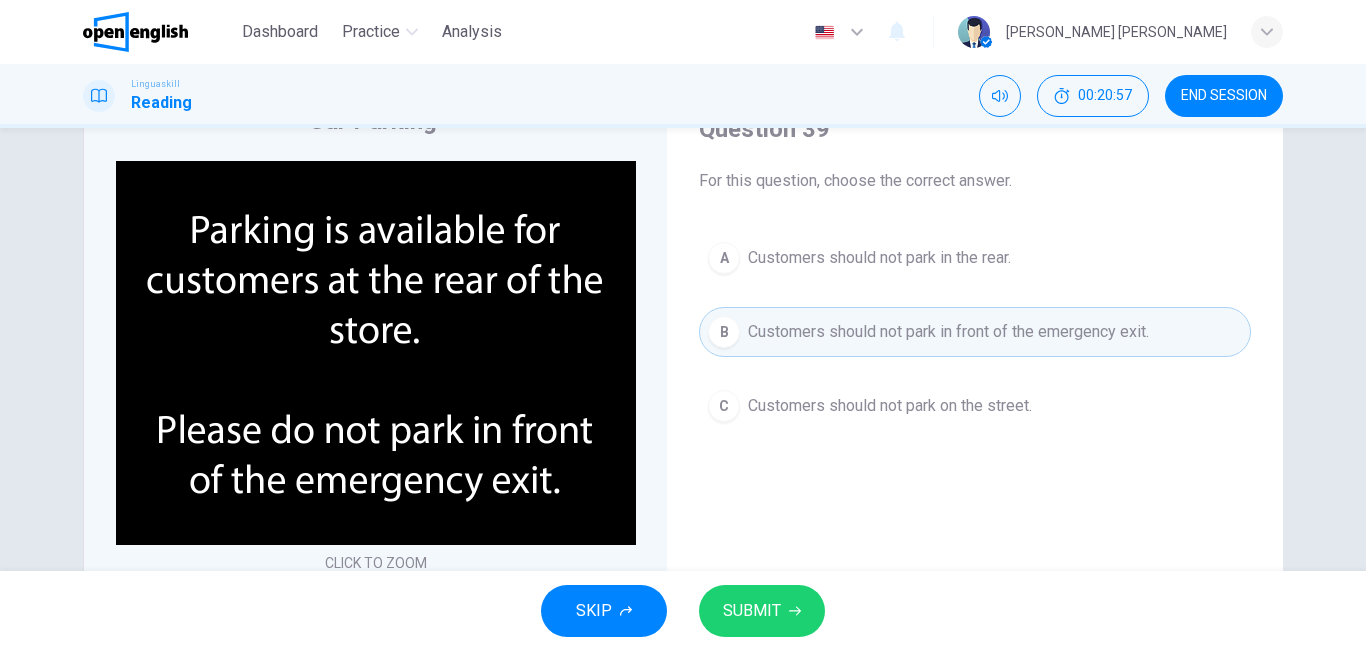 click on "SUBMIT" at bounding box center (762, 611) 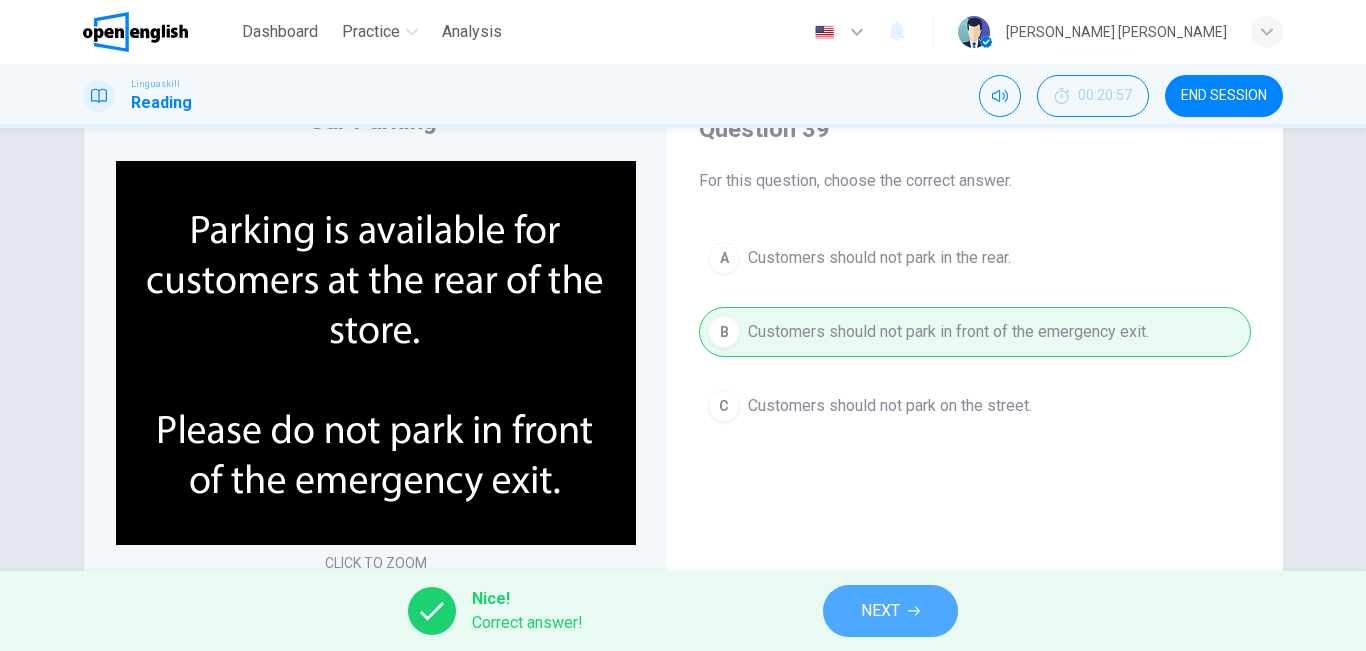 click on "NEXT" at bounding box center (880, 611) 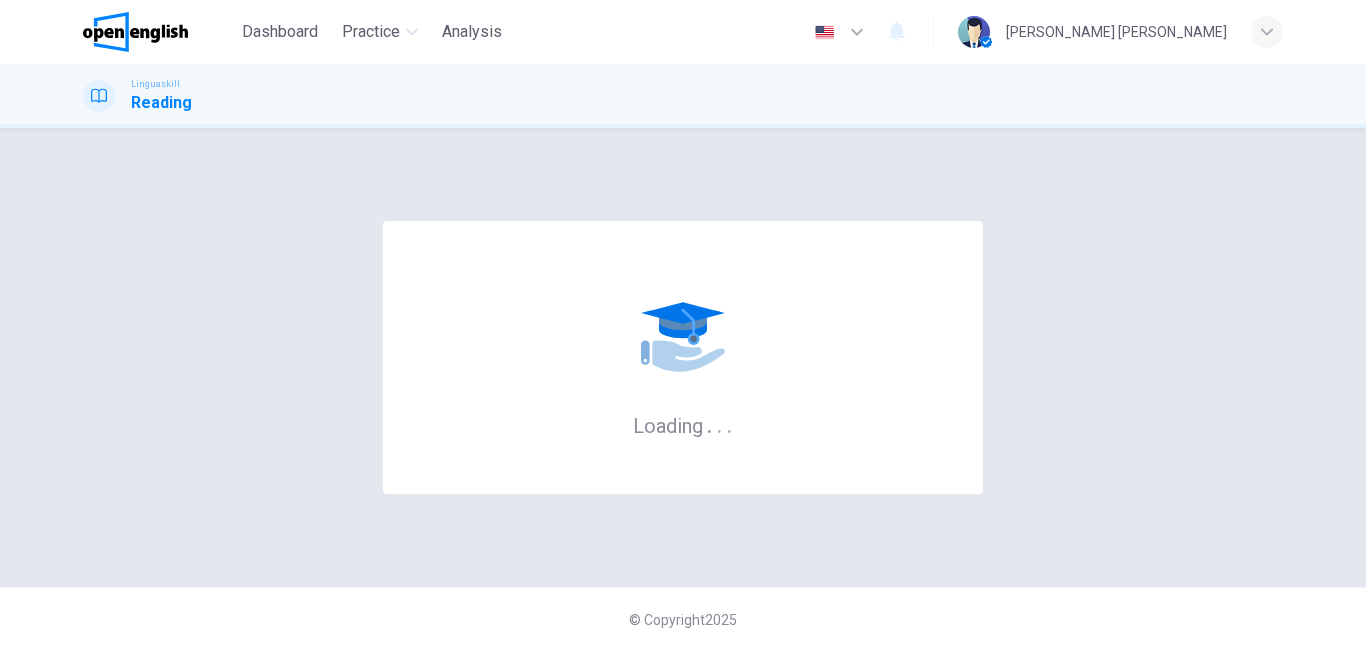 scroll, scrollTop: 0, scrollLeft: 0, axis: both 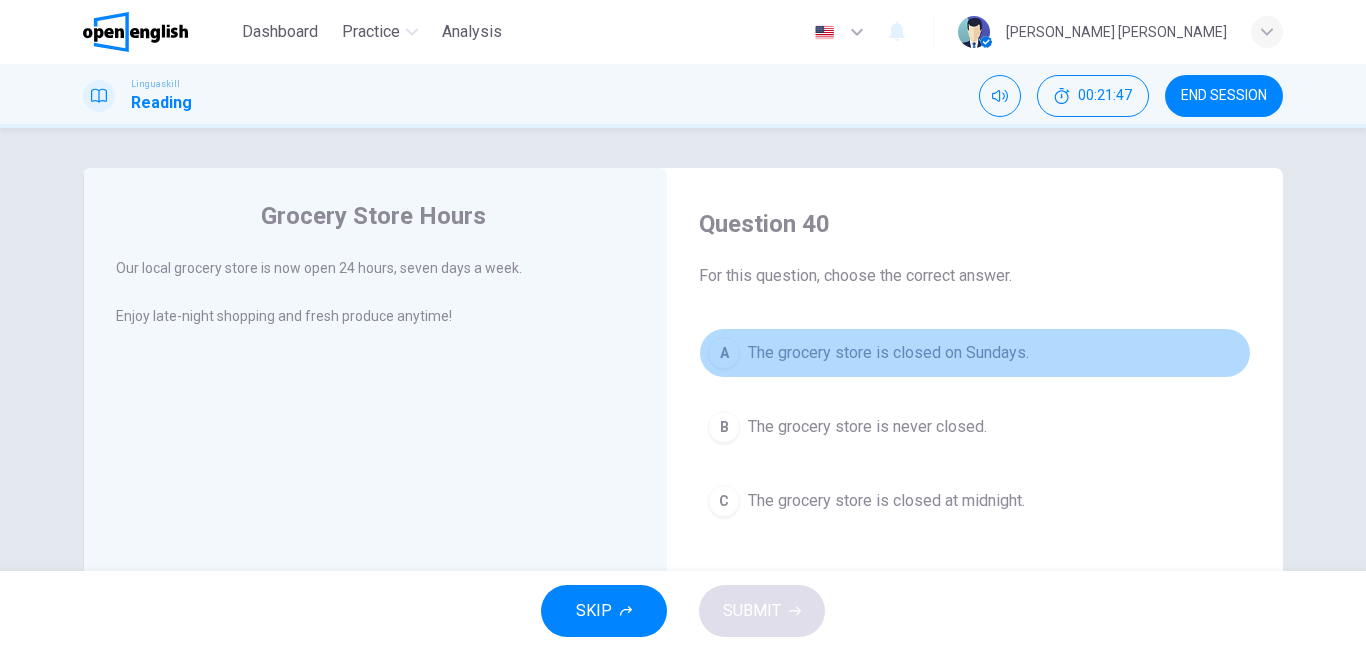 click on "A The grocery store is closed on Sundays." at bounding box center (975, 353) 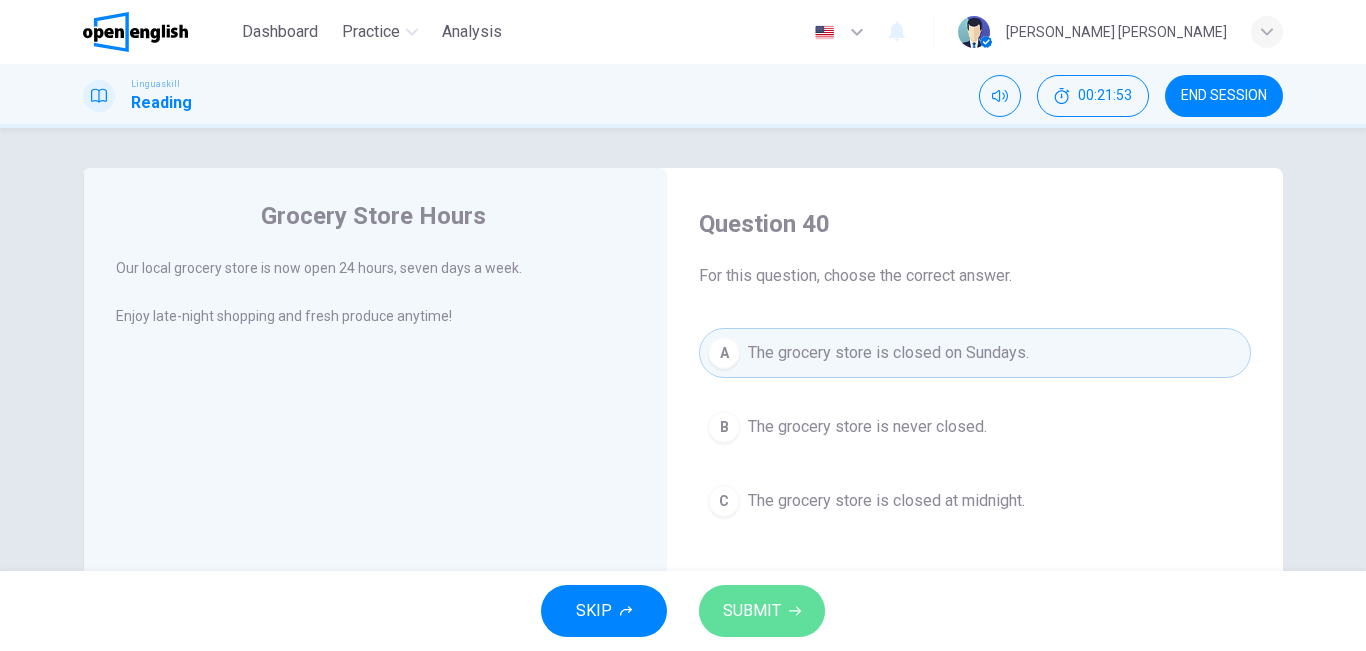 click on "SUBMIT" at bounding box center (762, 611) 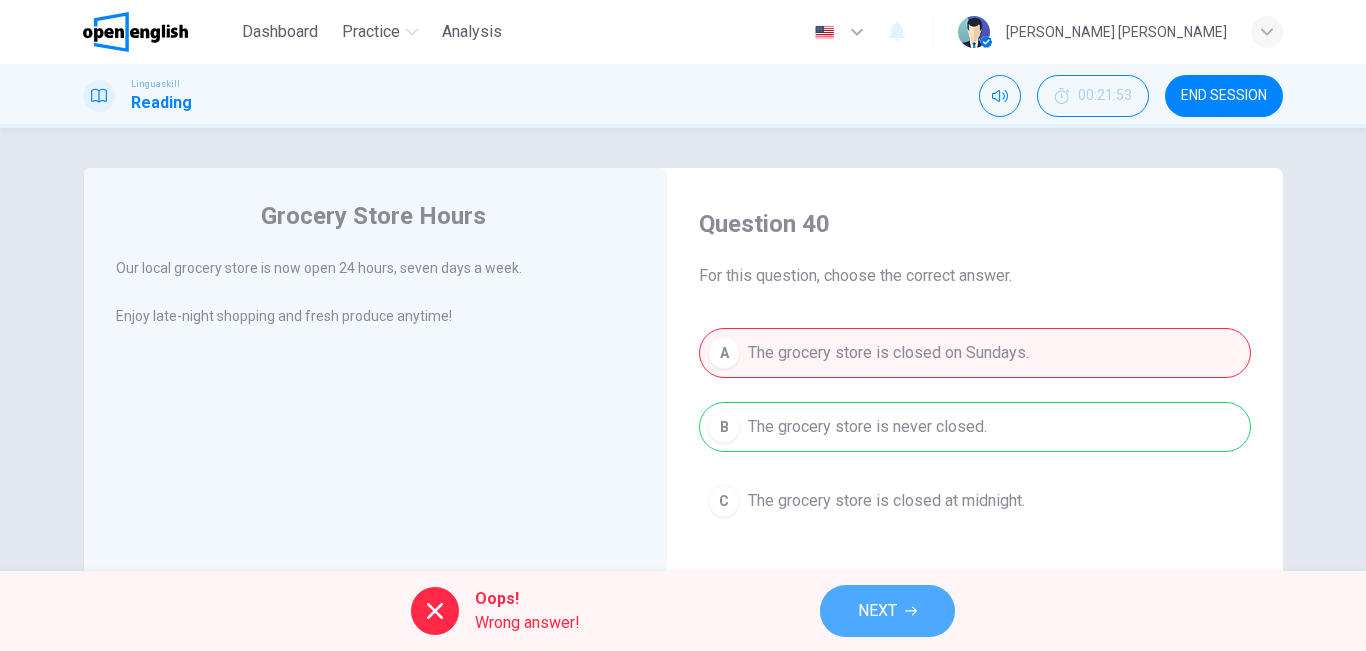 click on "NEXT" at bounding box center (887, 611) 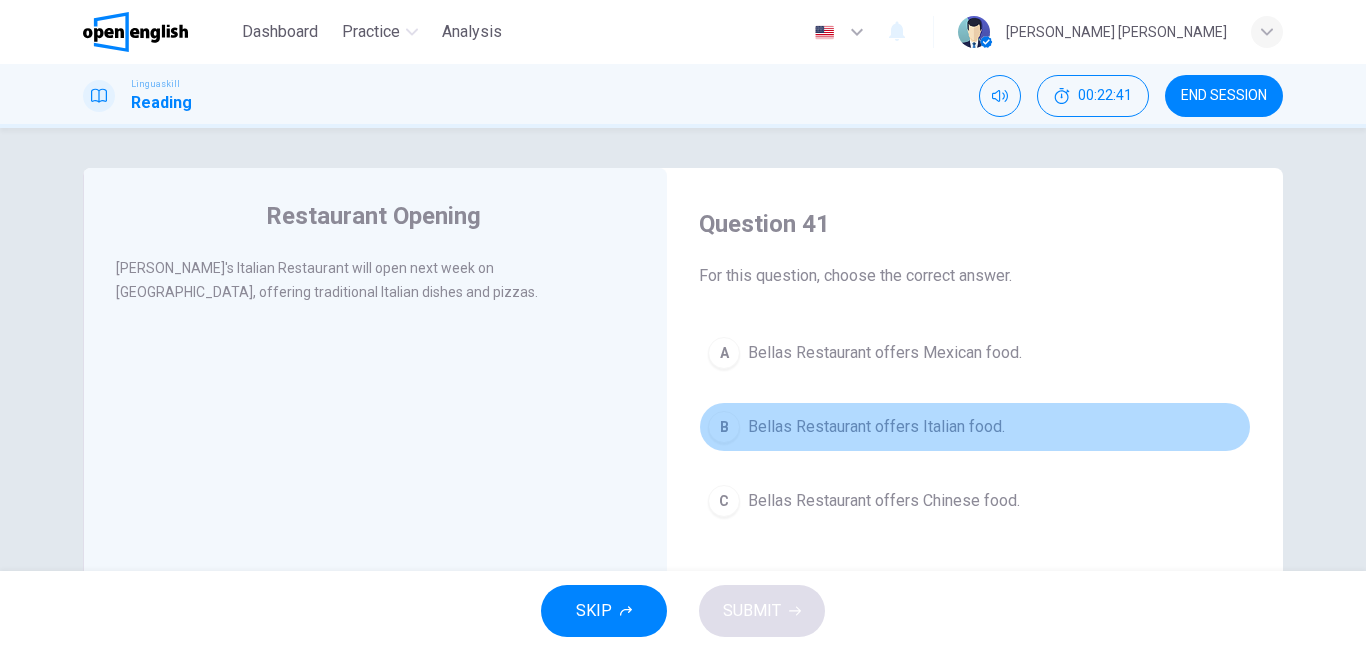 click on "Bellas Restaurant offers Italian food." at bounding box center [876, 427] 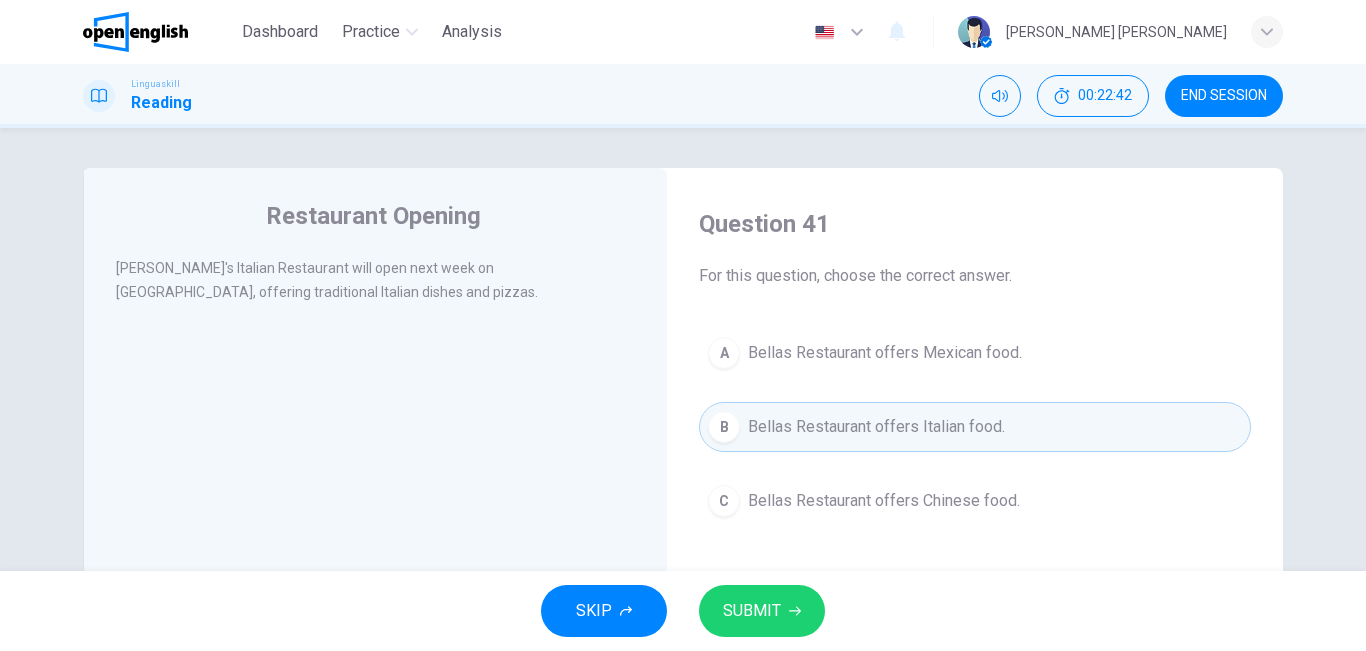 click on "SUBMIT" at bounding box center (752, 611) 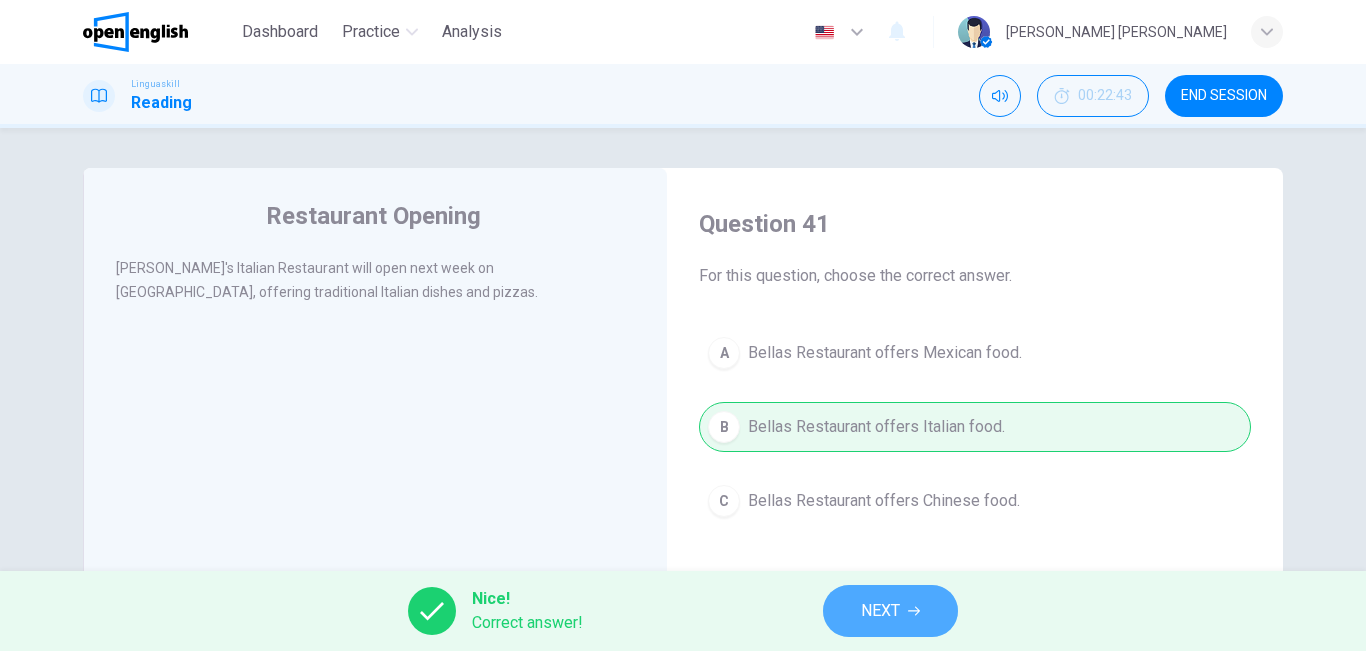 click on "NEXT" at bounding box center (880, 611) 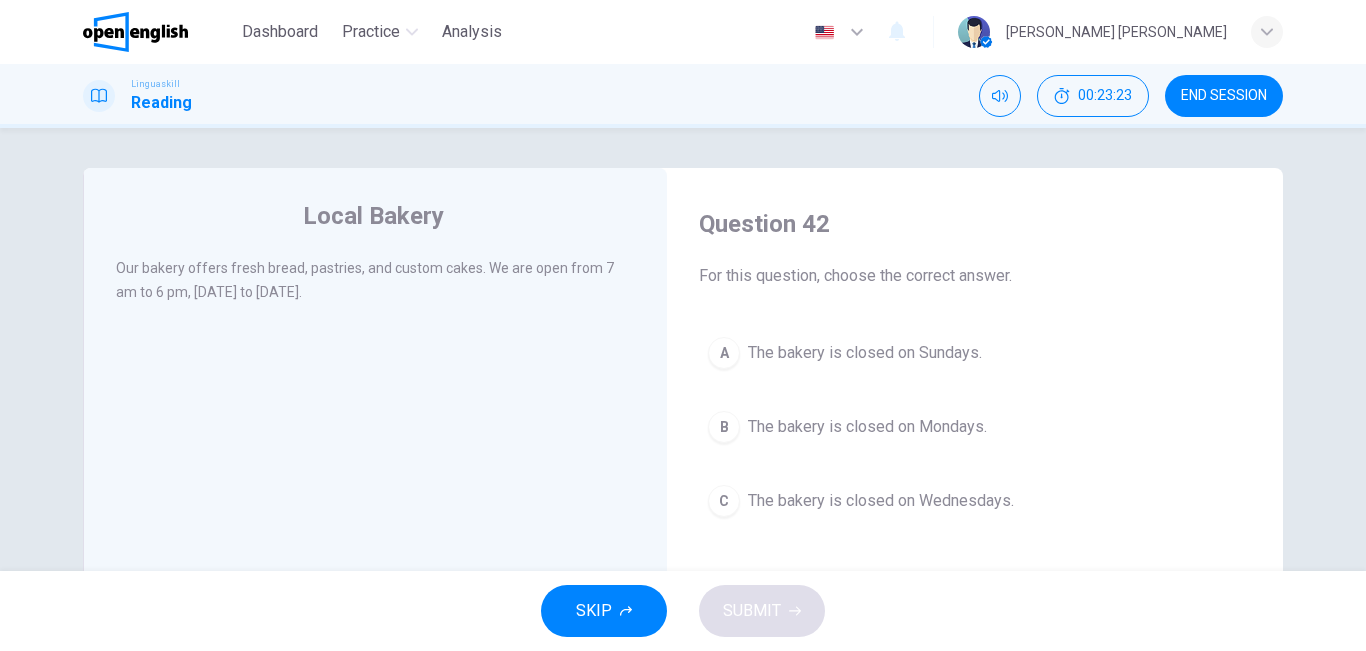 click on "C The bakery is closed on Wednesdays." at bounding box center (975, 501) 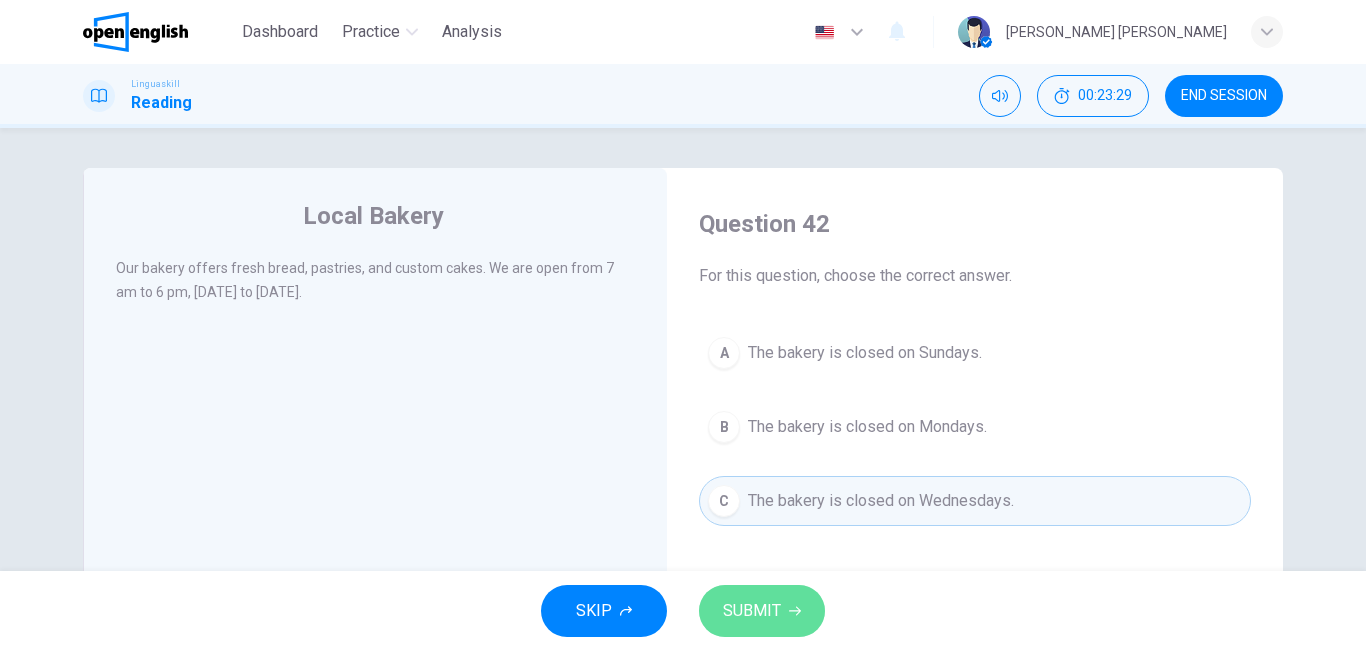 click 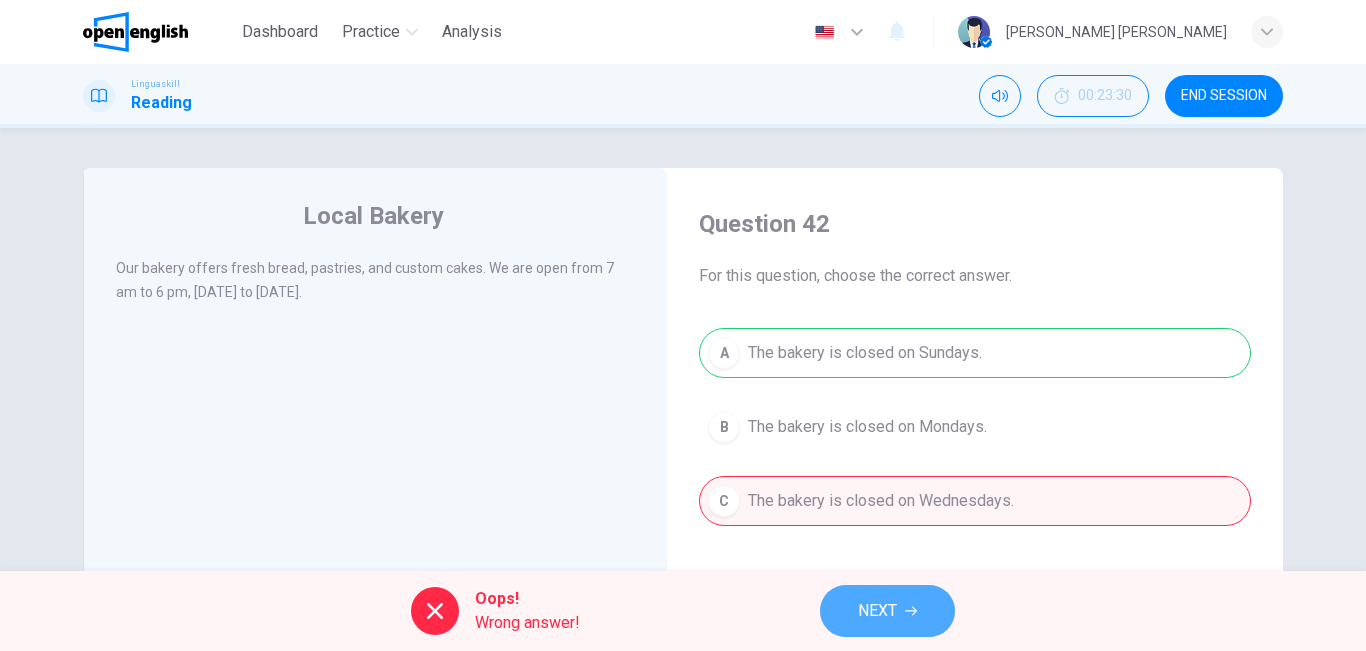 click on "NEXT" at bounding box center [877, 611] 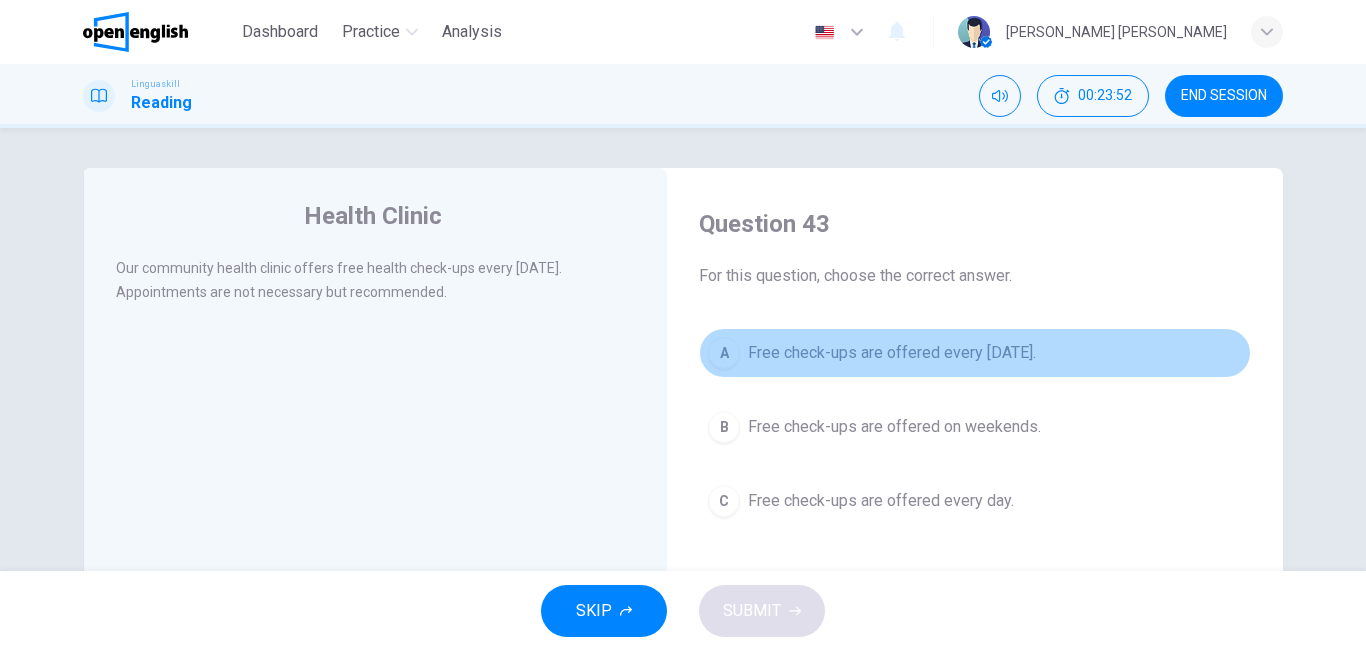 click on "Free check-ups are offered every [DATE]." at bounding box center [892, 353] 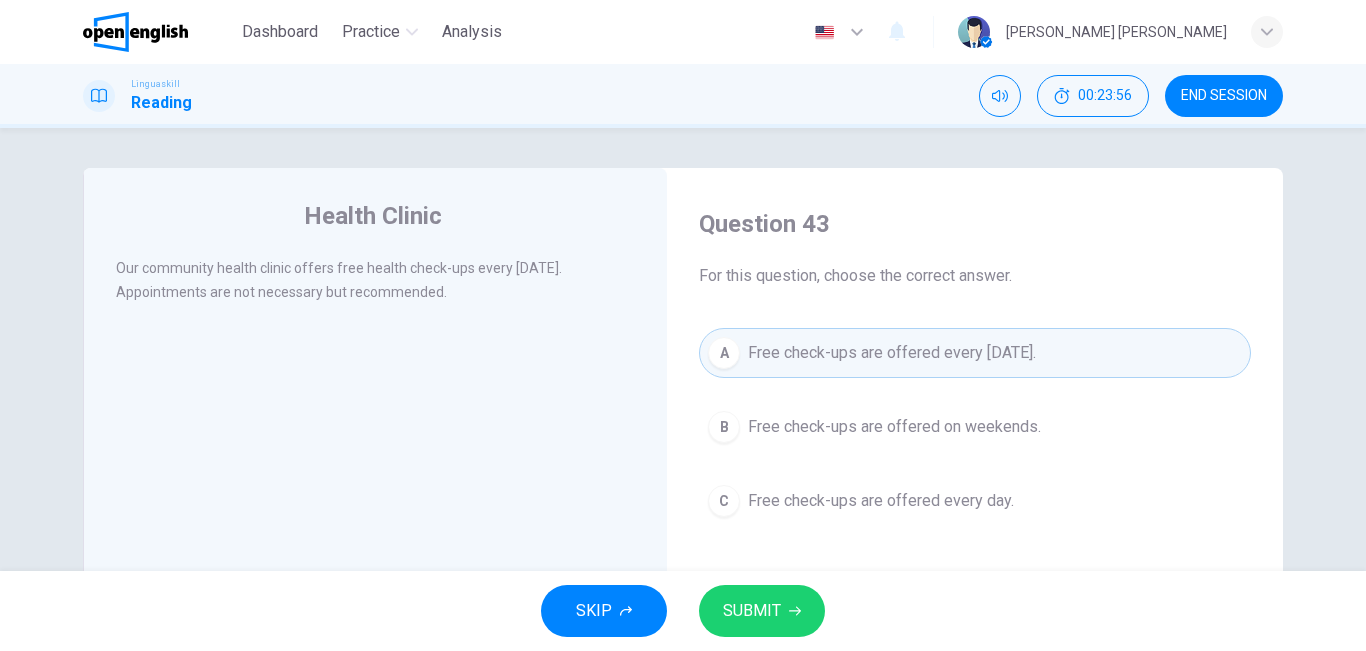 click on "SUBMIT" at bounding box center (752, 611) 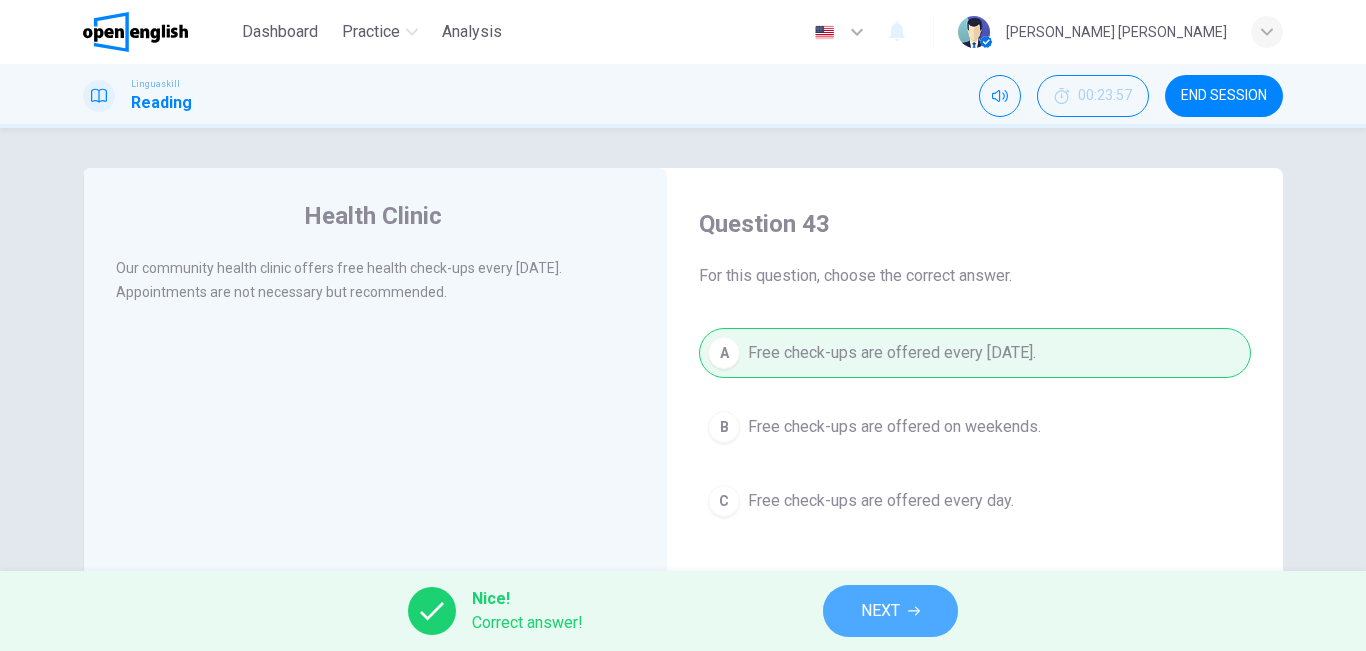 click on "NEXT" at bounding box center (890, 611) 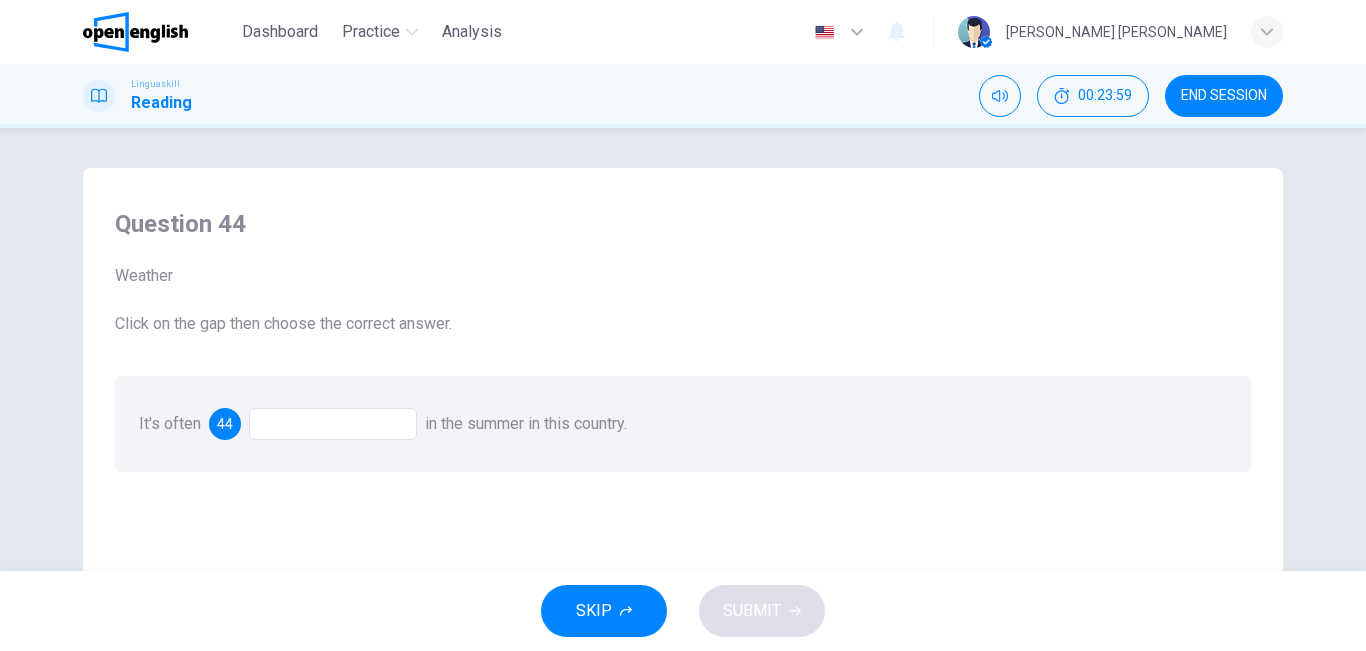 click on "It's often  44  in the summer in this country." at bounding box center (683, 424) 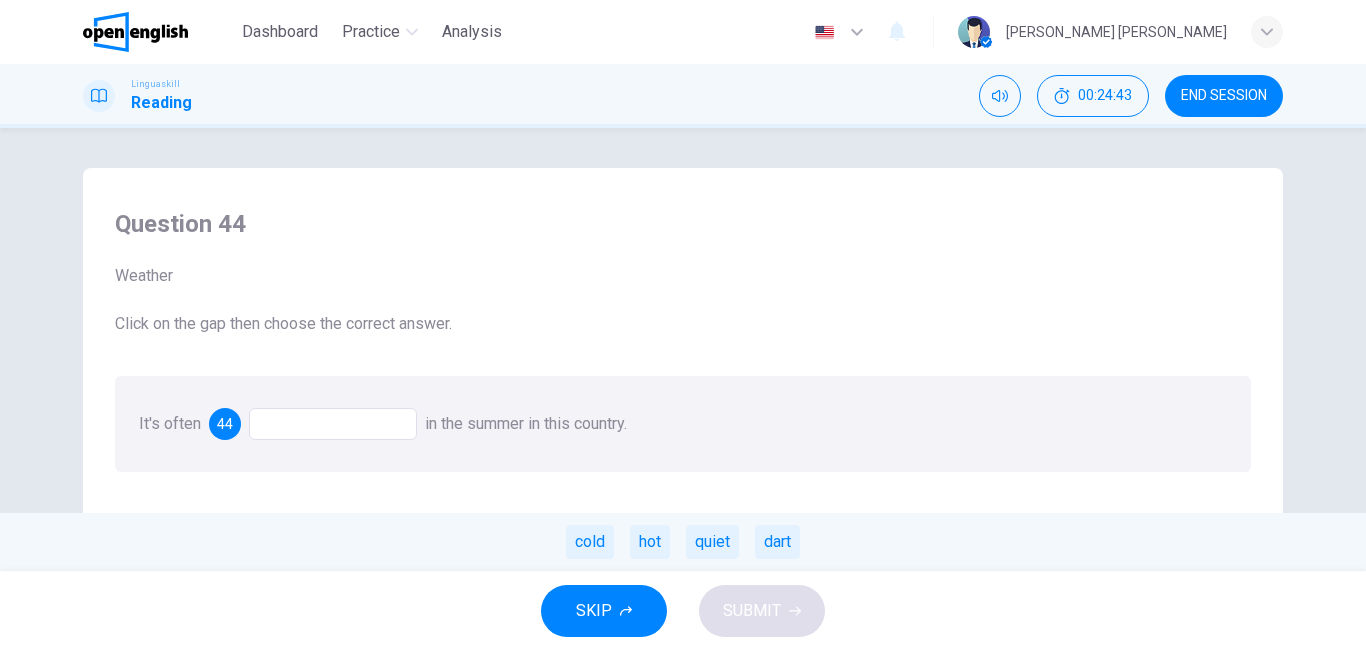 click on "hot" at bounding box center (650, 542) 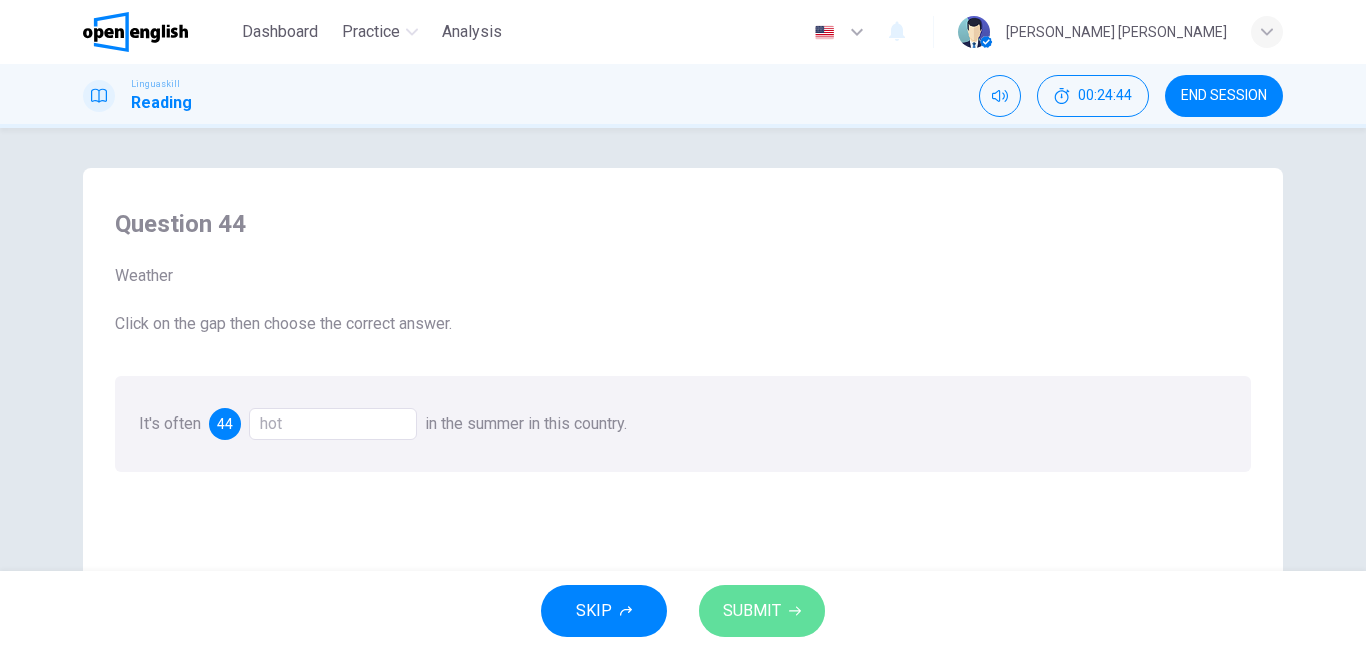 click on "SUBMIT" at bounding box center (762, 611) 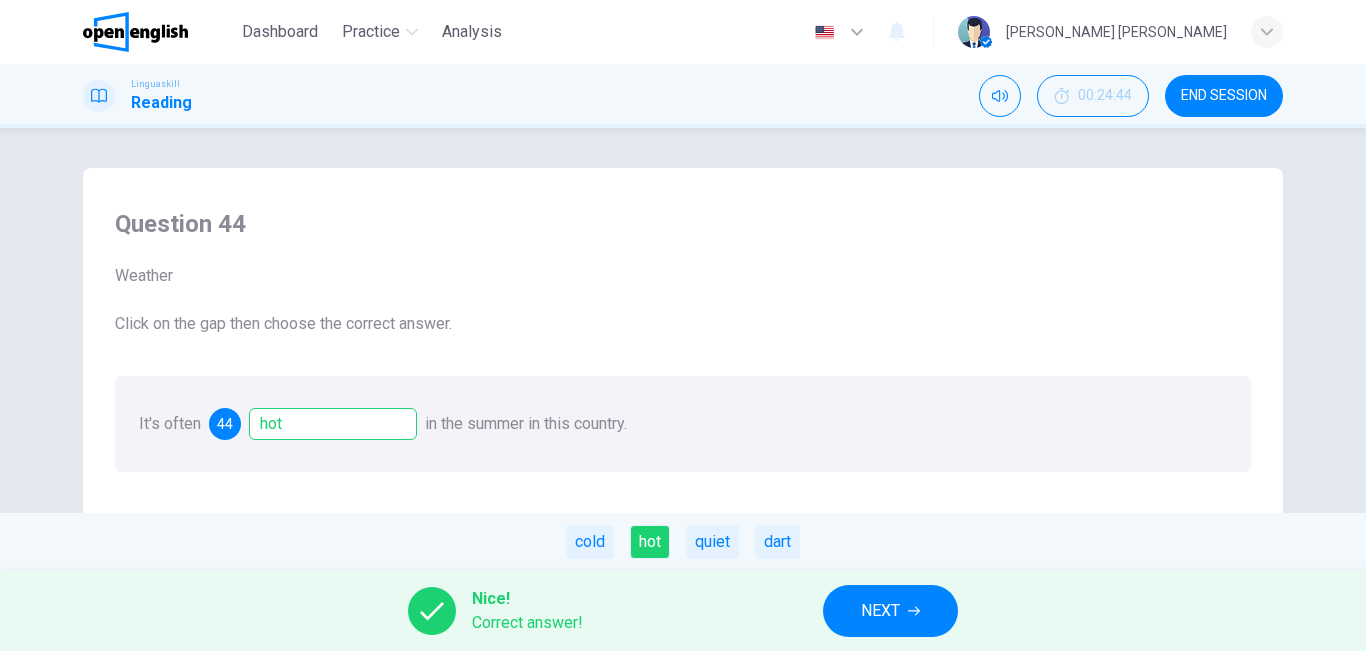 click on "NEXT" at bounding box center (890, 611) 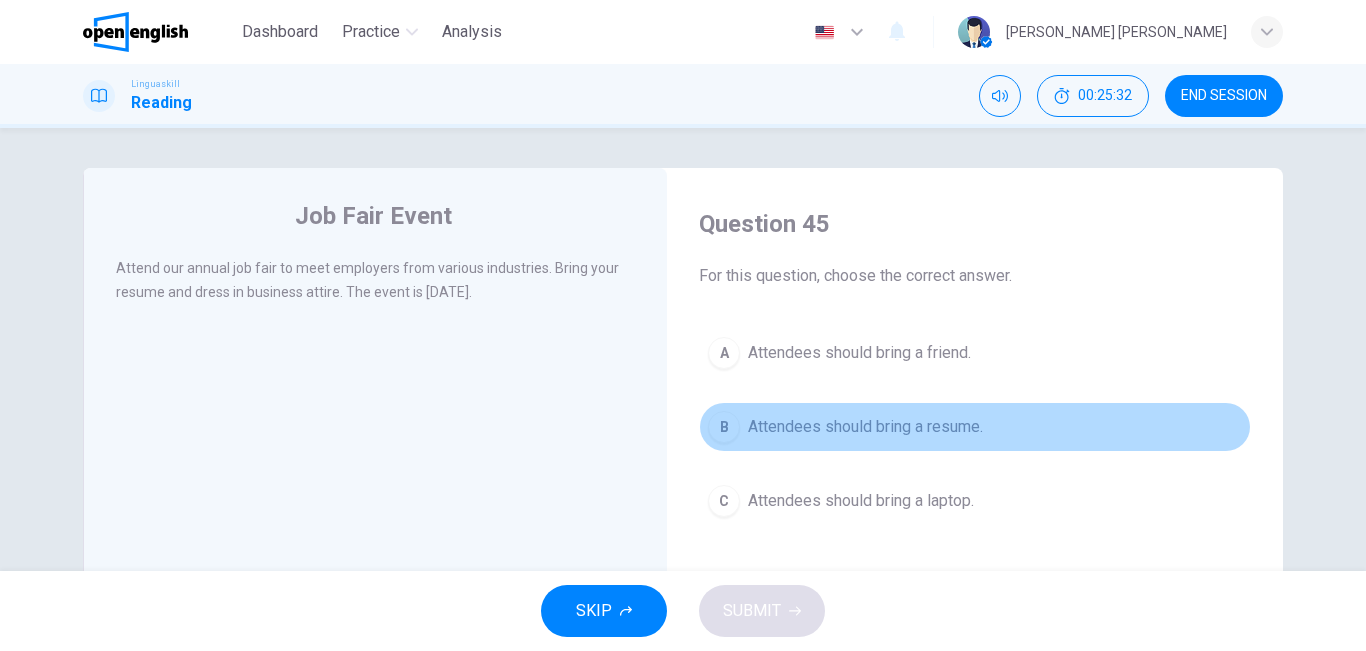 click on "Attendees should bring a resume." at bounding box center [865, 427] 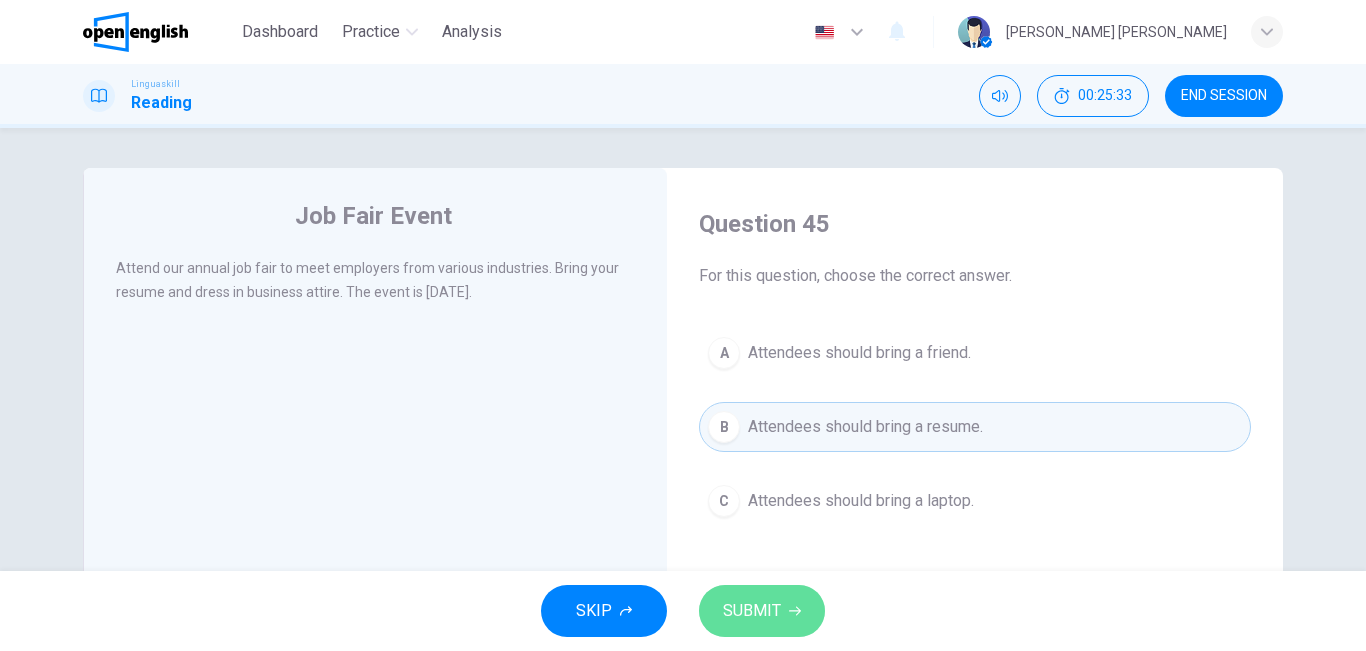 click on "SUBMIT" at bounding box center [762, 611] 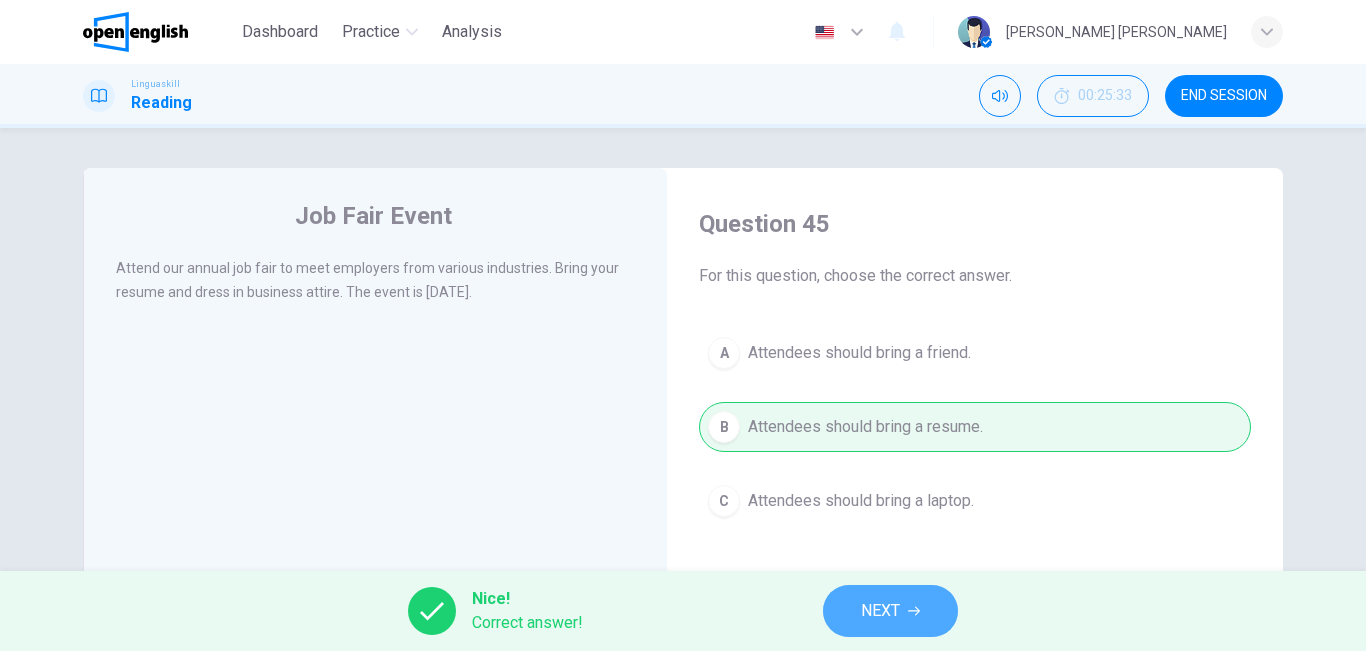 click on "NEXT" at bounding box center [890, 611] 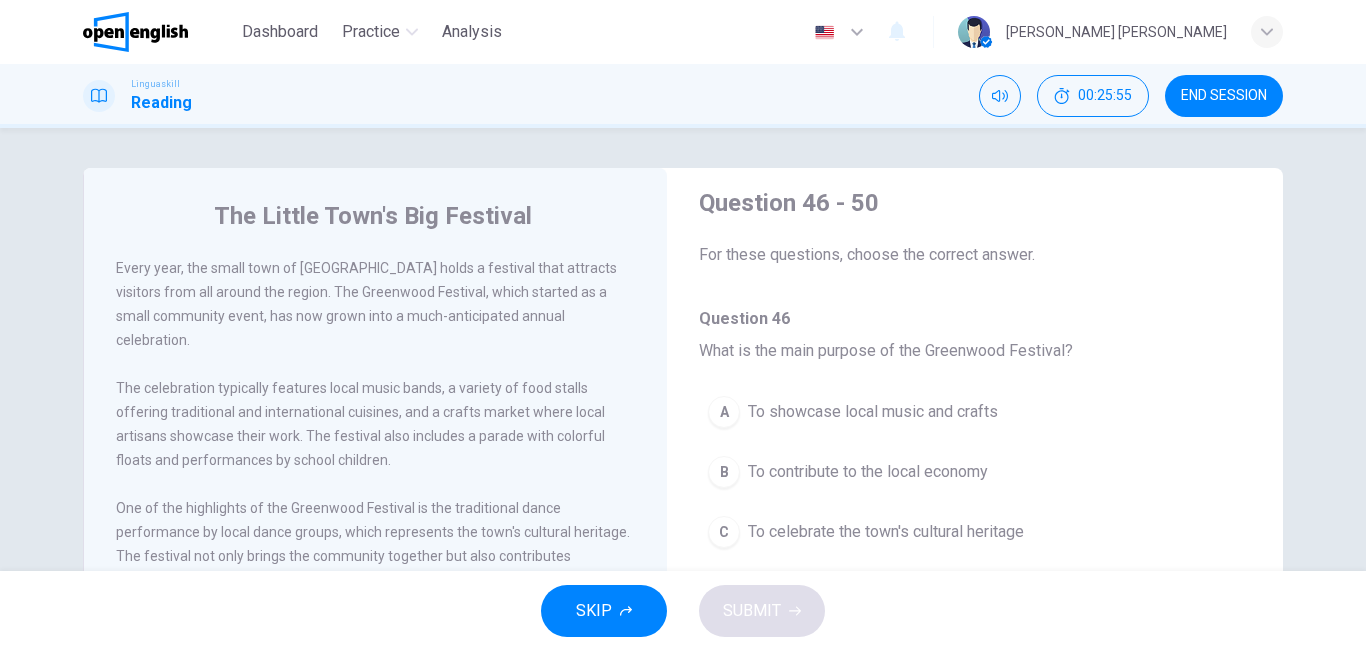 scroll, scrollTop: 9, scrollLeft: 0, axis: vertical 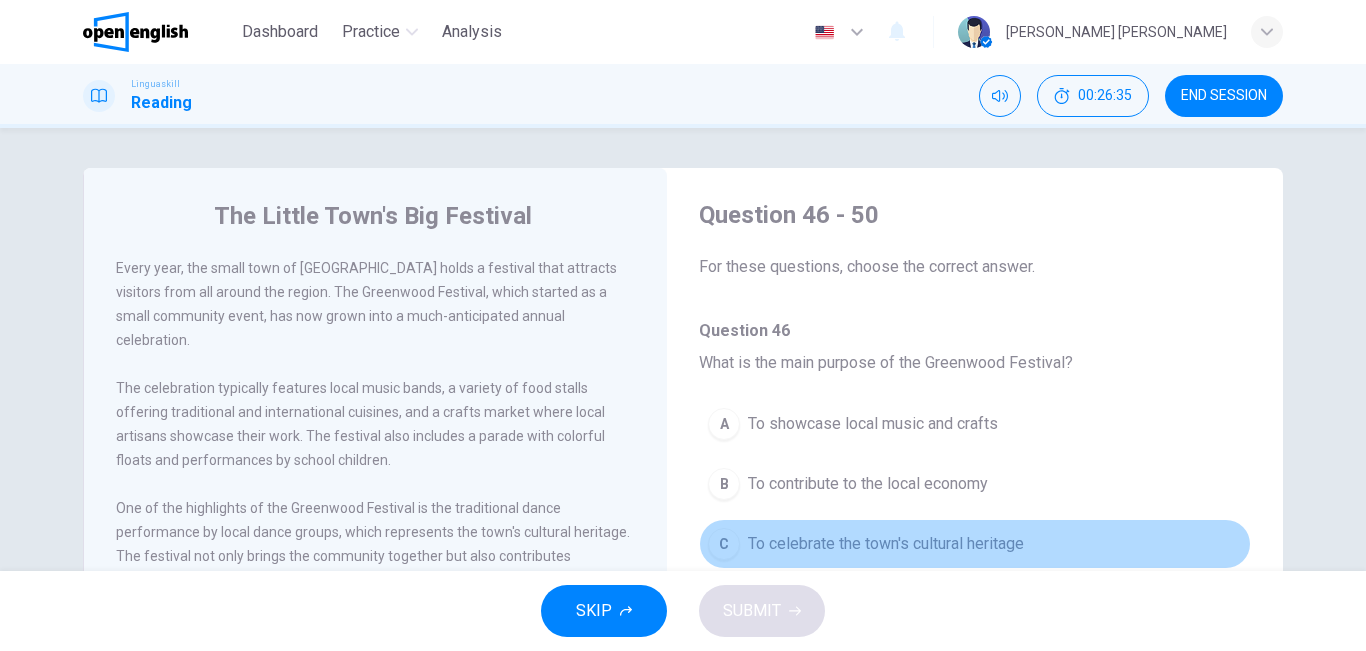 click on "To celebrate the town's cultural heritage" at bounding box center (886, 544) 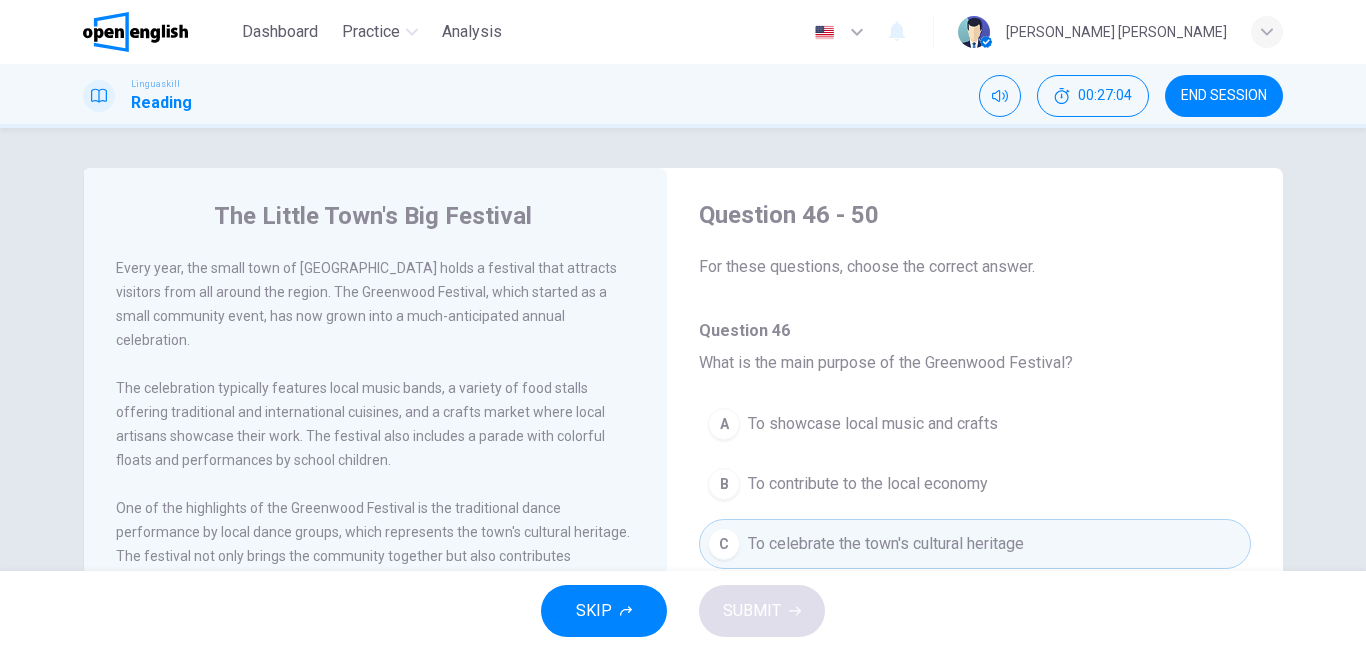 click on "Question 46 - 50 For these questions, choose the correct answer. Question   46 What is the main purpose of the Greenwood Festival? A To showcase local music and crafts B To contribute to the local economy C To celebrate the town's cultural heritage
D All of the above Question   47 Which of the following is not a feature of the festival? A Food stalls with international cuisines B A parade with floats and school performances C Sports competitions D Traditional dance performances Question   48 How has the festival changed over the years? A It has become less popular B  It now includes more modern elements C It has grown from a small event to a major celebration D It no longer includes local music bands Question   49 What impact does the festival have on local businesses? A It leads to decreased sales B It has no significant impact C It contributes to higher sales D It causes businesses to close Question   50 Who participates in the parade? A Only professional performers B School children and local groups C D" at bounding box center (975, 525) 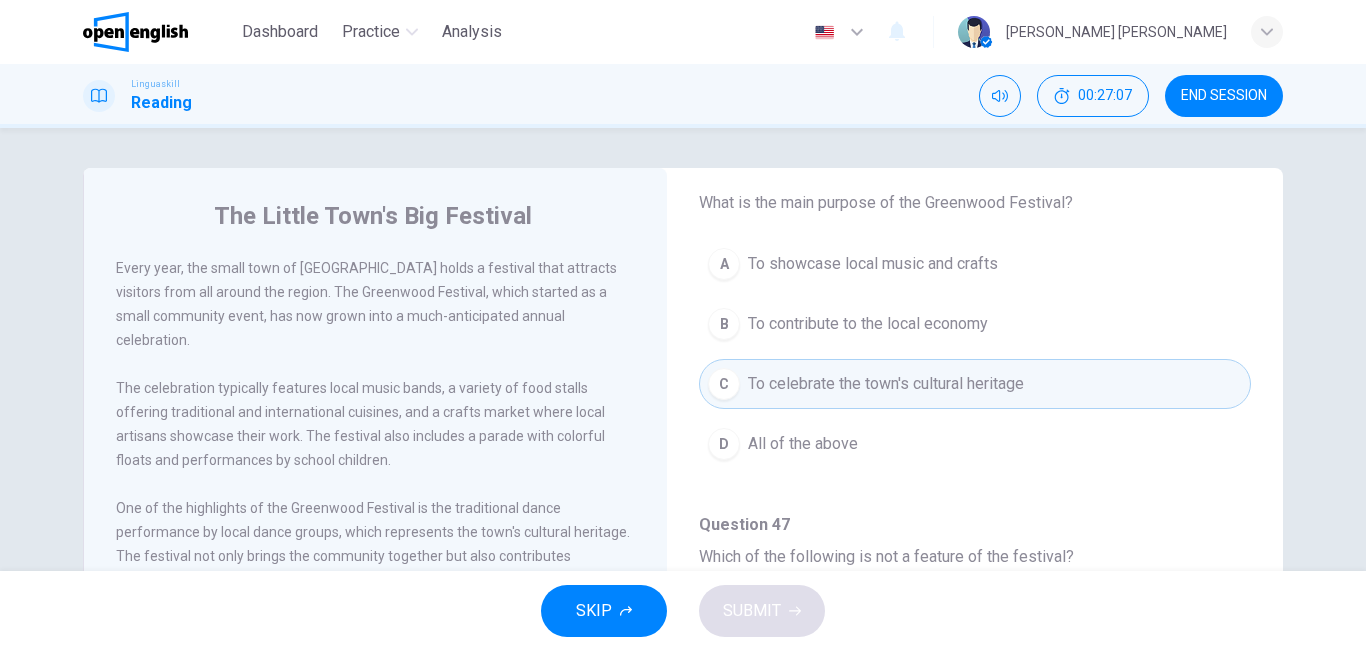 scroll, scrollTop: 172, scrollLeft: 0, axis: vertical 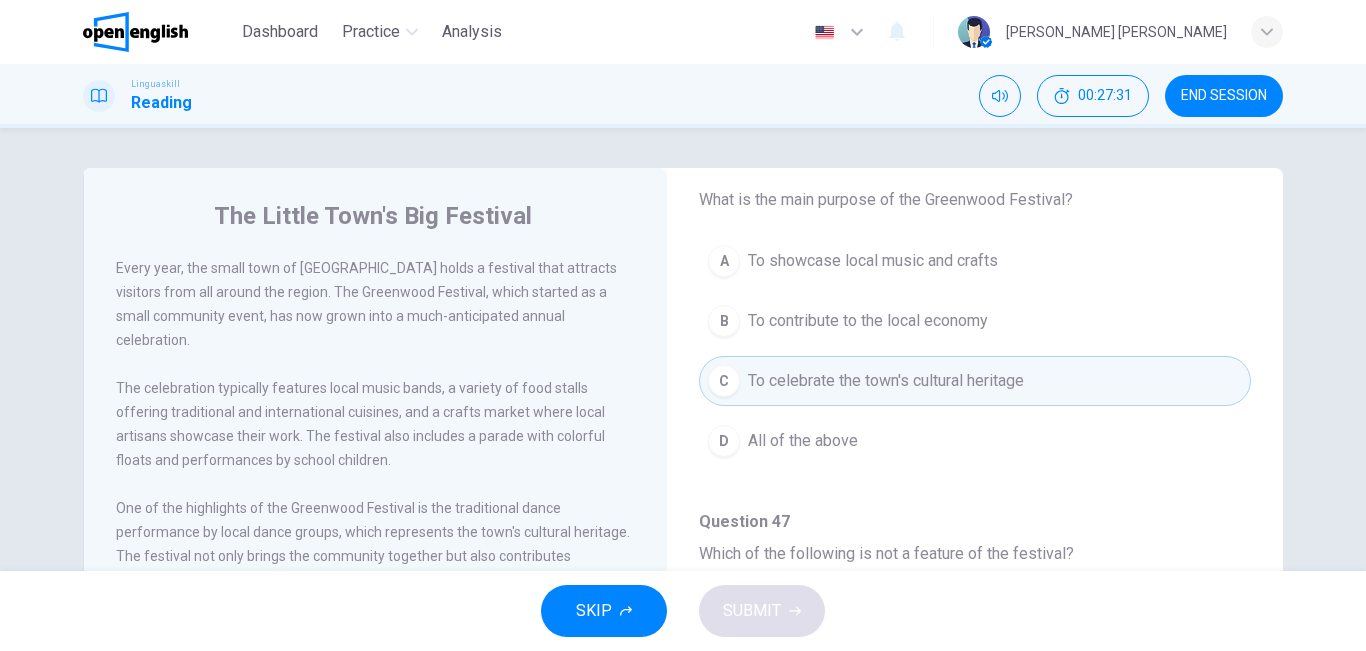 click on "B To contribute to the local economy" at bounding box center [975, 321] 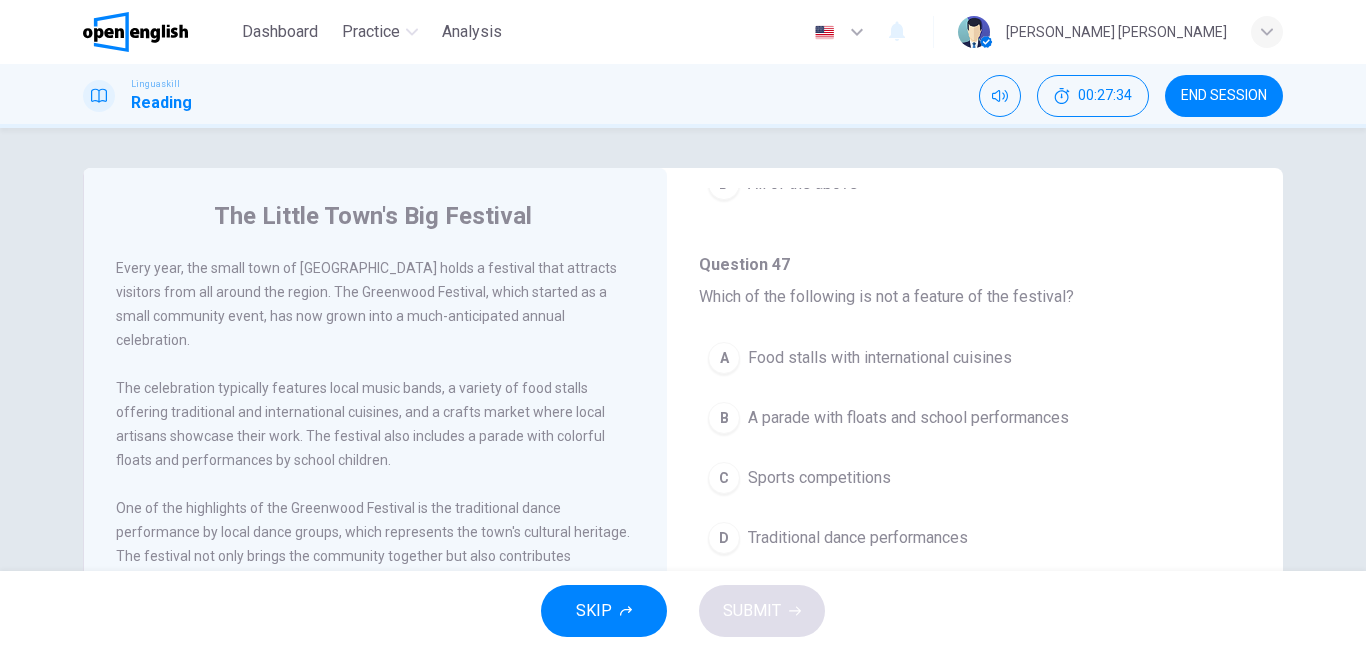 scroll, scrollTop: 396, scrollLeft: 0, axis: vertical 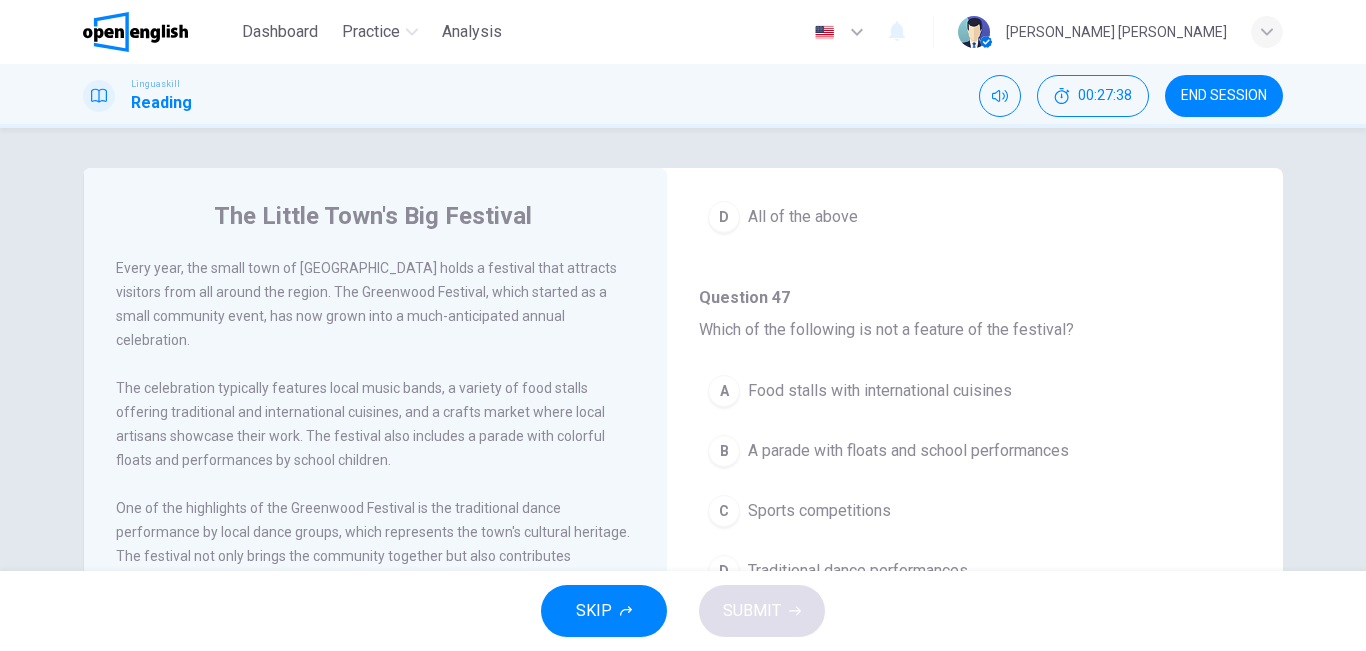 click on "Food stalls with international cuisines" at bounding box center [880, 391] 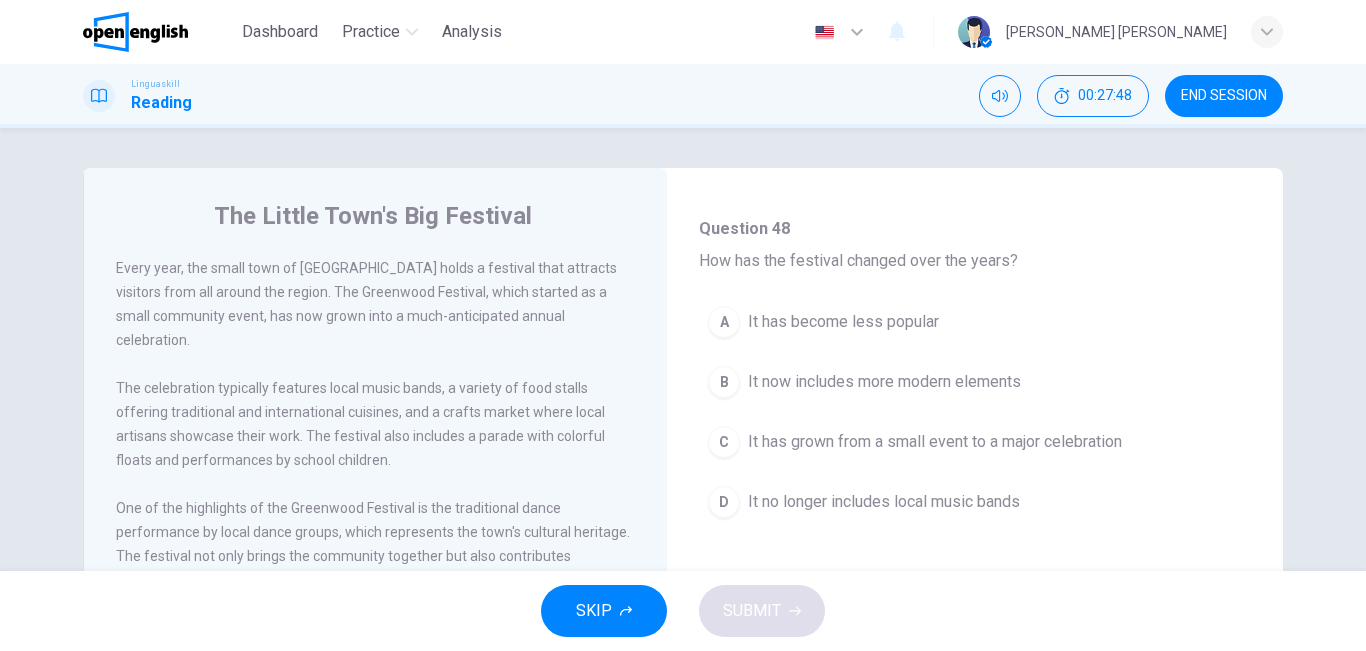 scroll, scrollTop: 807, scrollLeft: 0, axis: vertical 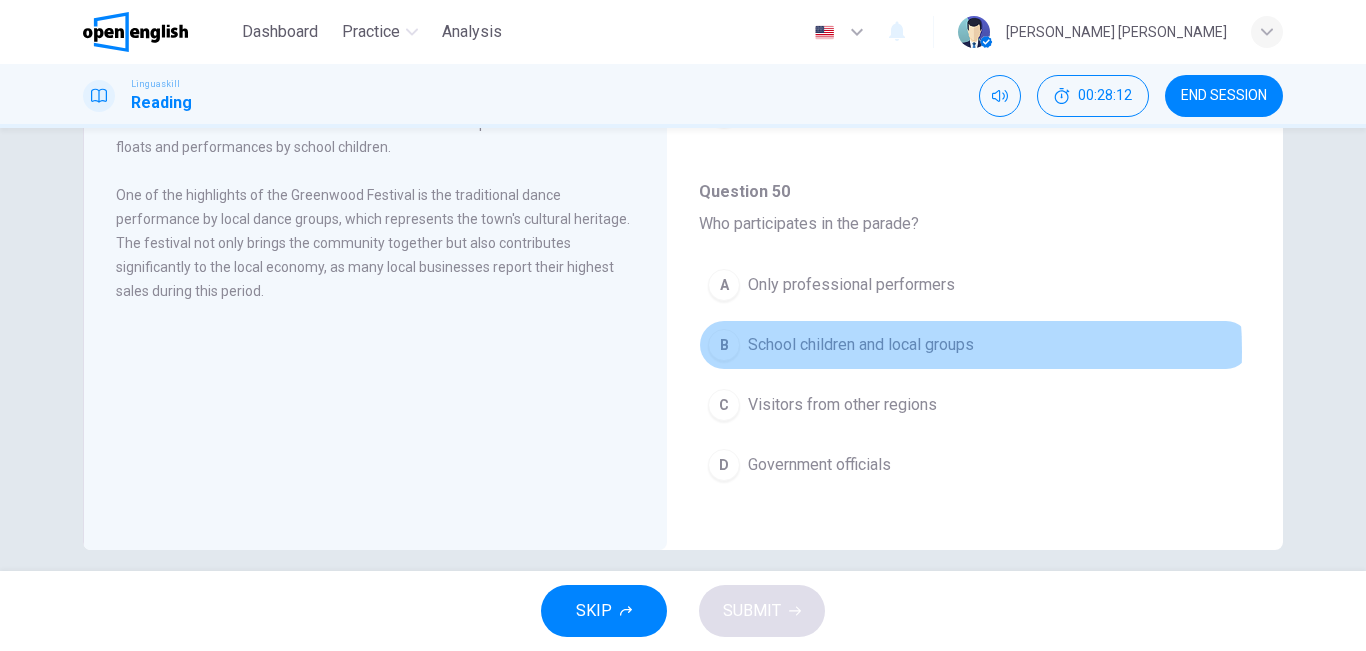 click on "School children and local groups" at bounding box center (861, 345) 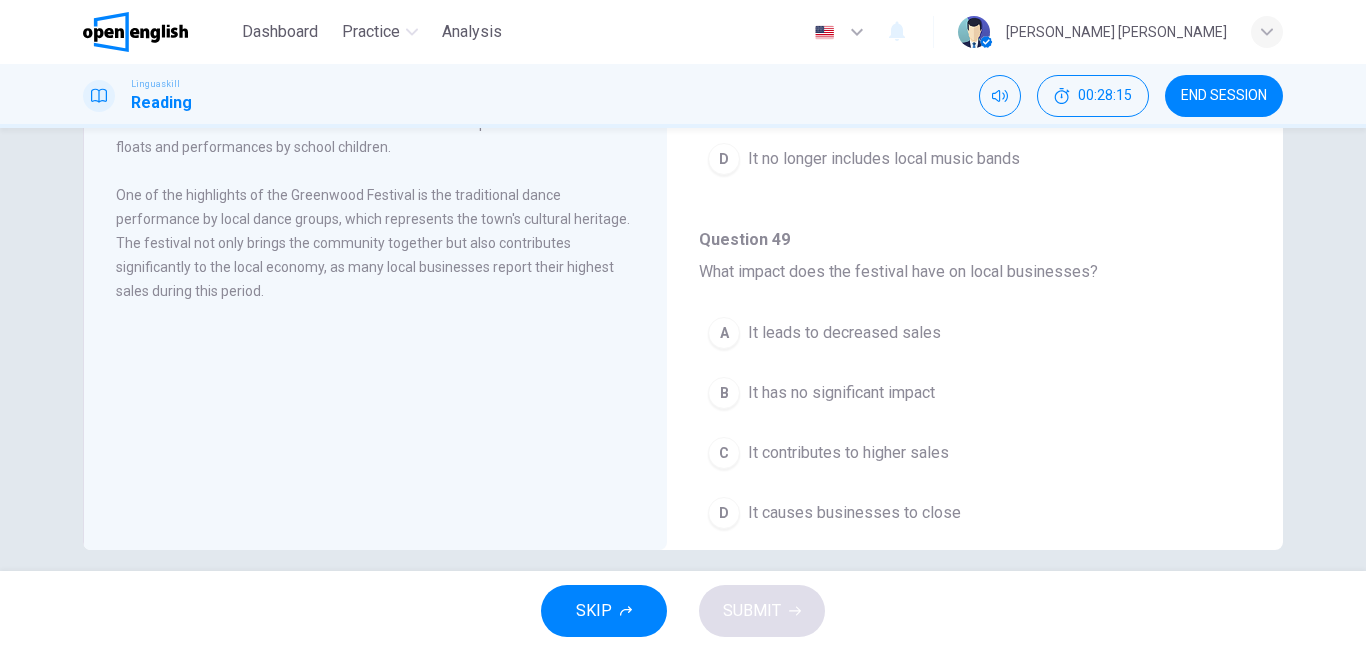 scroll, scrollTop: 840, scrollLeft: 0, axis: vertical 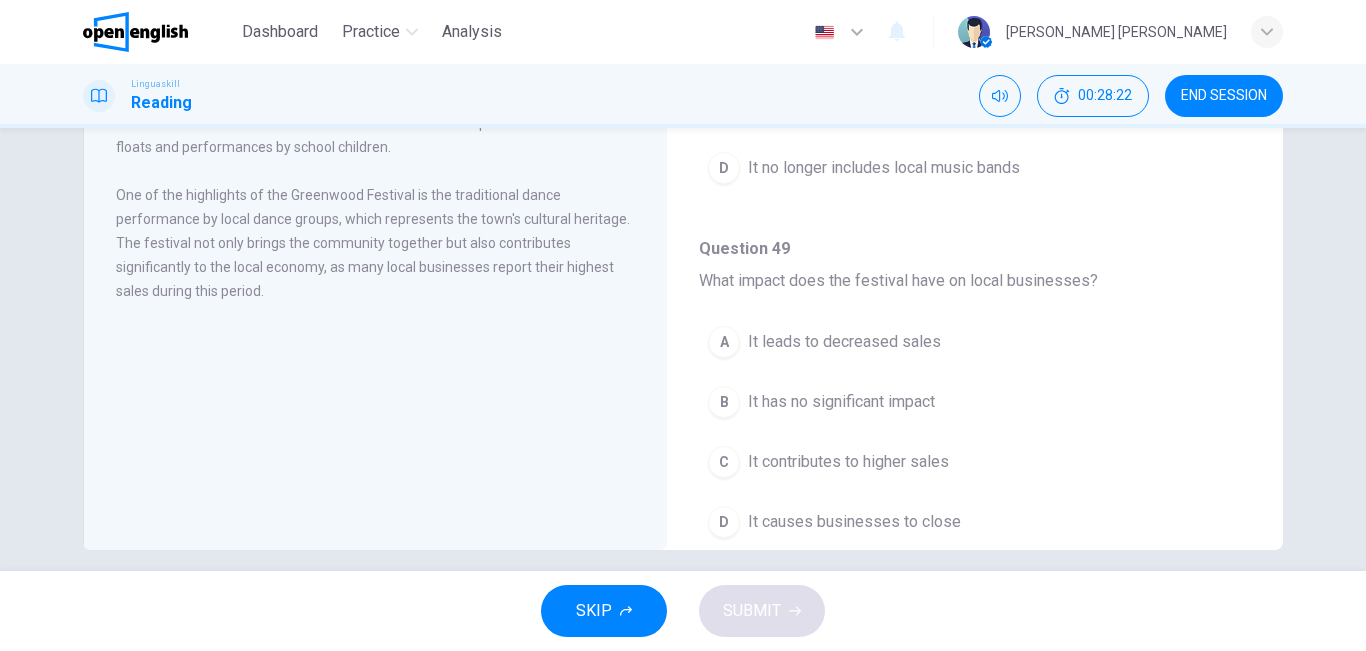 drag, startPoint x: 1253, startPoint y: 273, endPoint x: 1257, endPoint y: 283, distance: 10.770329 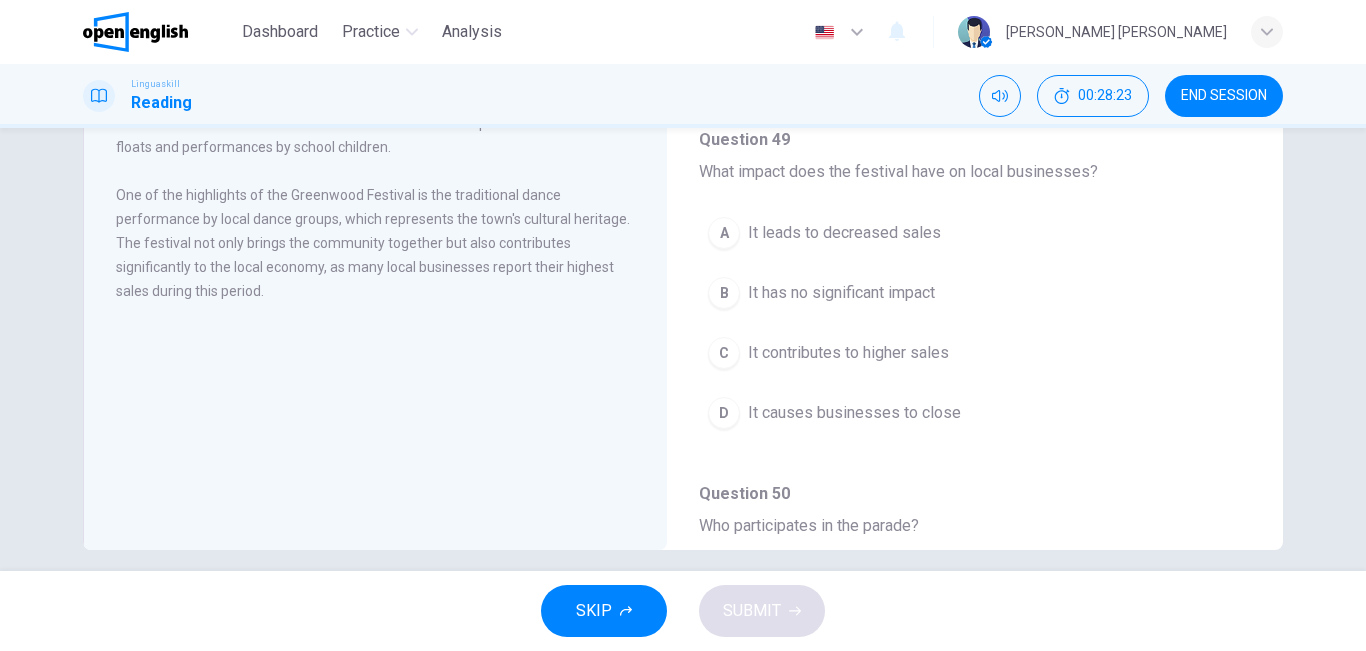 scroll, scrollTop: 943, scrollLeft: 0, axis: vertical 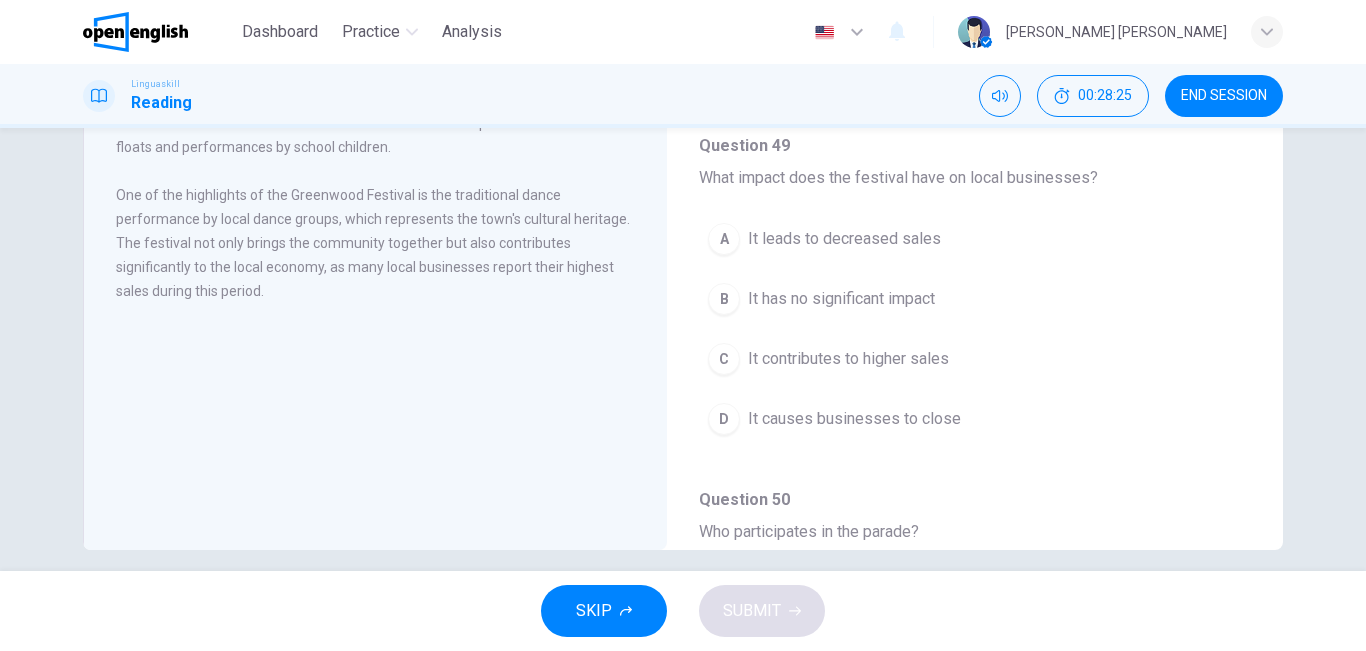 click on "C It contributes to higher sales" at bounding box center (975, 359) 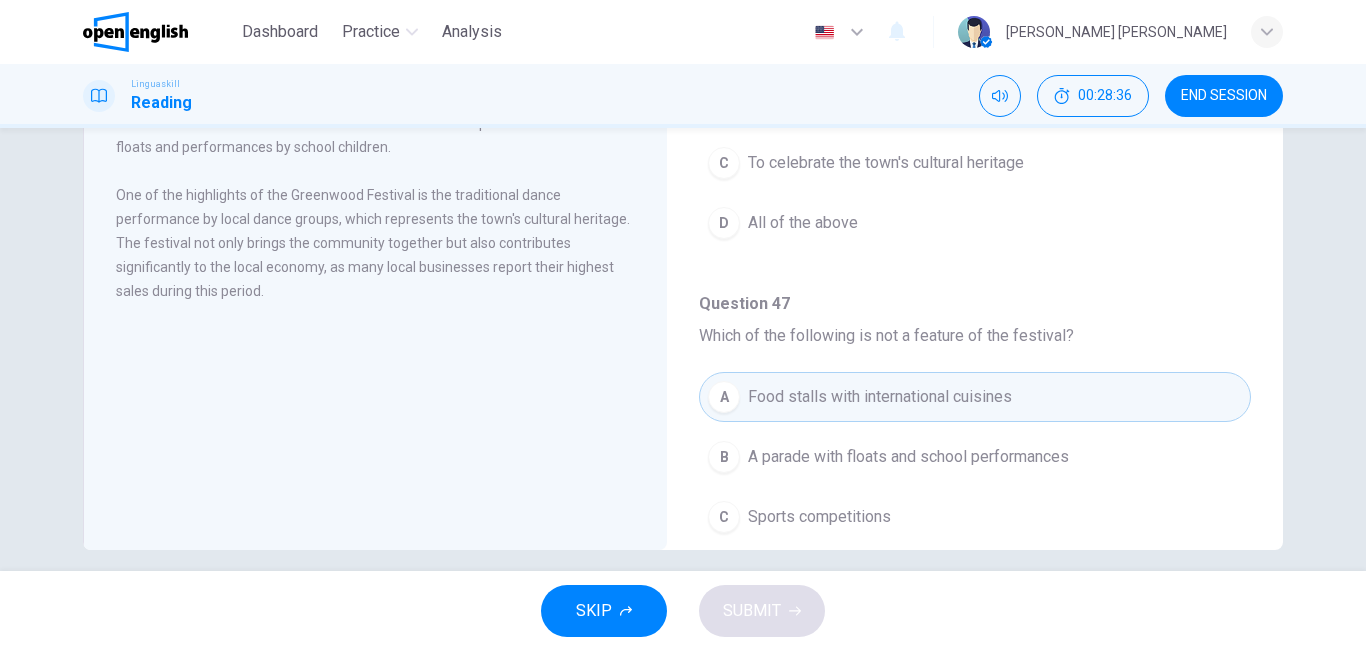 scroll, scrollTop: 943, scrollLeft: 0, axis: vertical 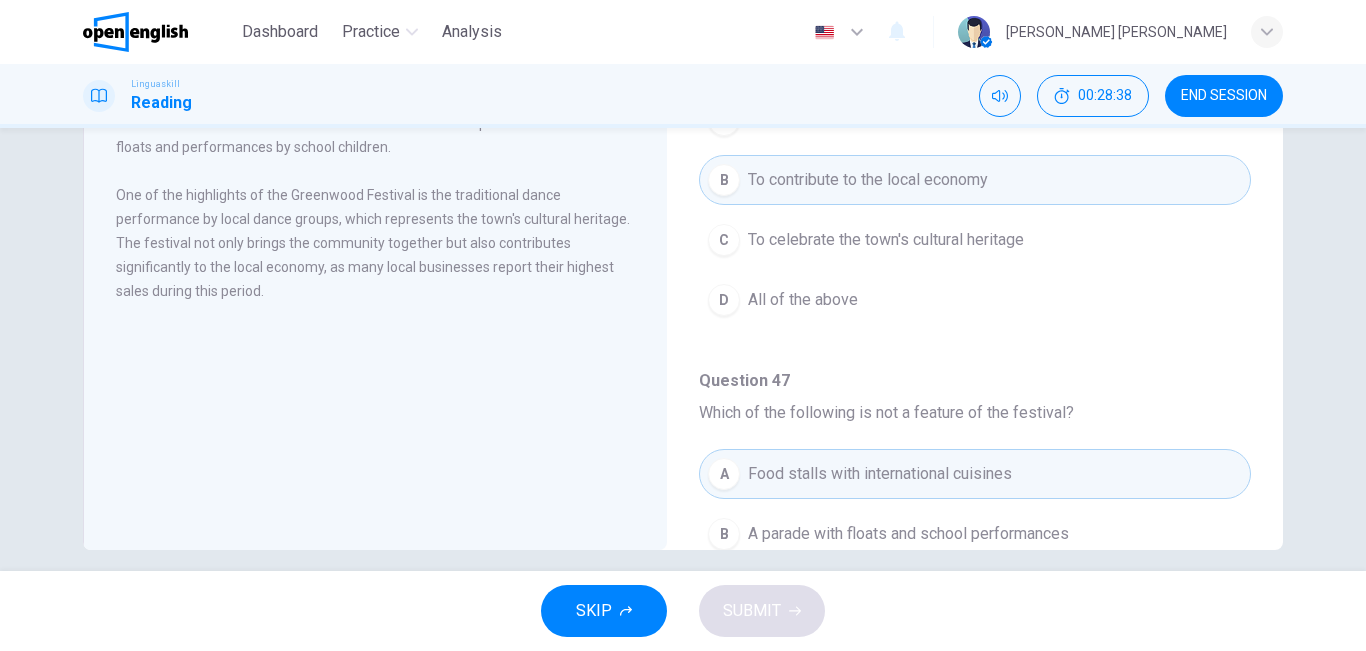 drag, startPoint x: 1263, startPoint y: 301, endPoint x: 1259, endPoint y: 280, distance: 21.377558 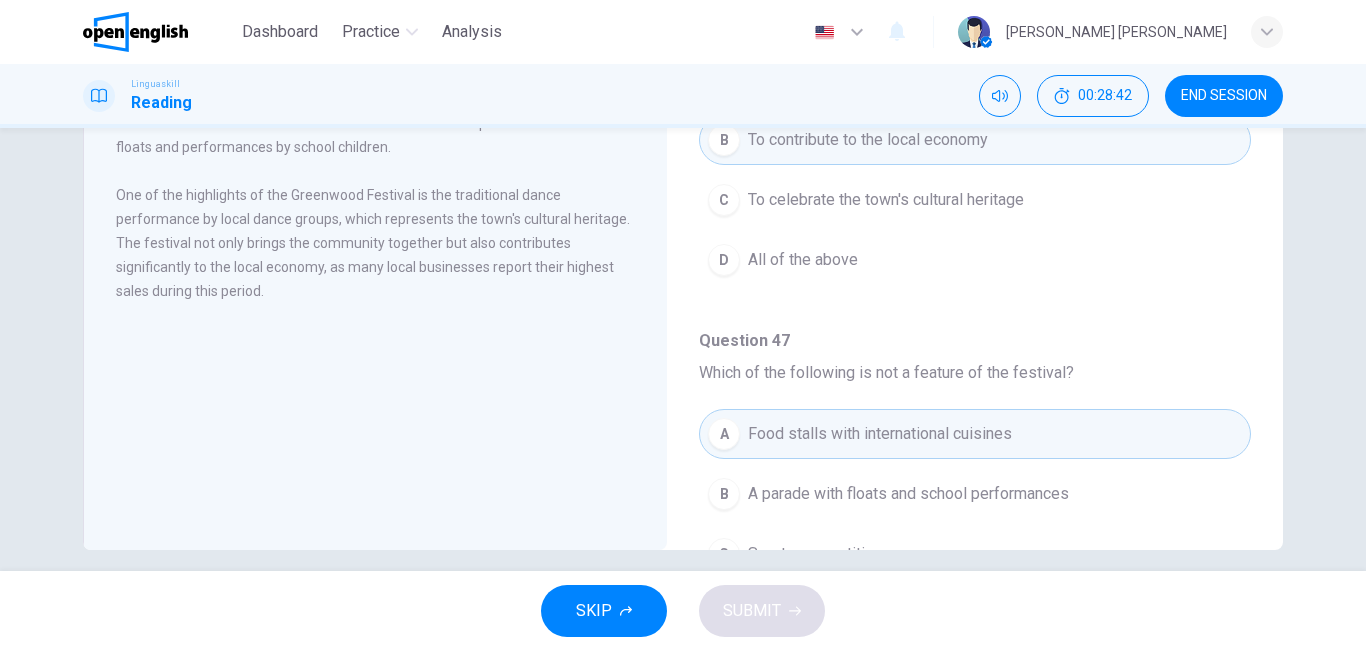 scroll, scrollTop: 0, scrollLeft: 0, axis: both 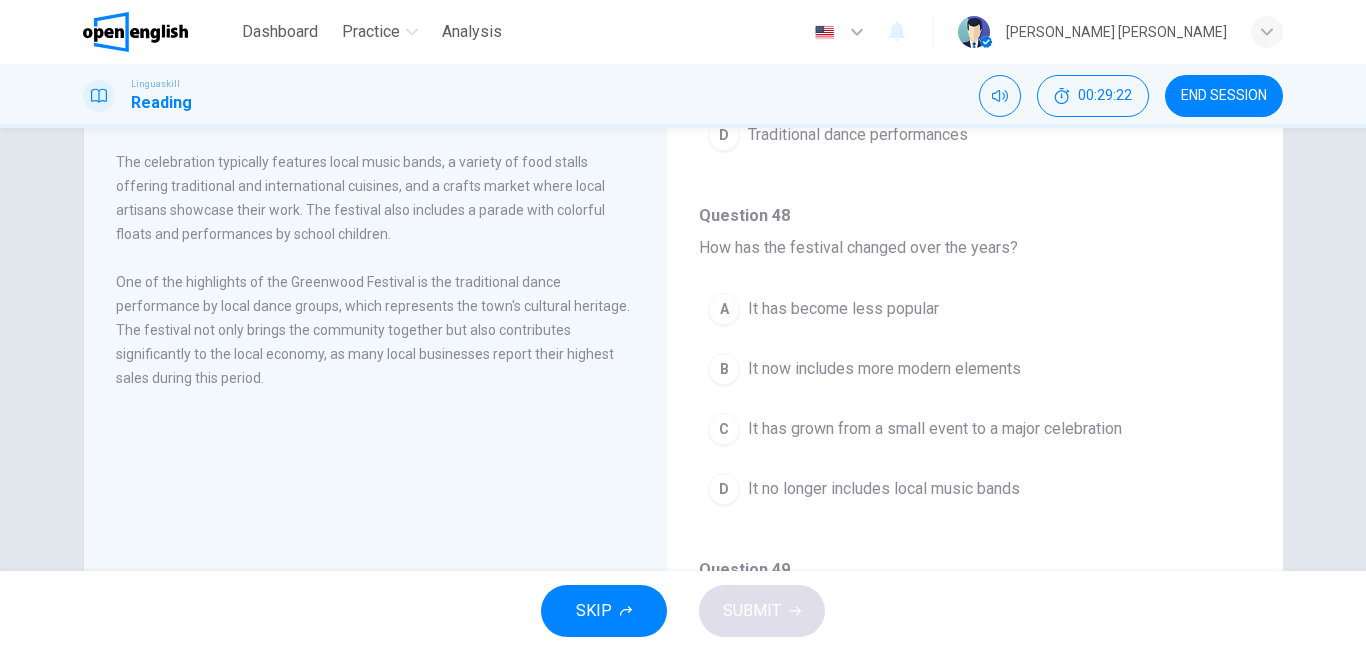 click on "It has grown from a small event to a major celebration" at bounding box center (935, 429) 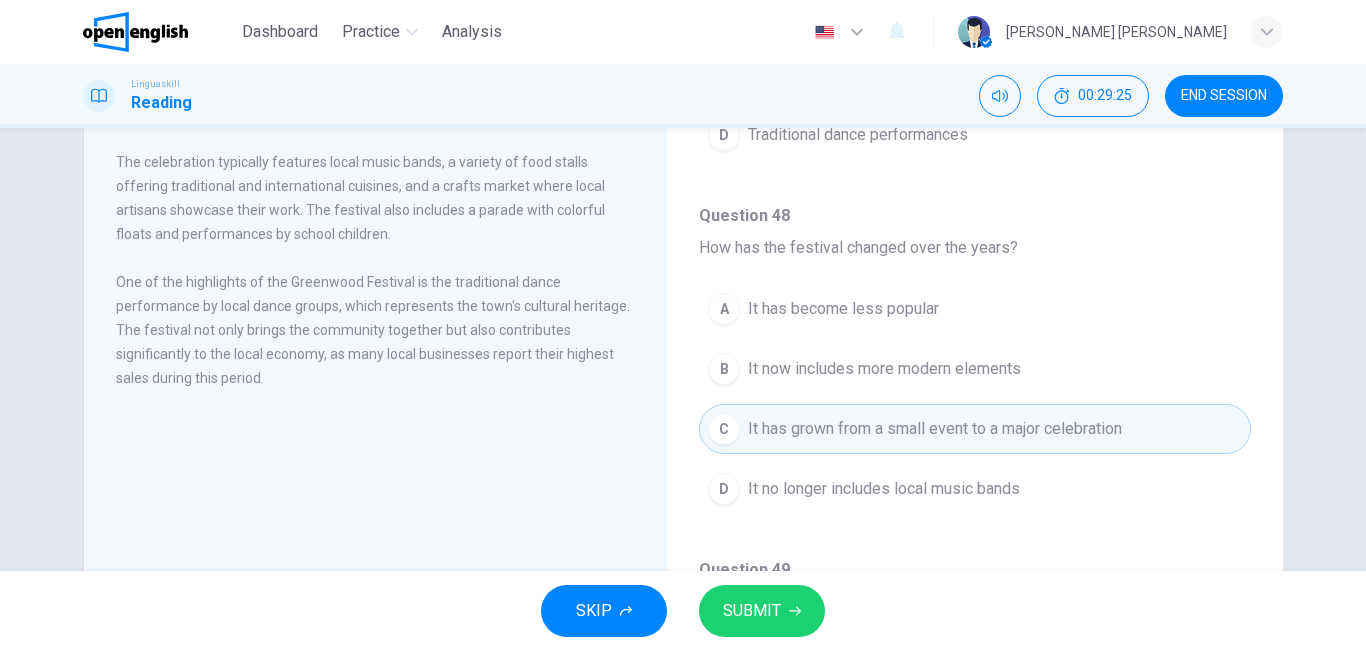 click on "SUBMIT" at bounding box center (762, 611) 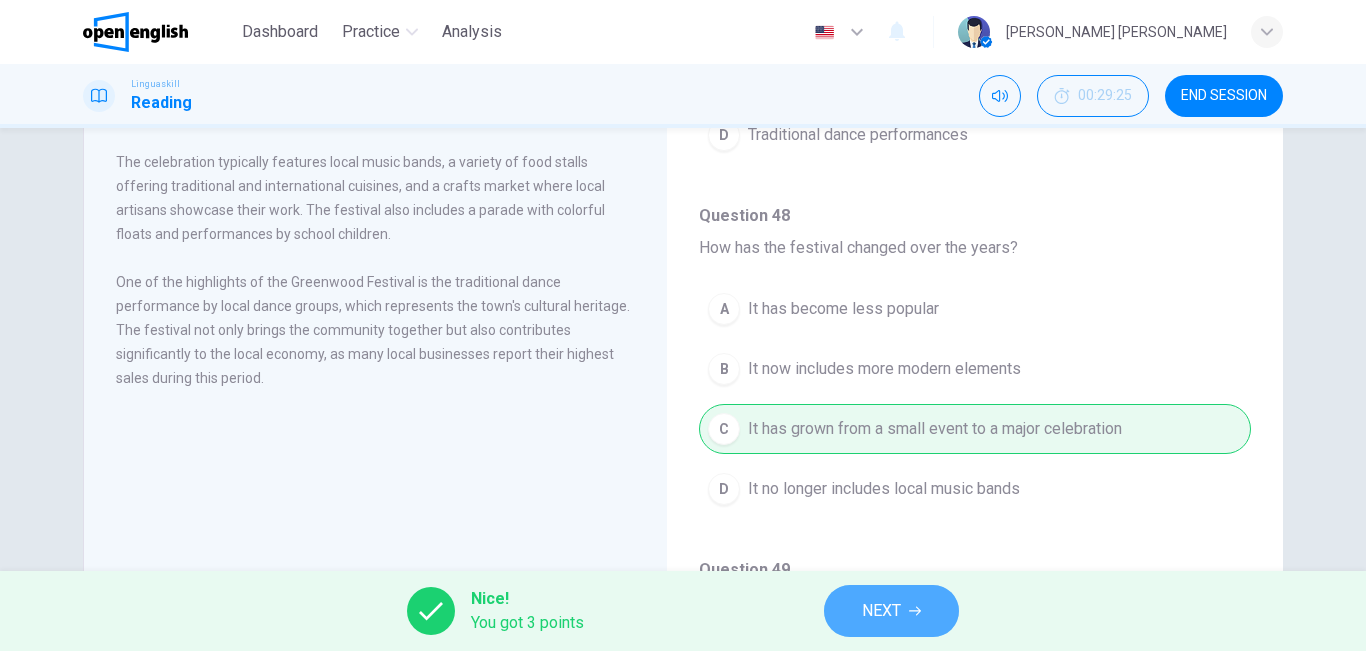 click on "NEXT" at bounding box center (891, 611) 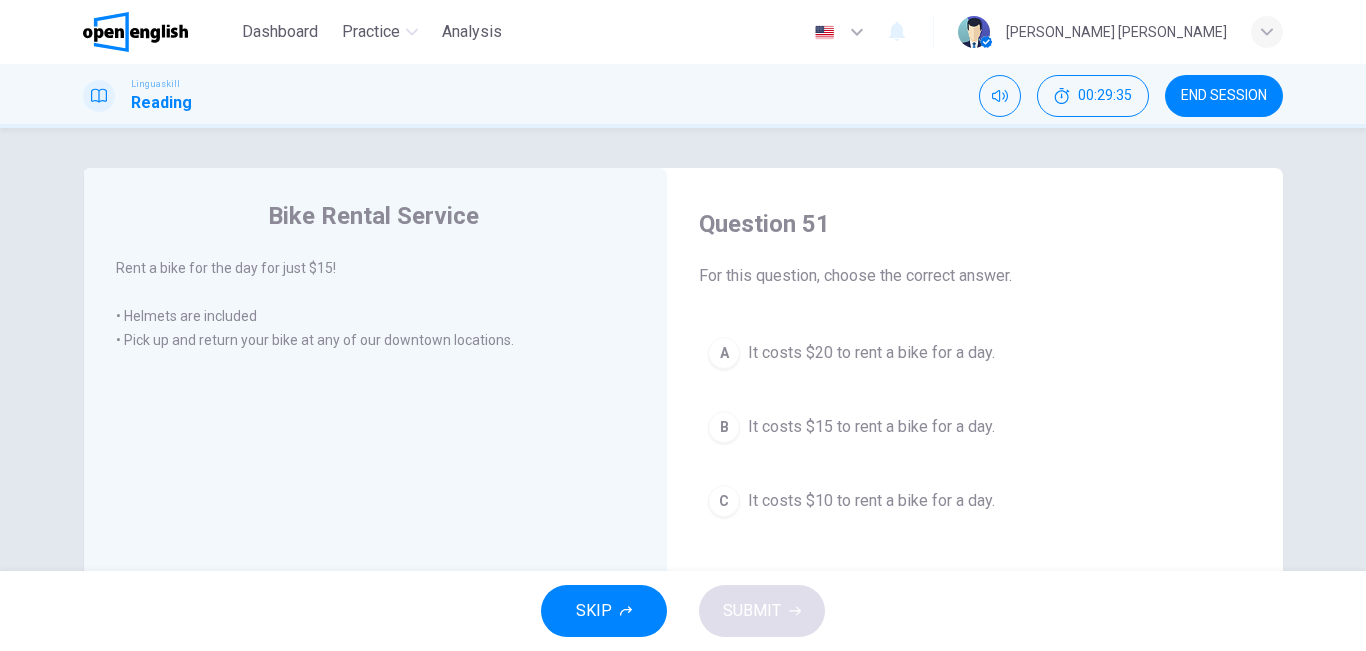 click on "It costs $15 to rent a bike for a day." at bounding box center [871, 427] 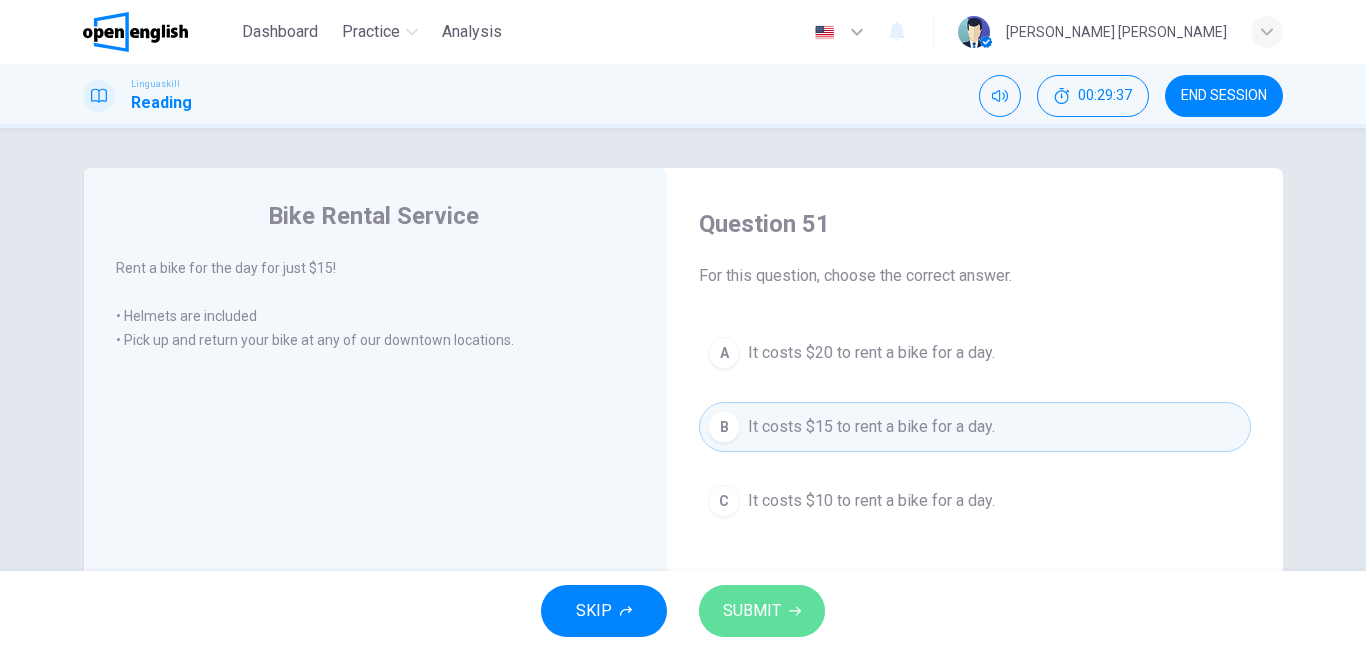 click on "SUBMIT" at bounding box center [752, 611] 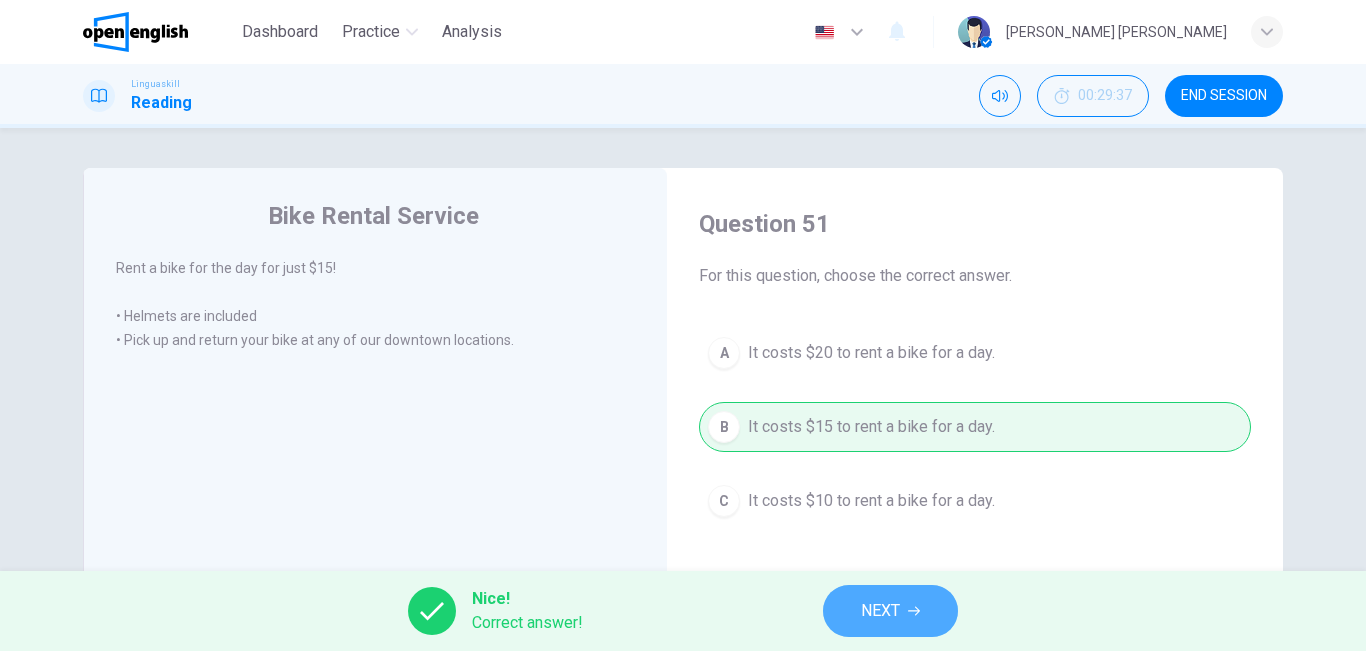 click on "NEXT" at bounding box center (890, 611) 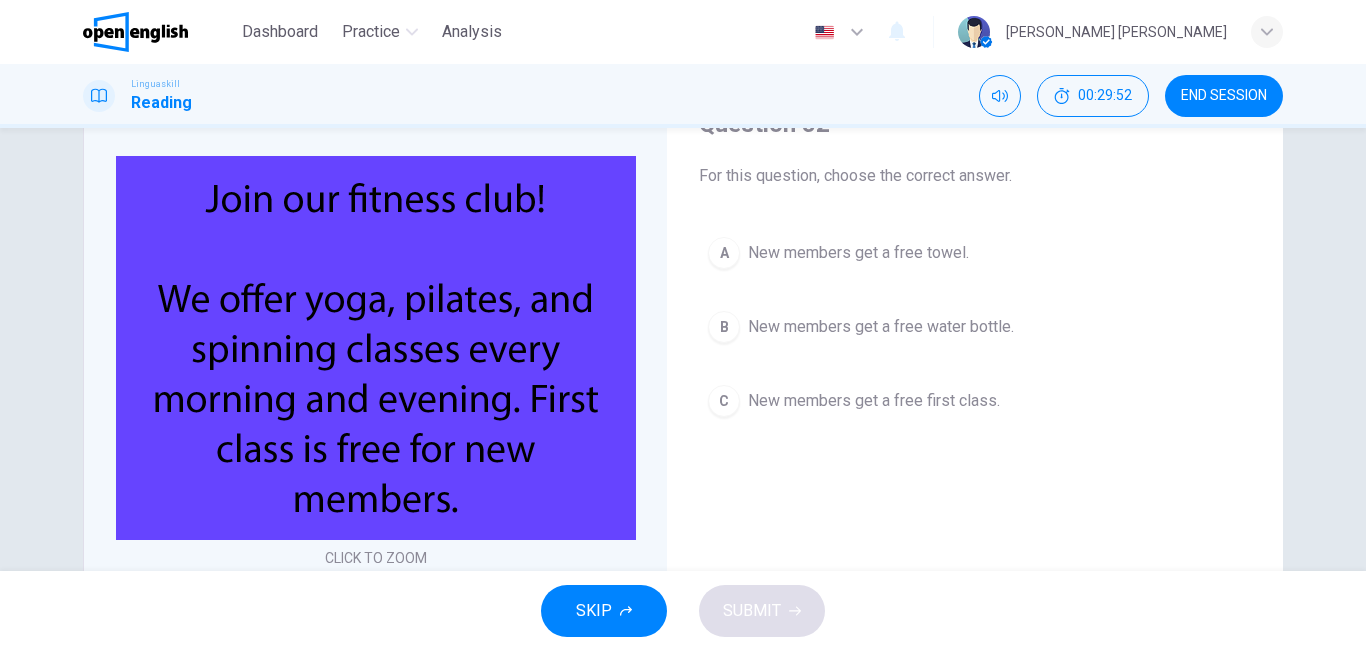scroll, scrollTop: 104, scrollLeft: 0, axis: vertical 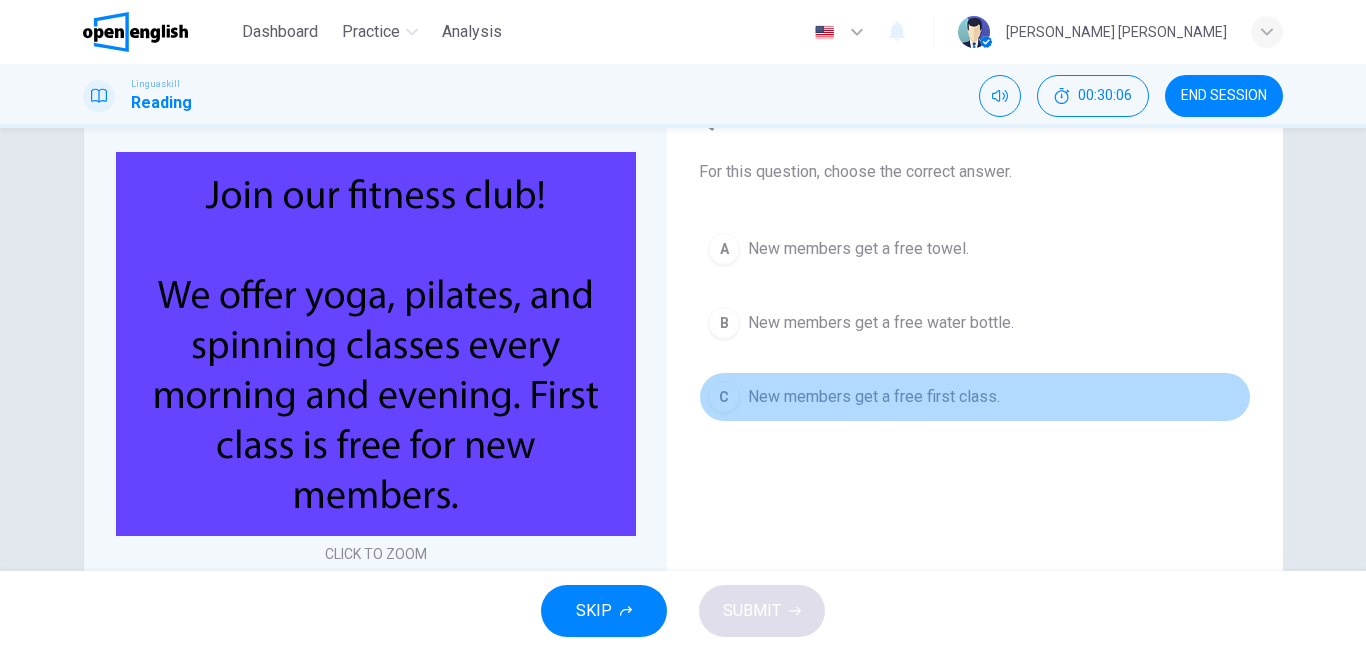 click on "New members get a free first class." at bounding box center (874, 397) 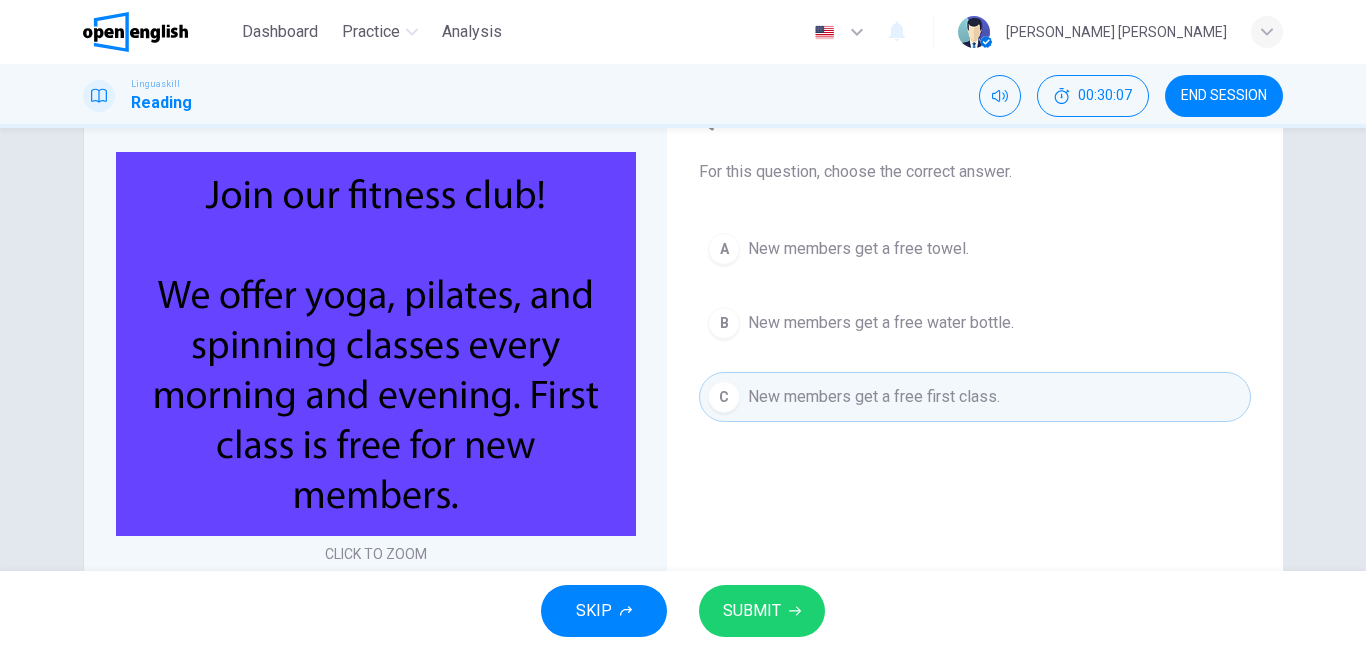 click on "SKIP SUBMIT" at bounding box center [683, 611] 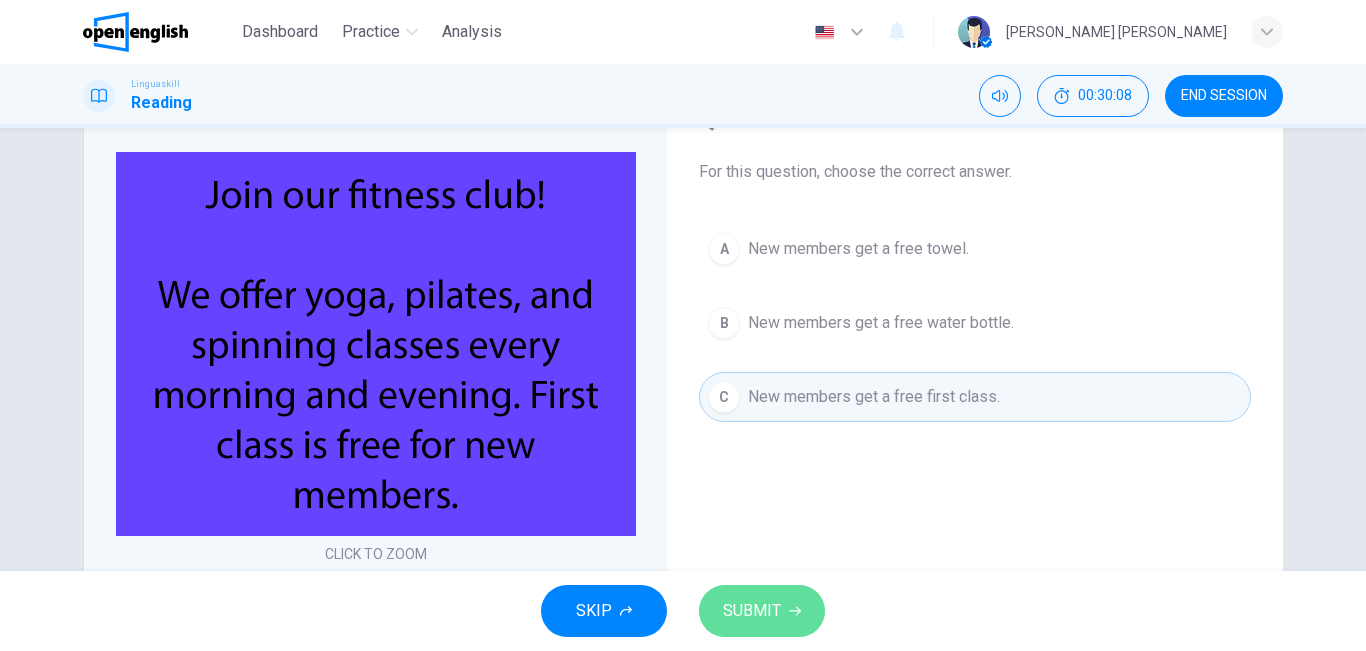 click on "SUBMIT" at bounding box center (752, 611) 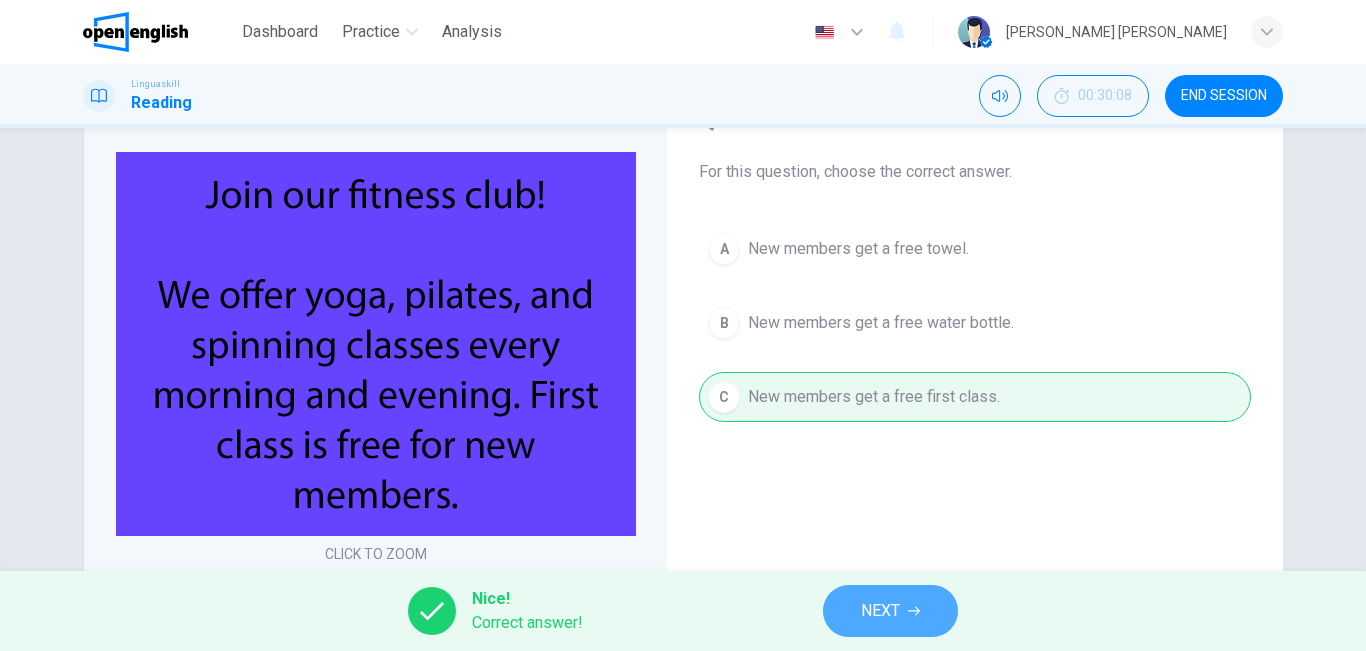 click on "NEXT" at bounding box center (890, 611) 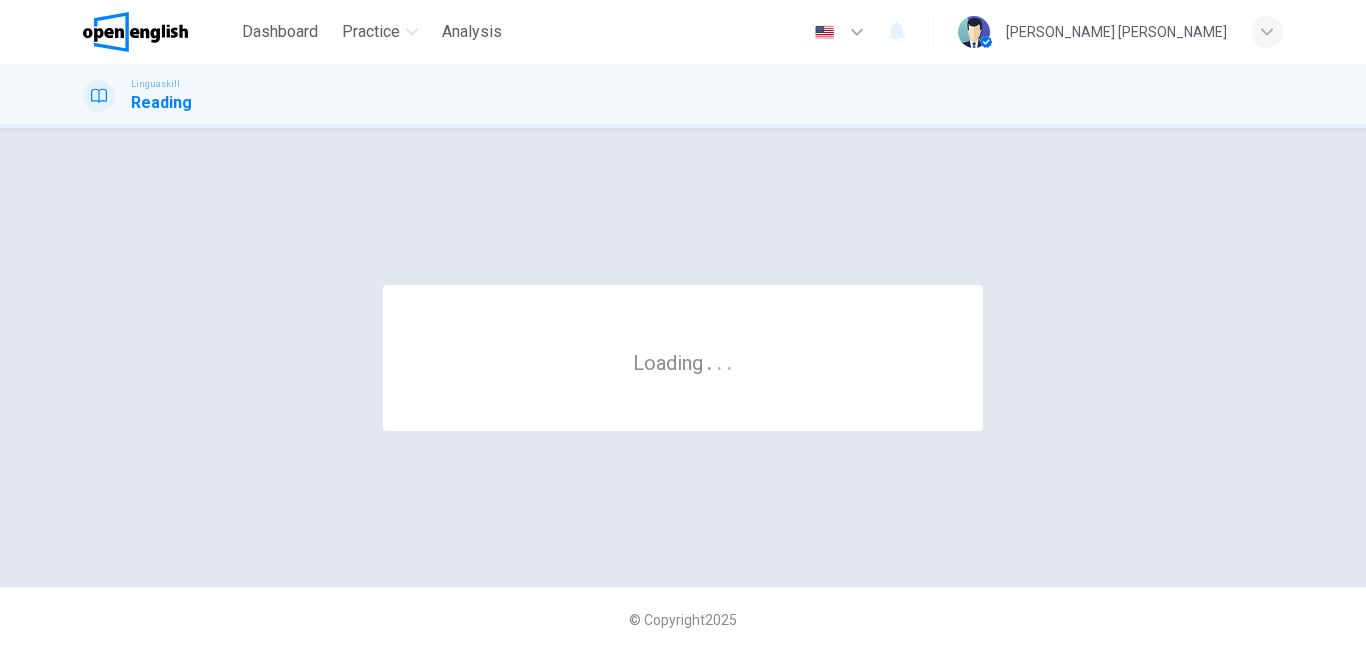 scroll, scrollTop: 0, scrollLeft: 0, axis: both 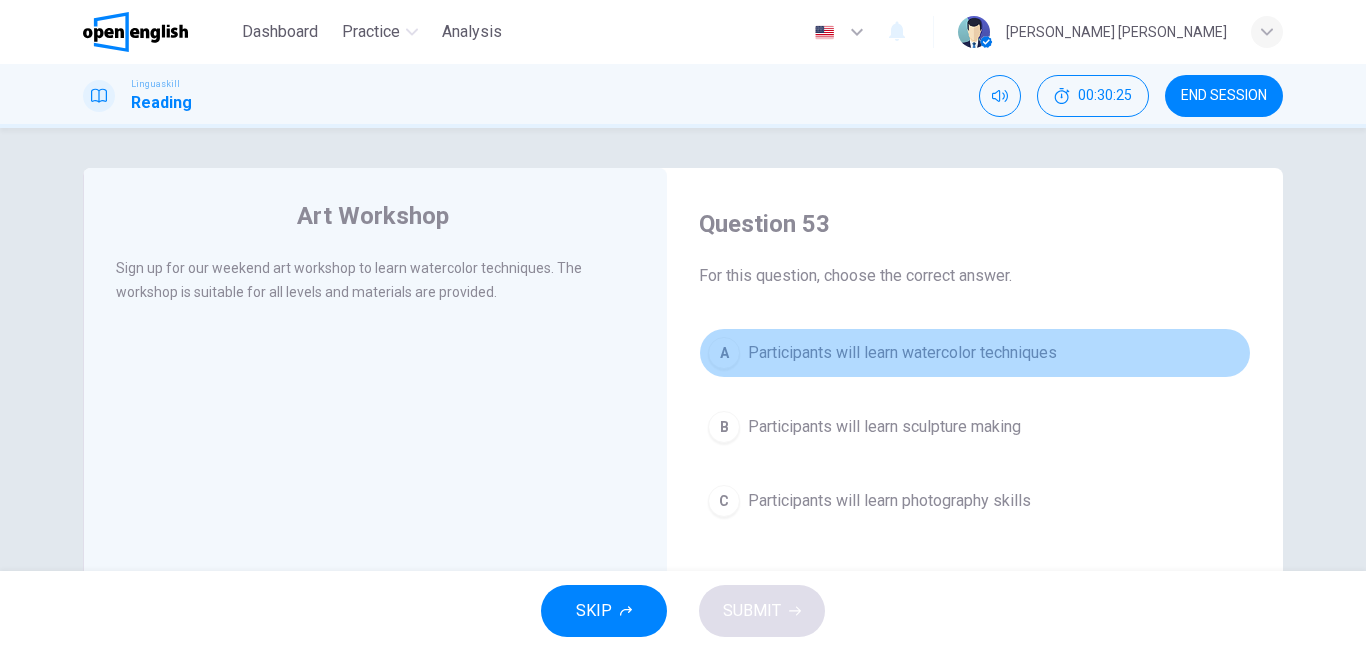 click on "A Participants will learn watercolor techniques" at bounding box center (975, 353) 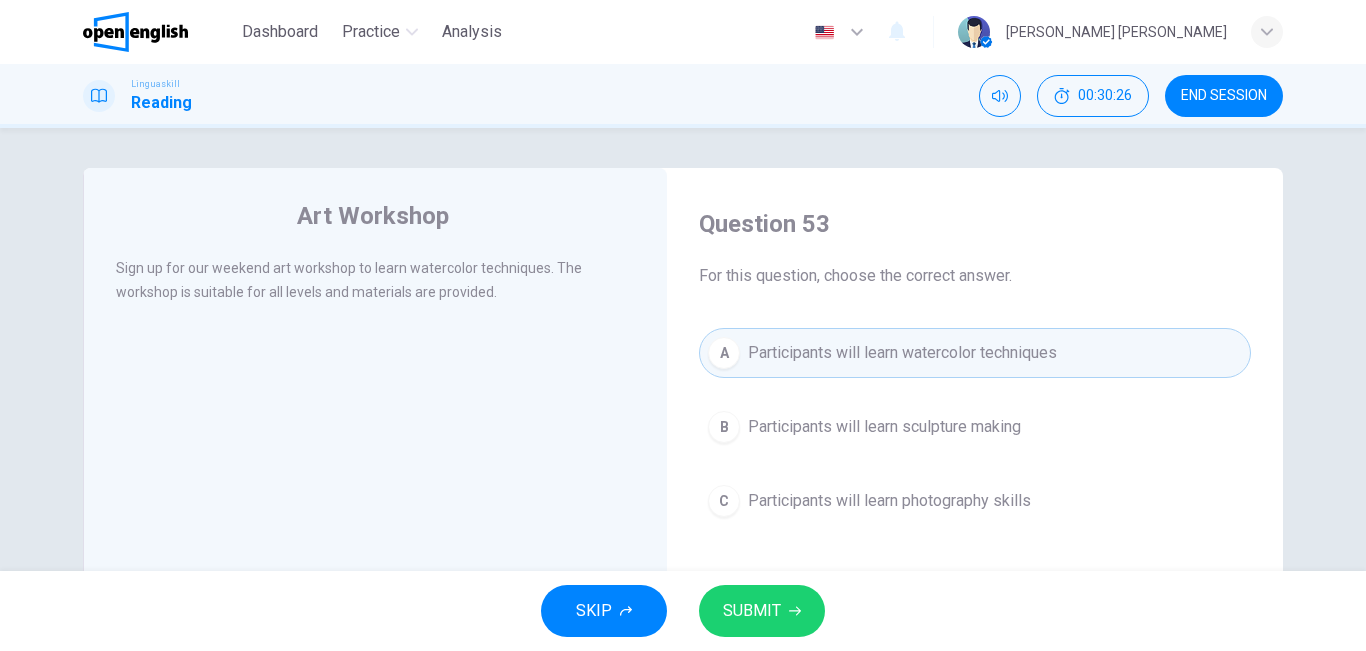 click on "SUBMIT" at bounding box center [752, 611] 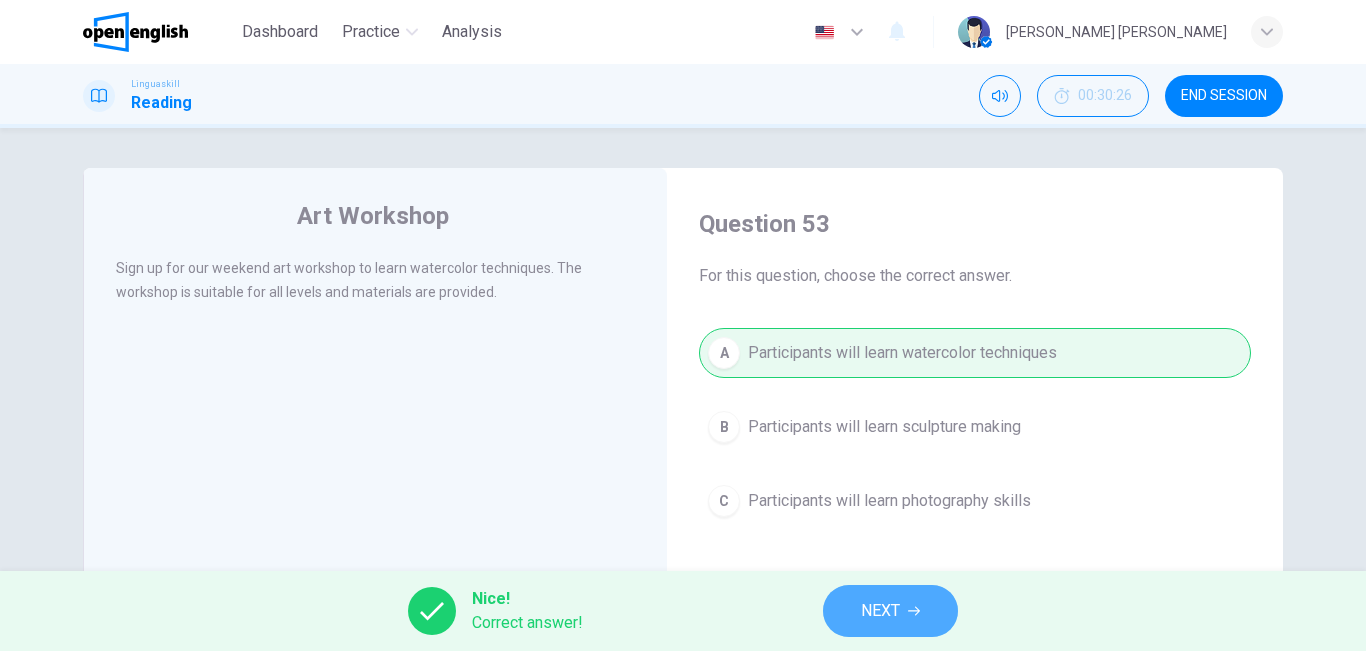 click on "NEXT" at bounding box center (880, 611) 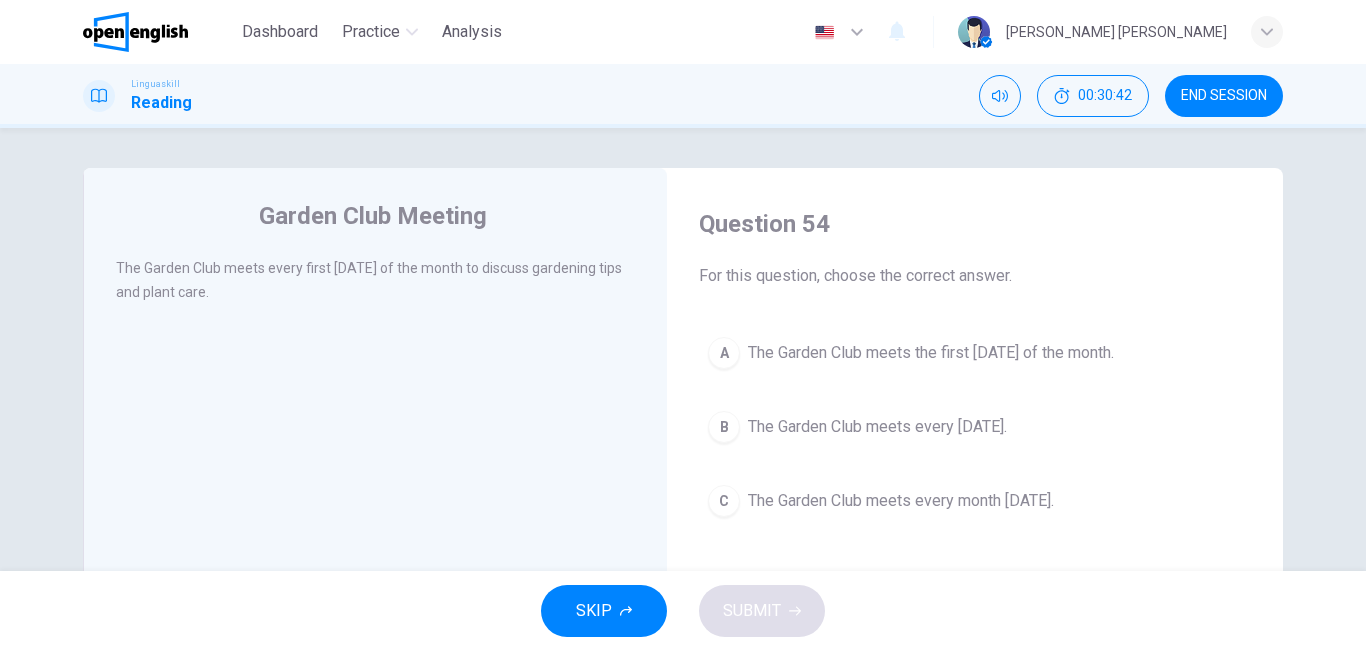 click on "The Garden Club meets every month [DATE]." at bounding box center [901, 501] 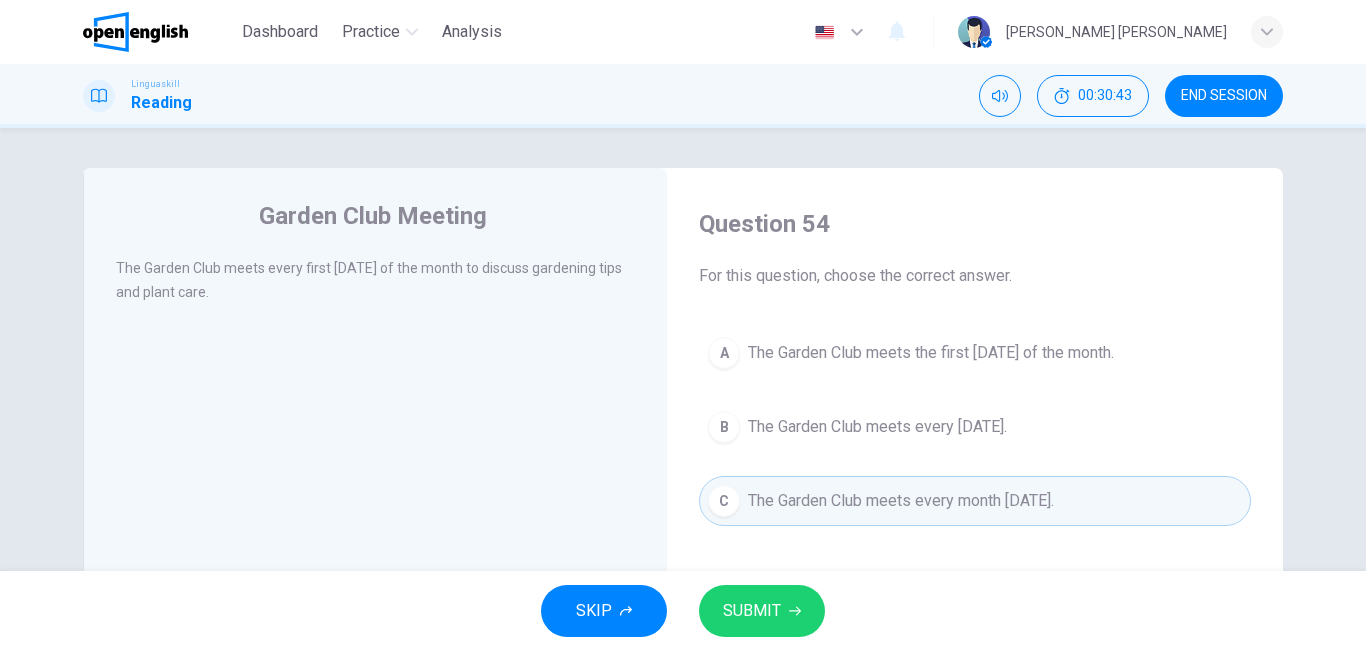click 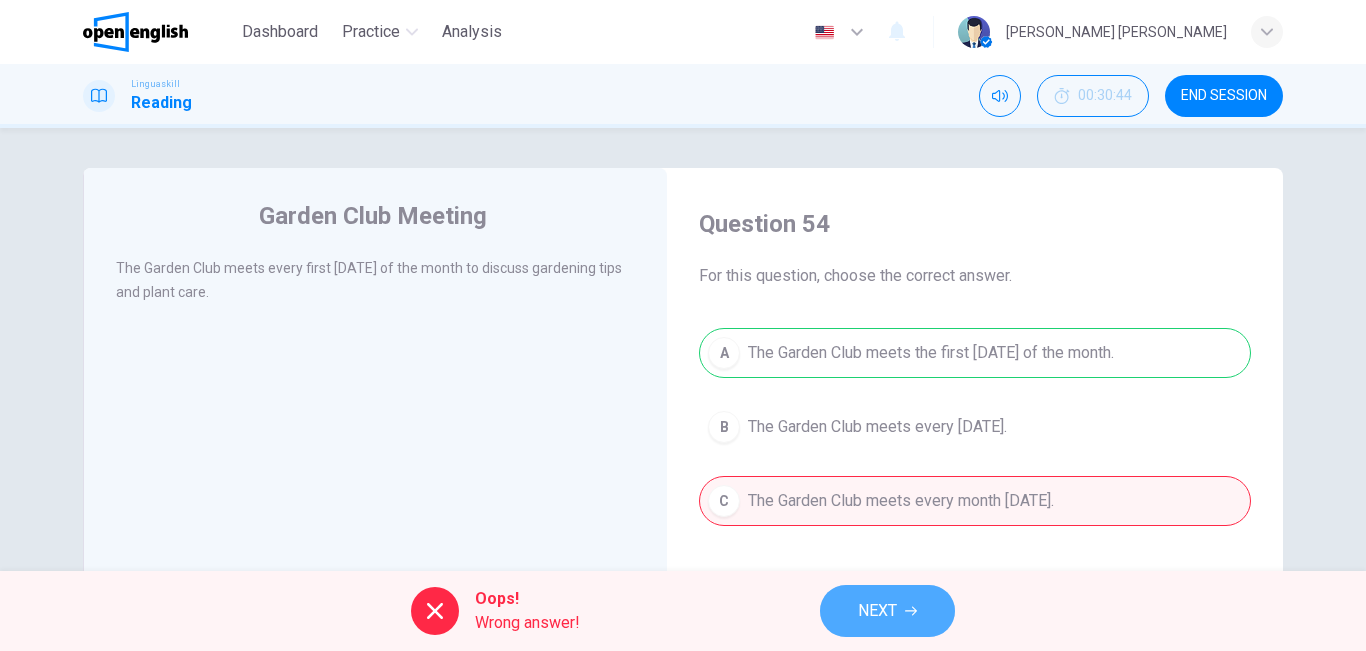 click on "NEXT" at bounding box center (887, 611) 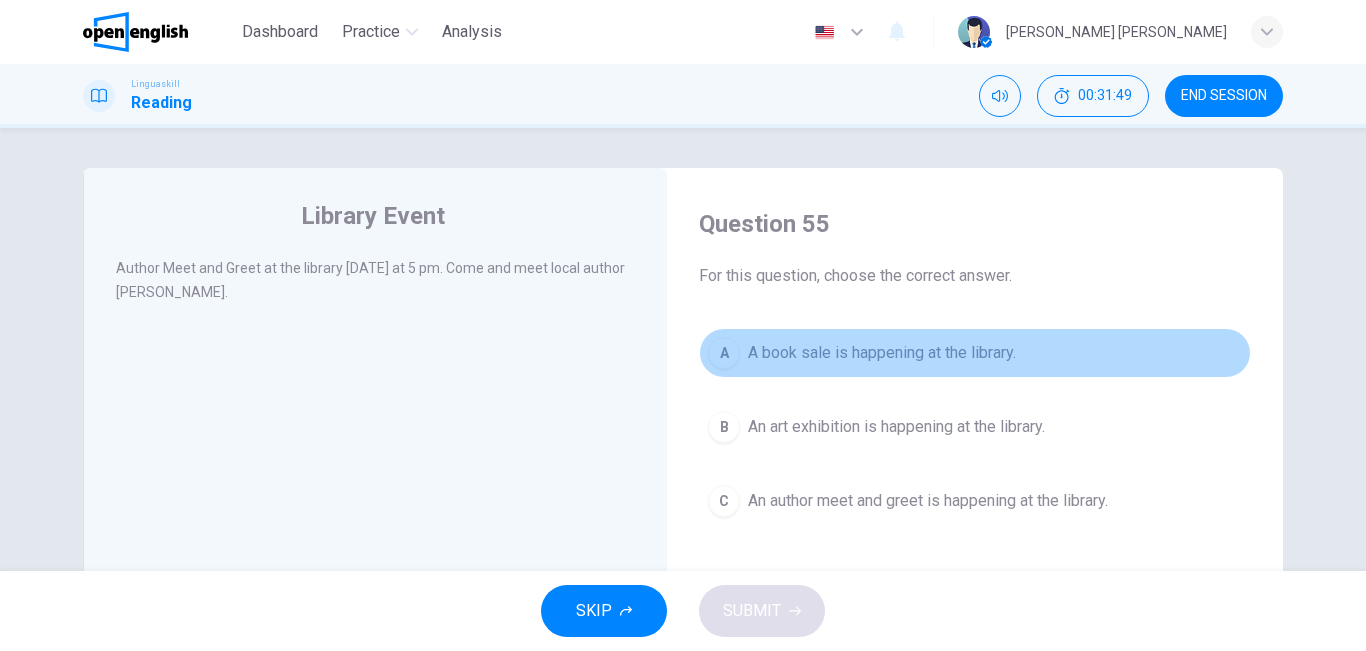 click on "A book sale is happening at the library." at bounding box center (882, 353) 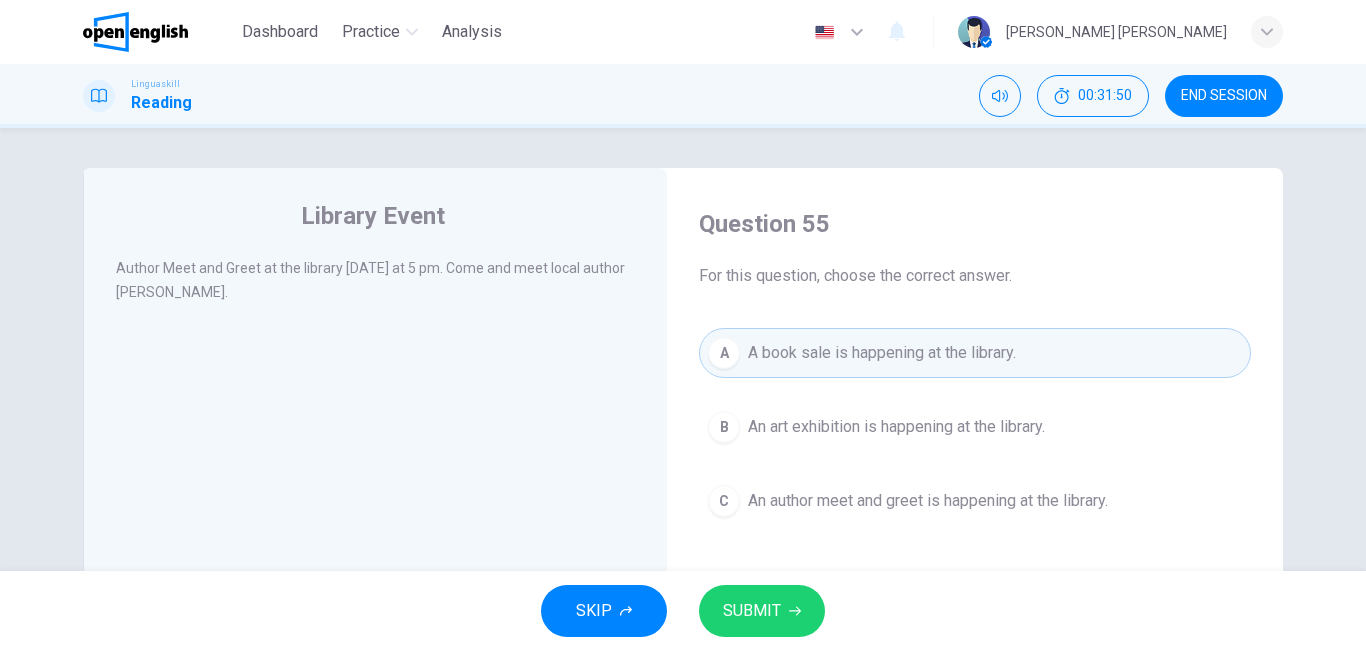 click on "SUBMIT" at bounding box center [752, 611] 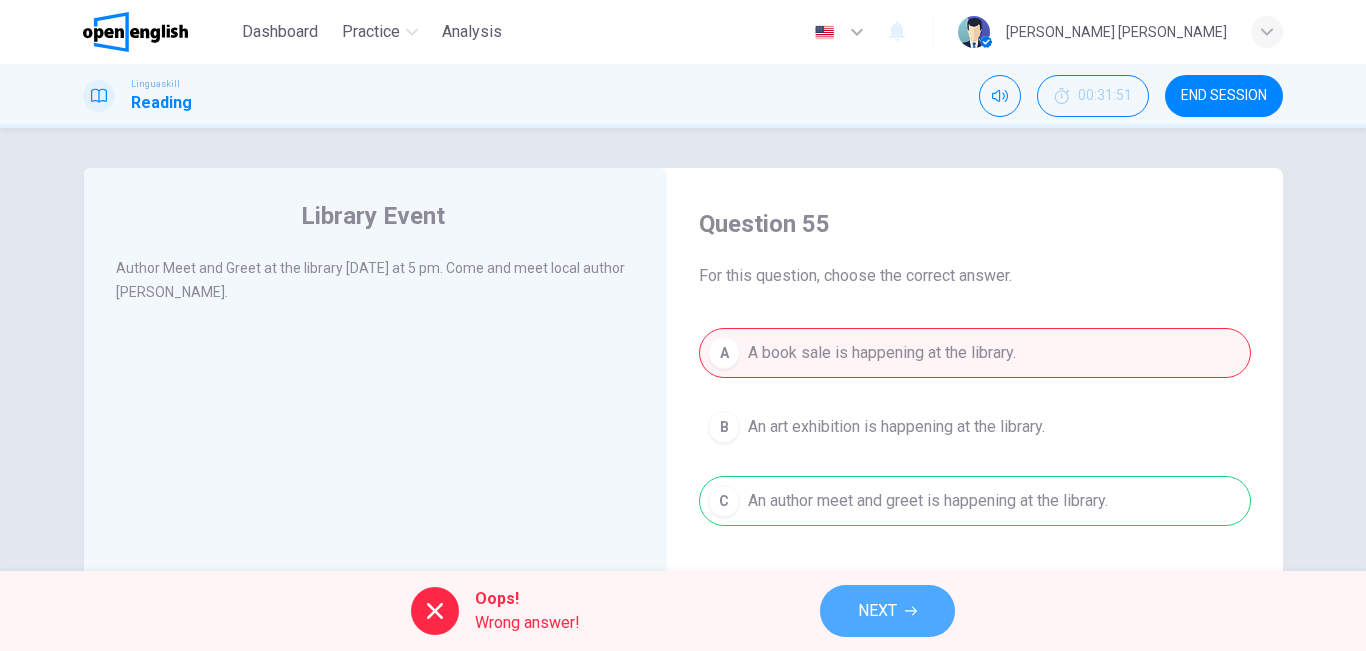 click on "NEXT" at bounding box center (877, 611) 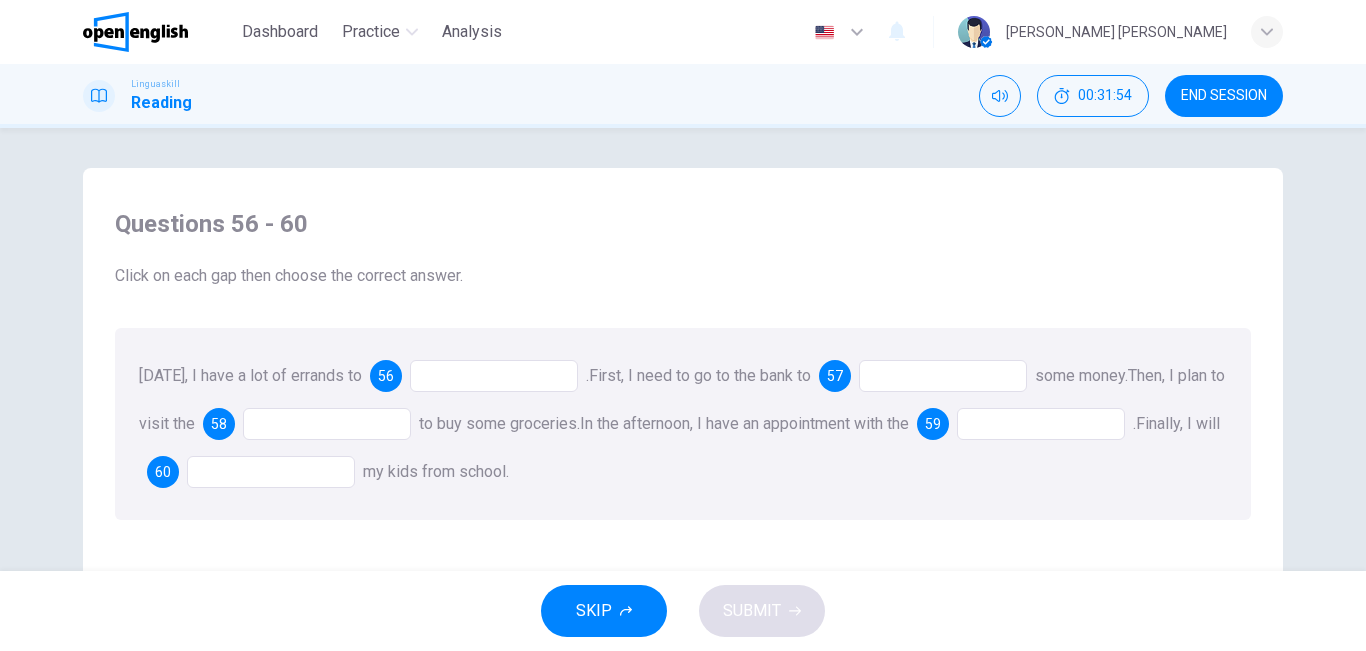 click at bounding box center [494, 376] 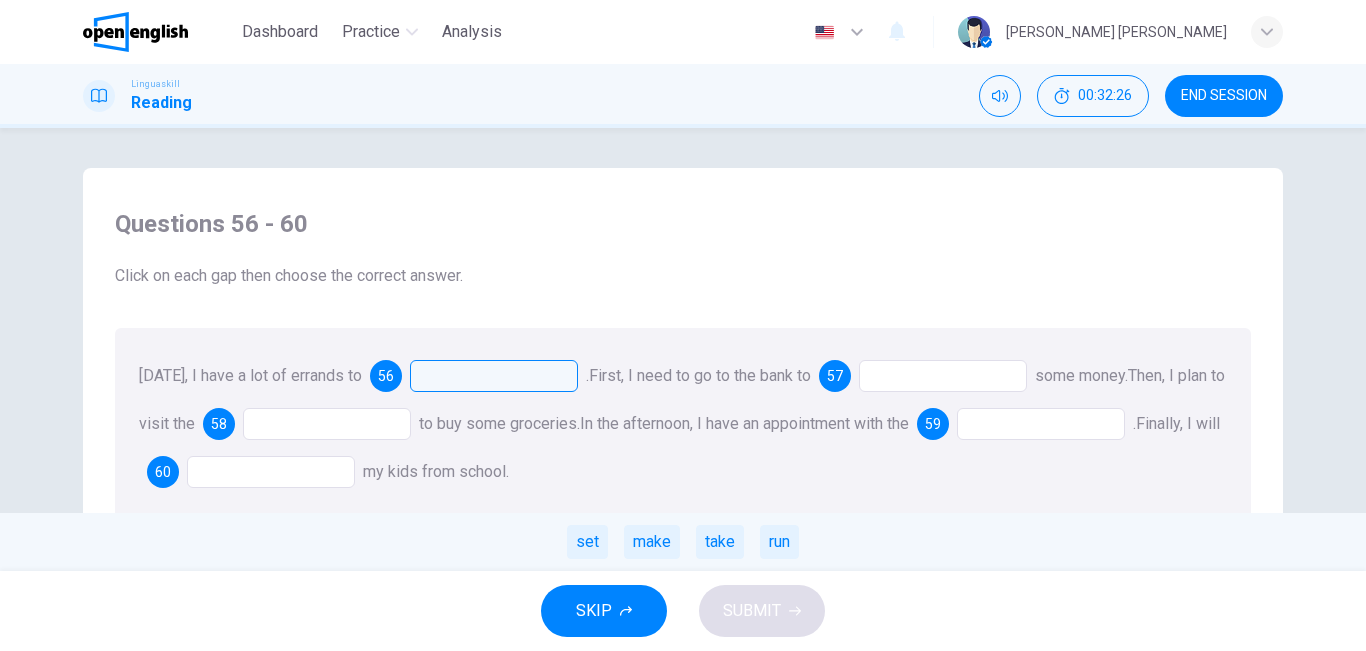 click at bounding box center (494, 376) 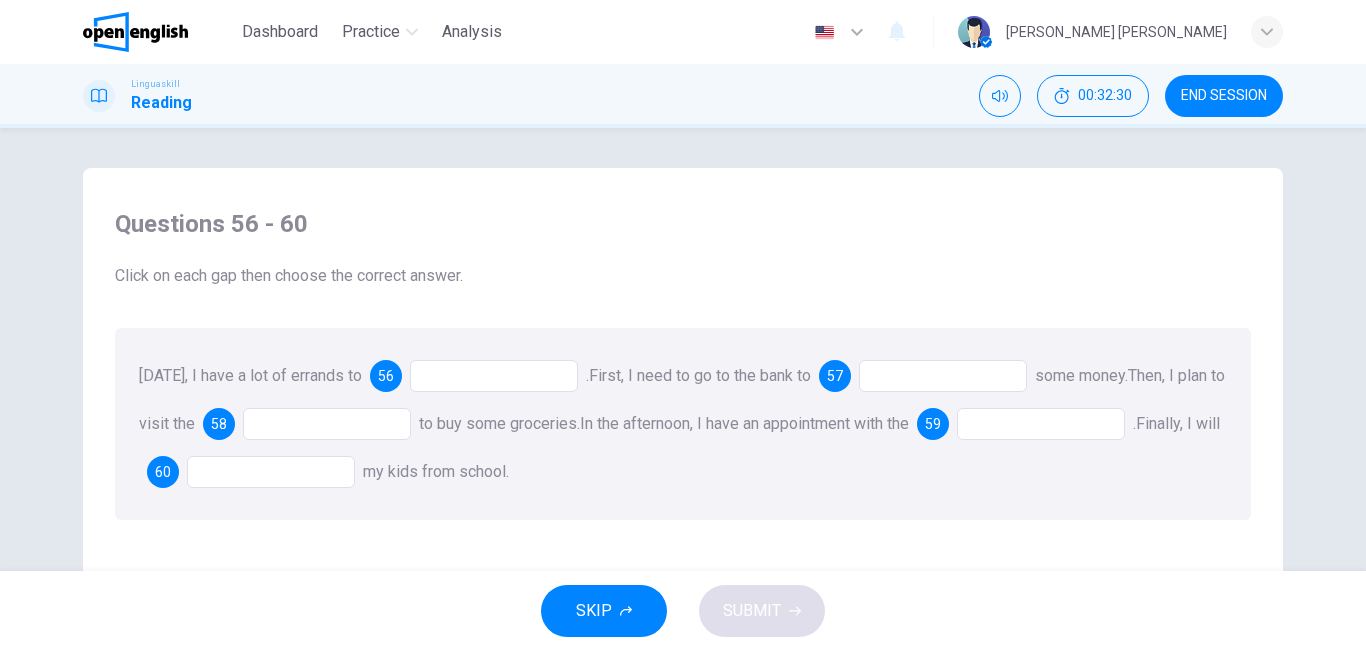 click at bounding box center [494, 376] 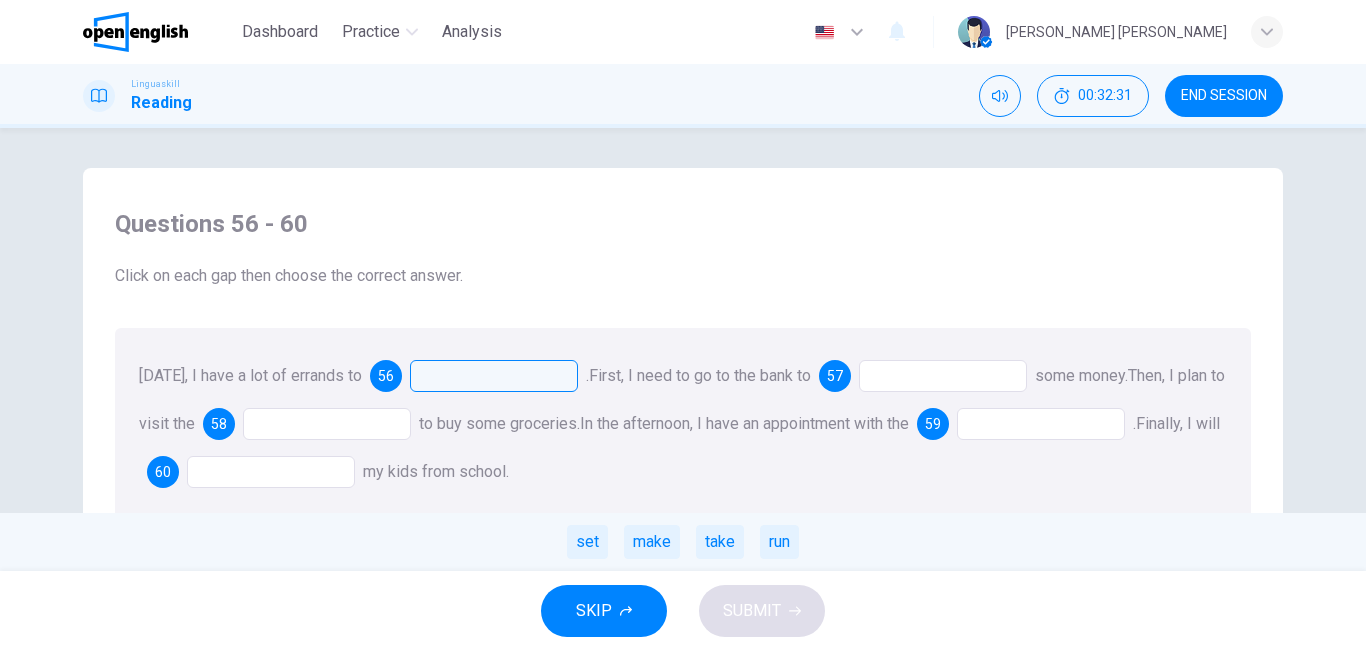 click at bounding box center (494, 376) 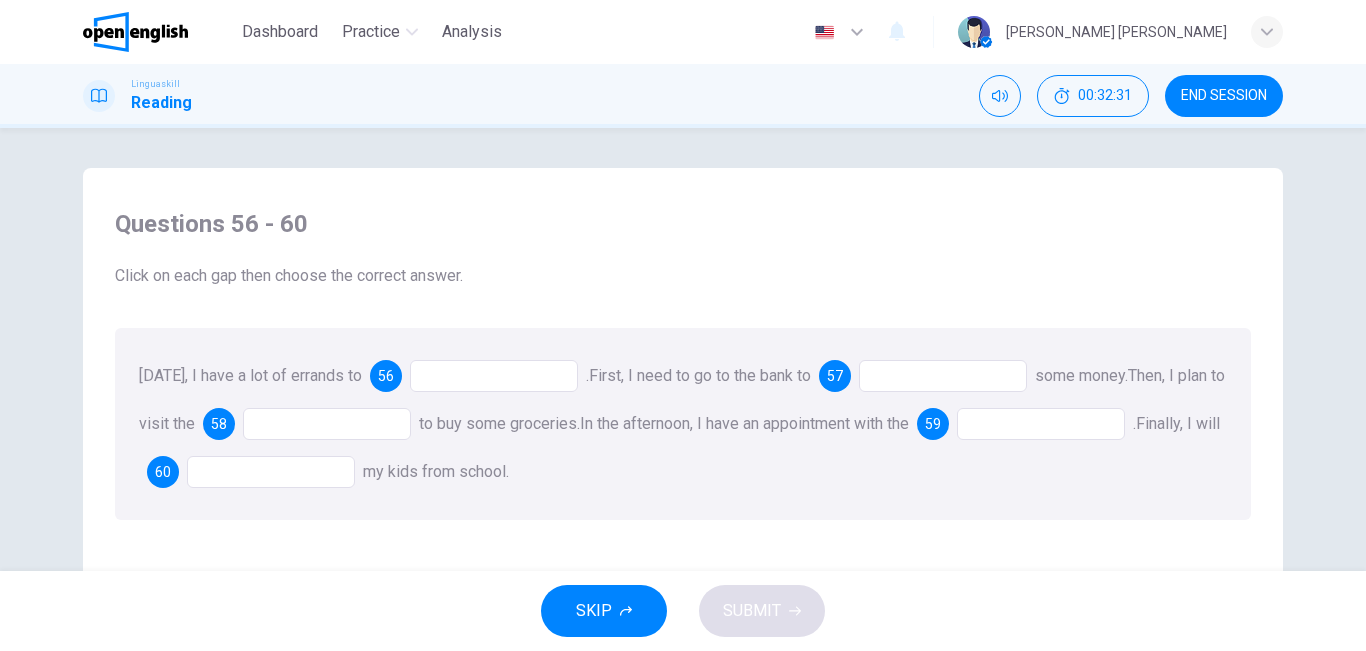 click at bounding box center (494, 376) 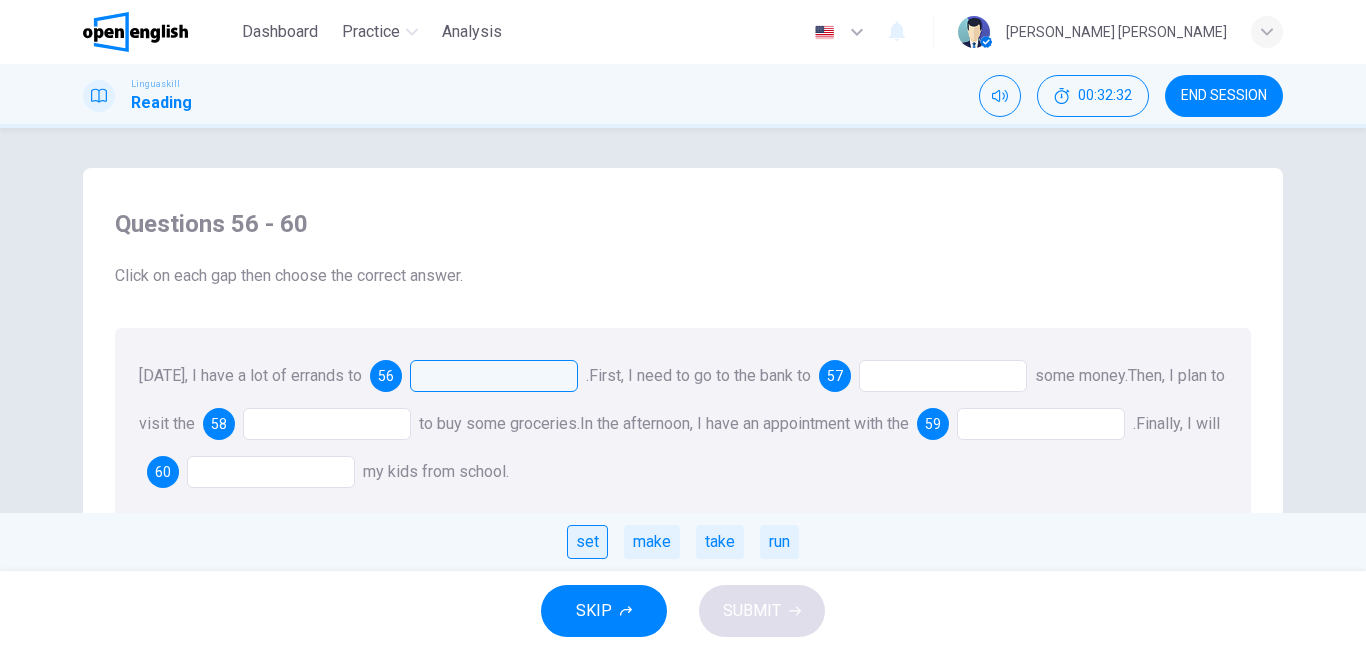 click on "set" at bounding box center (587, 542) 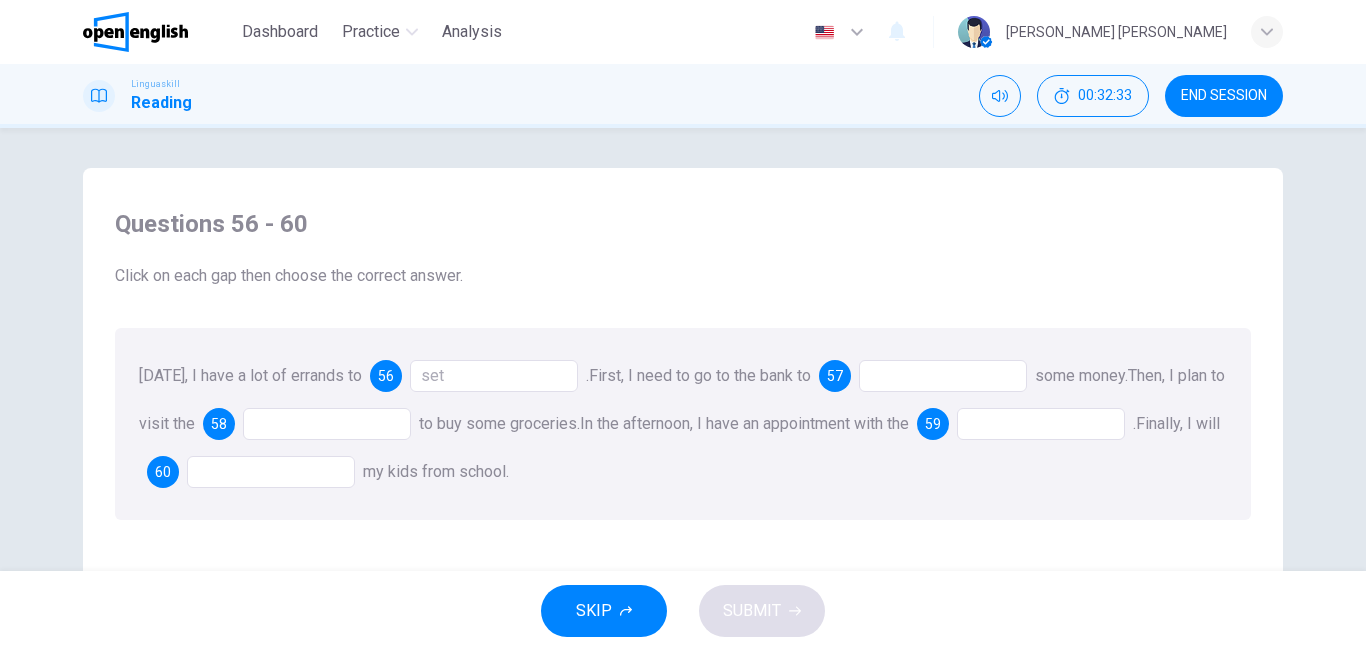 drag, startPoint x: 895, startPoint y: 349, endPoint x: 899, endPoint y: 365, distance: 16.492422 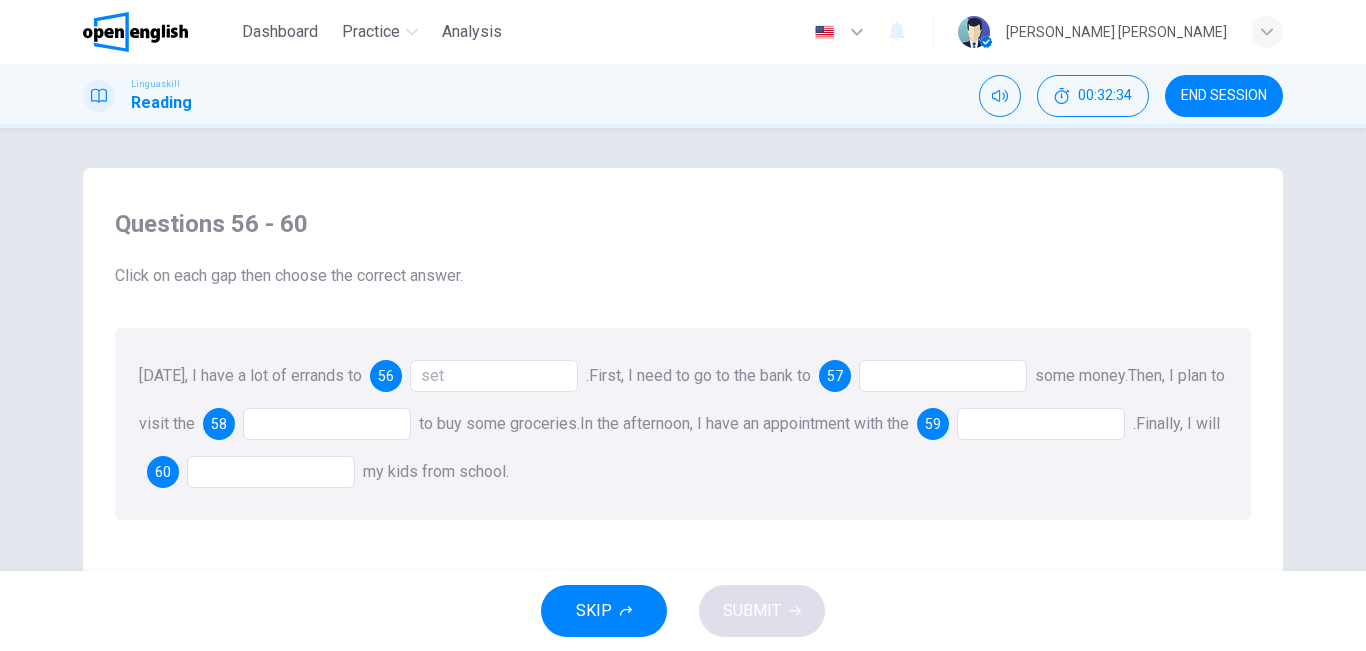 click at bounding box center (943, 376) 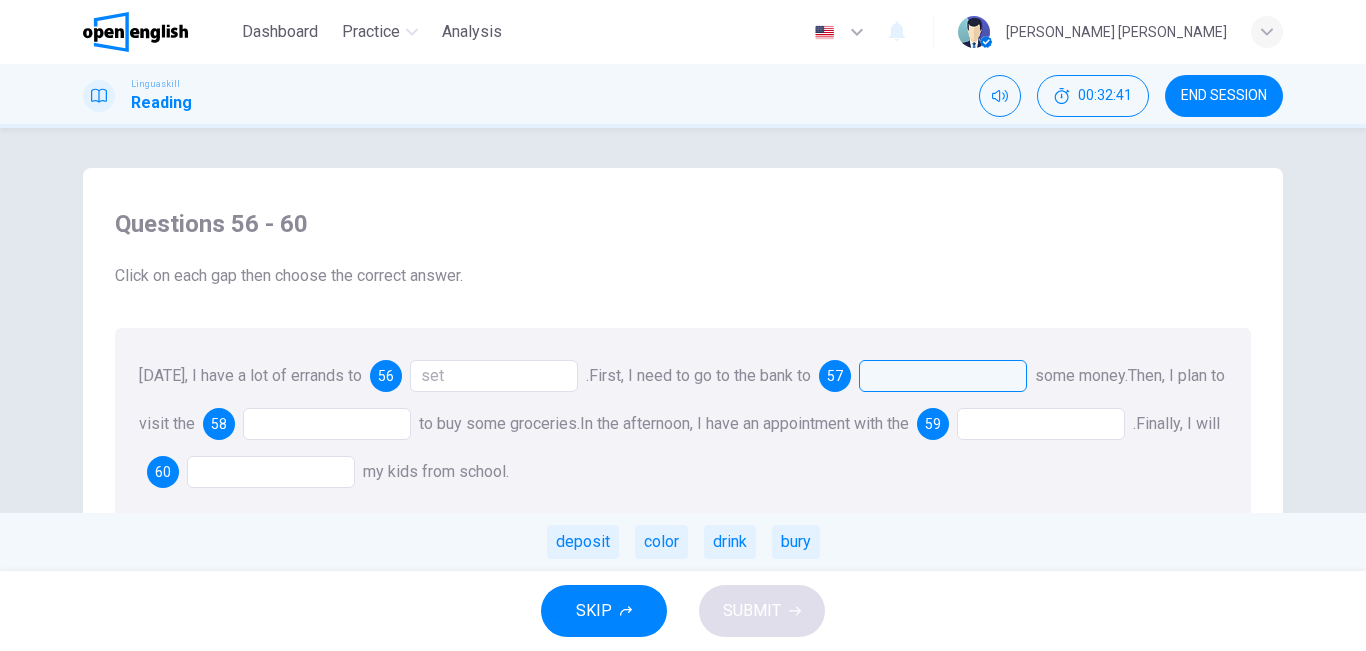 click at bounding box center (327, 424) 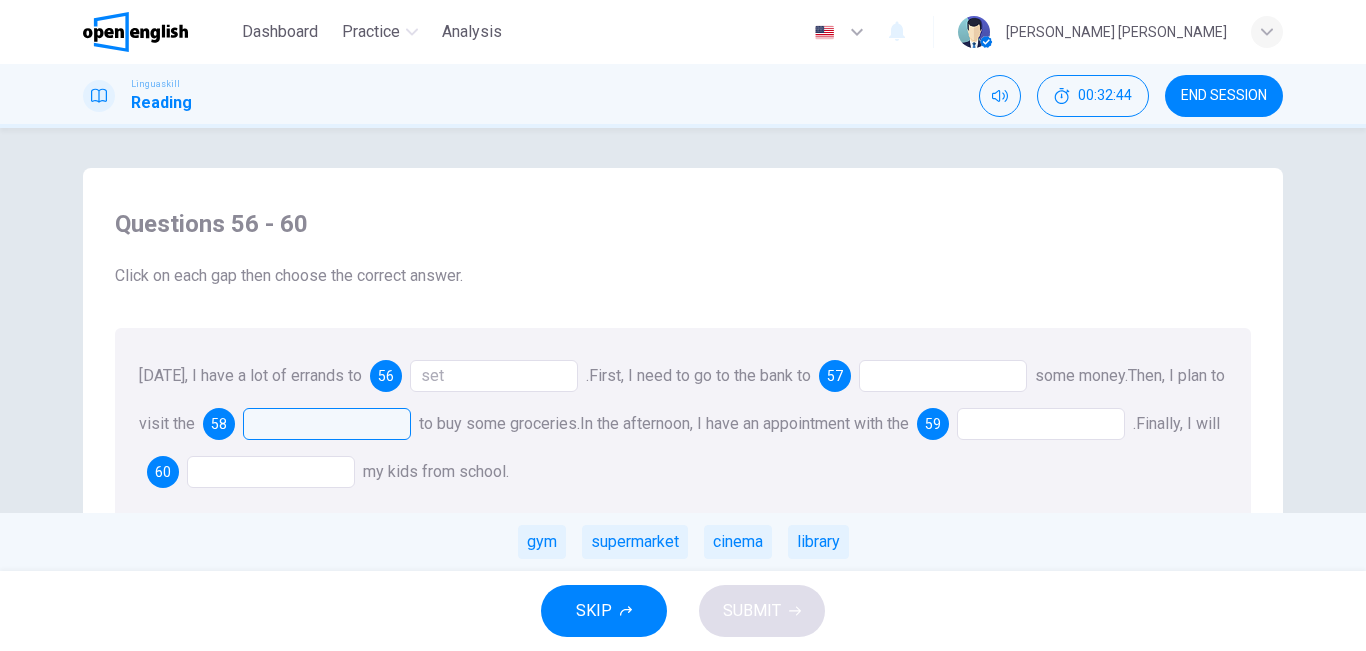 click at bounding box center (1041, 424) 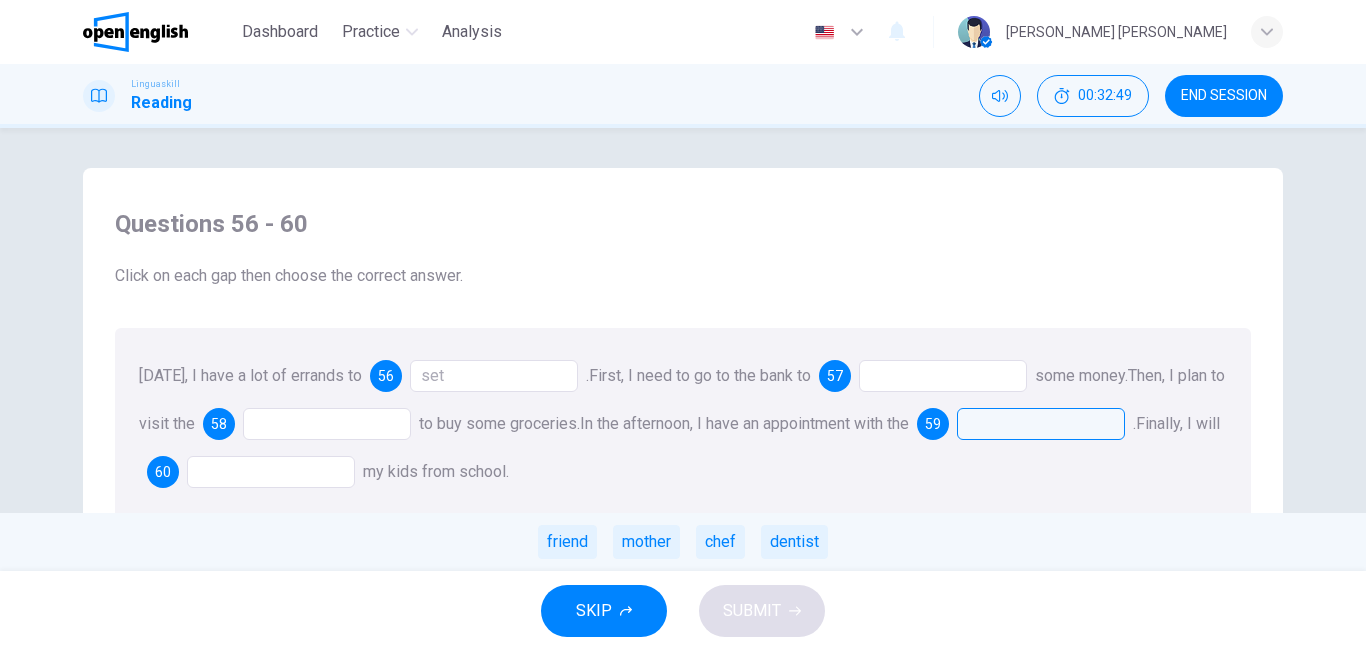 click at bounding box center [271, 472] 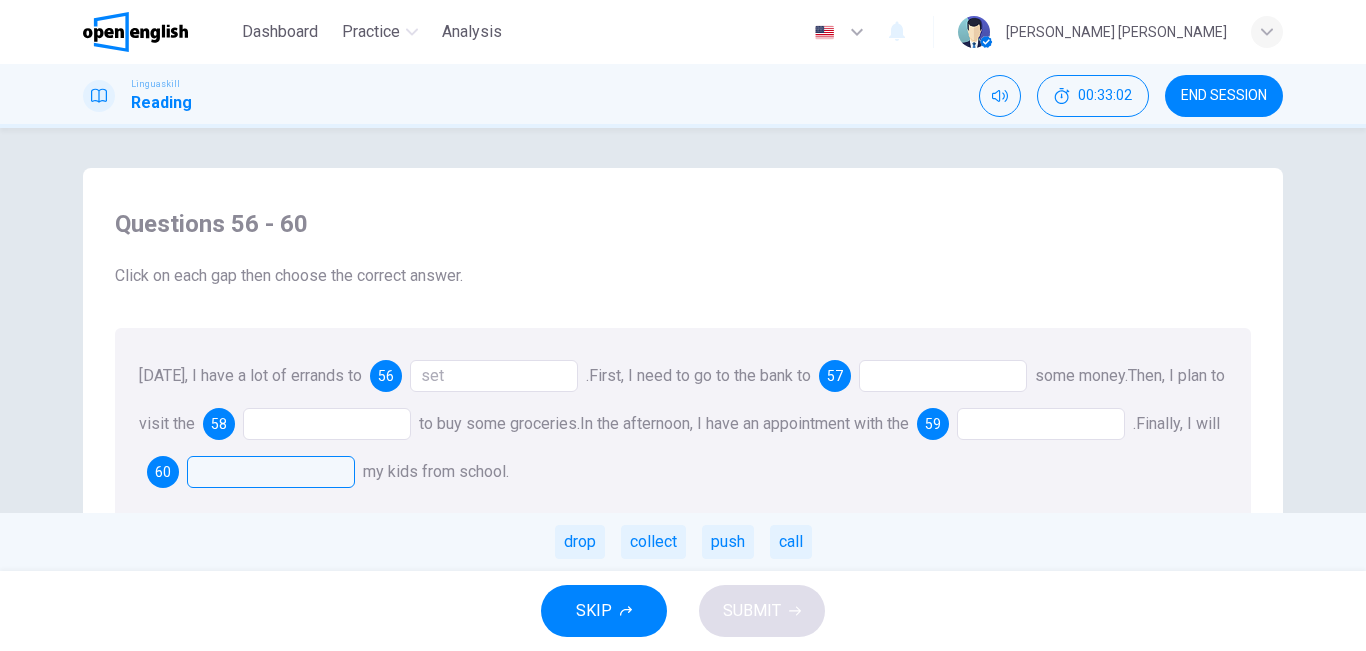 click at bounding box center [943, 376] 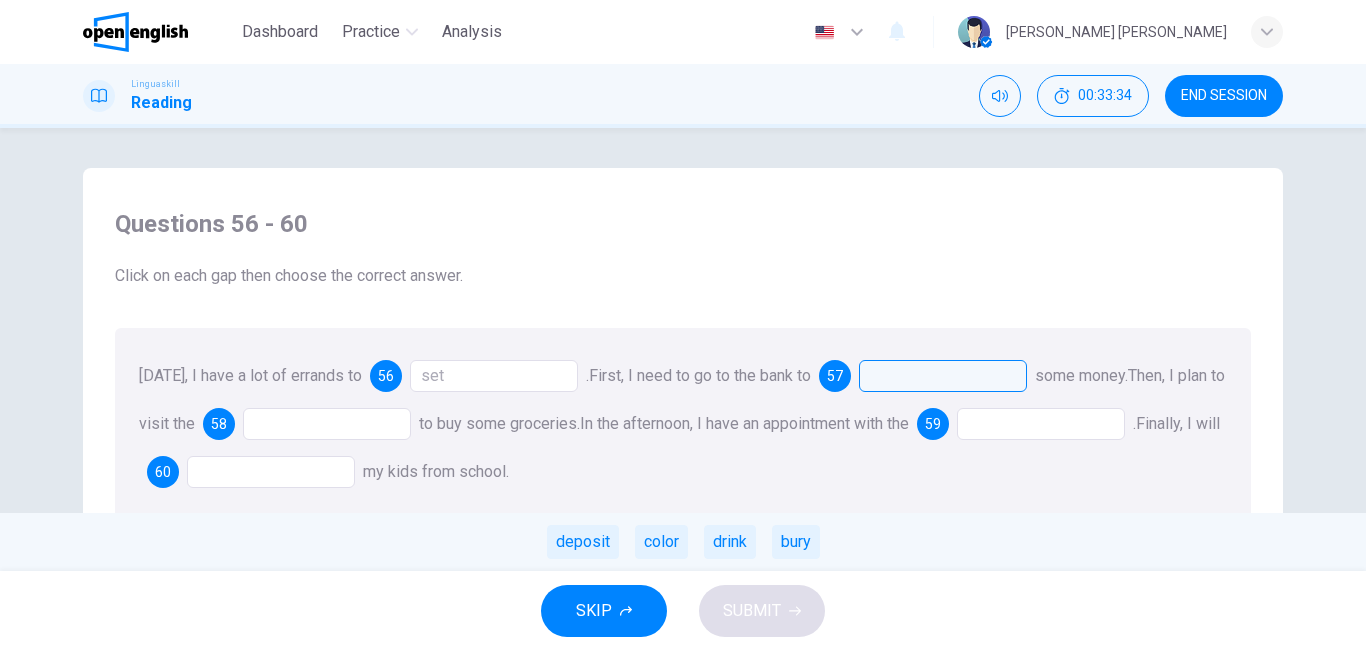 click at bounding box center [943, 376] 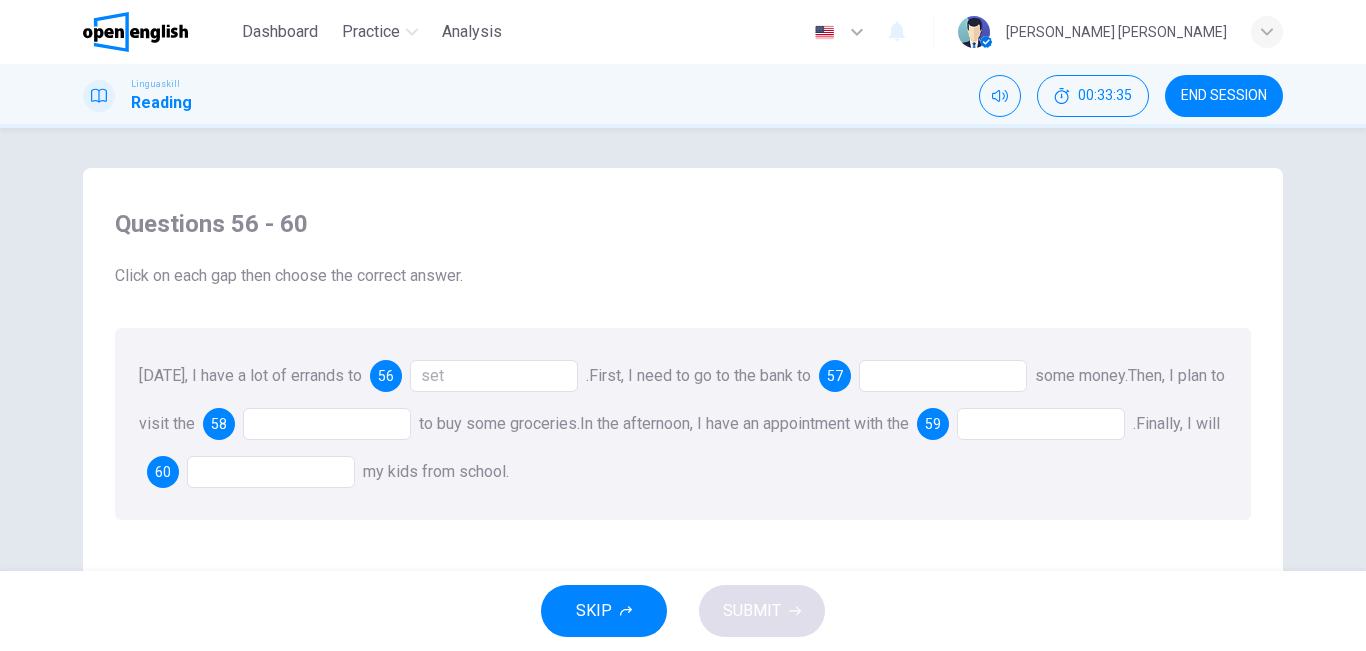 click at bounding box center (943, 376) 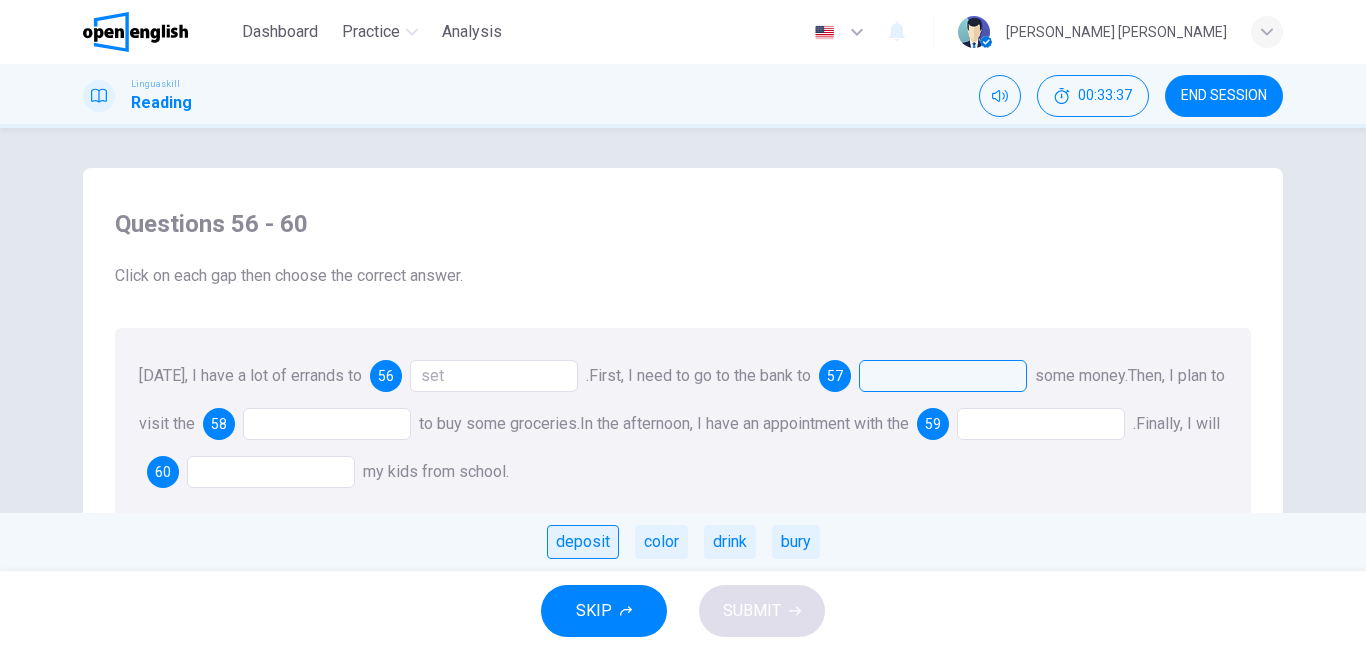 click on "deposit" at bounding box center (583, 542) 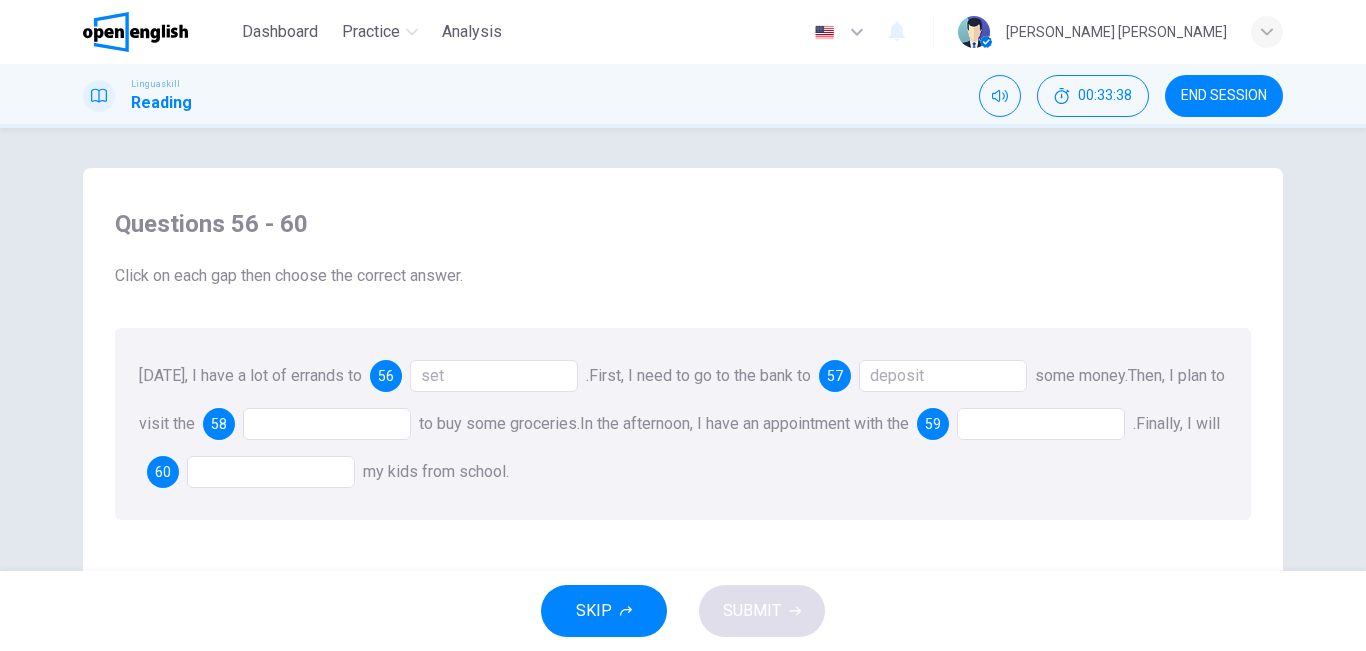 click at bounding box center [327, 424] 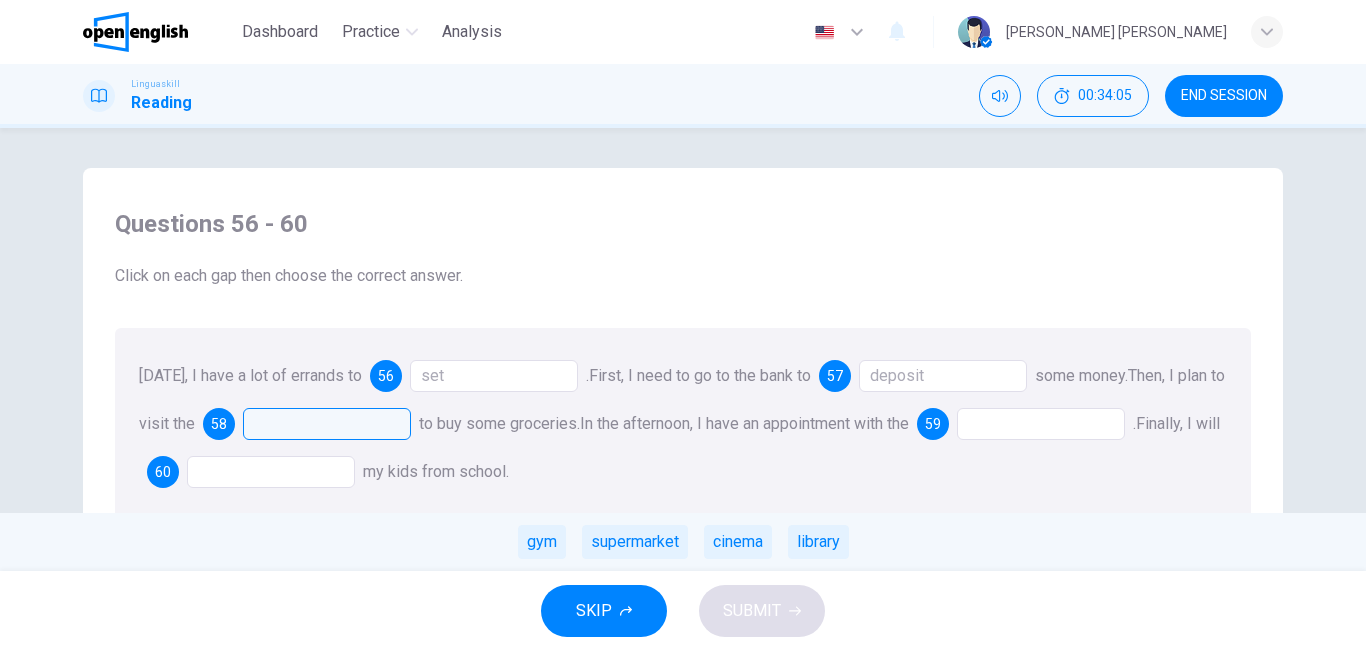 click at bounding box center (327, 424) 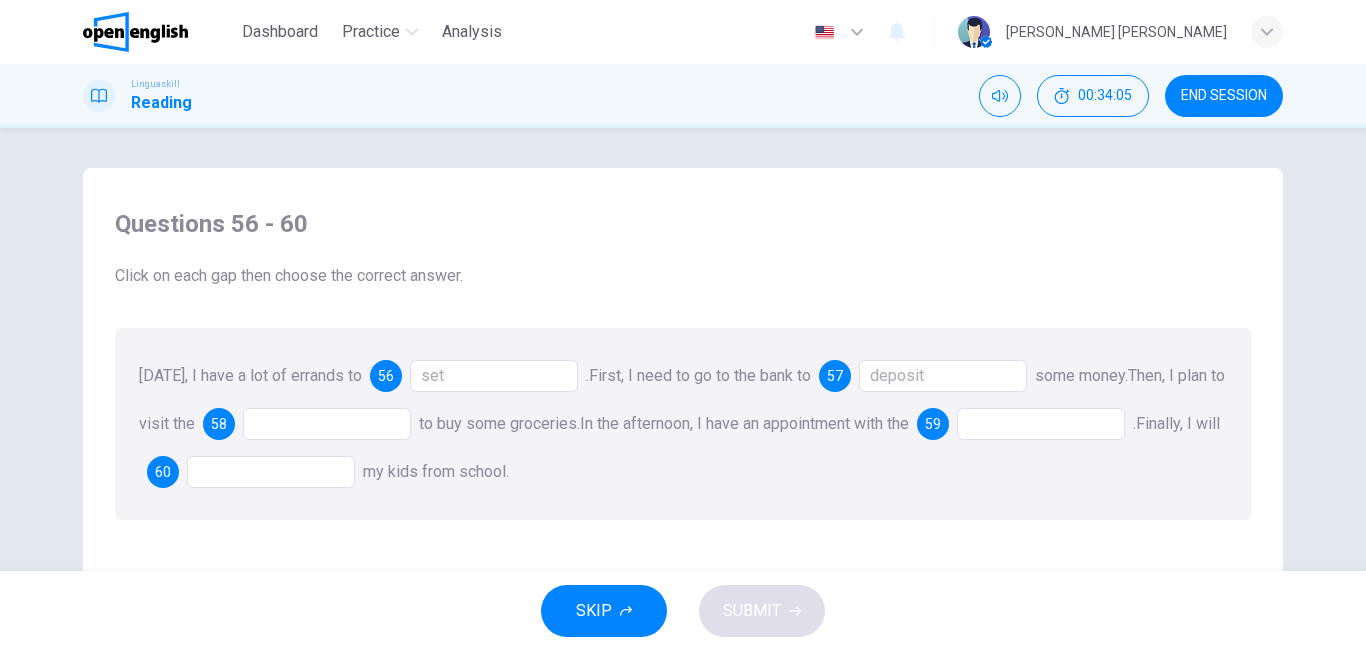 click at bounding box center [327, 424] 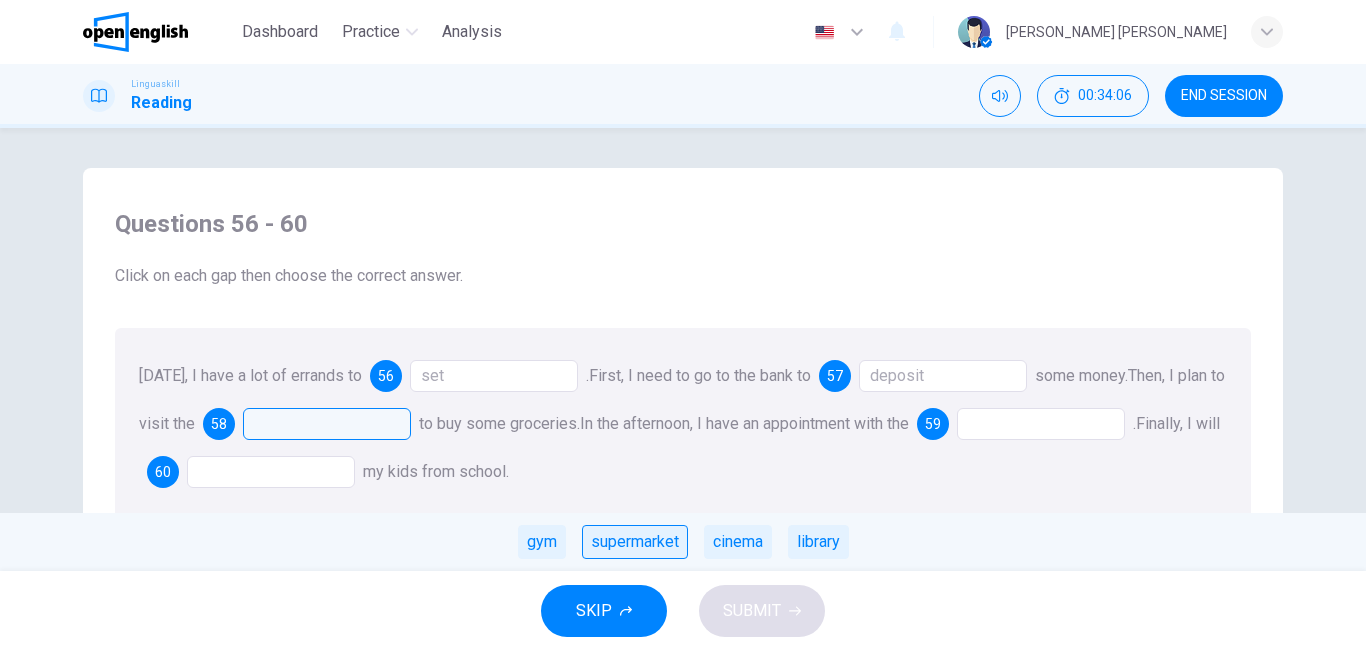 click on "supermarket" at bounding box center (635, 542) 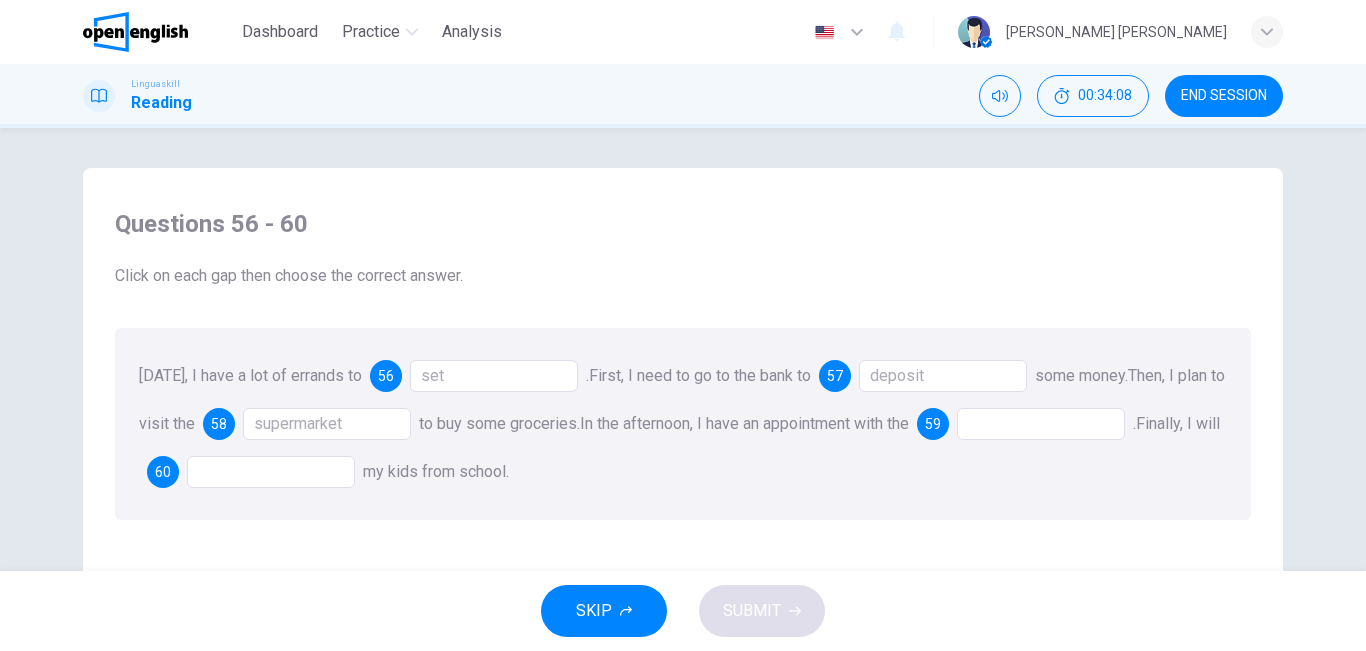 click at bounding box center (1041, 424) 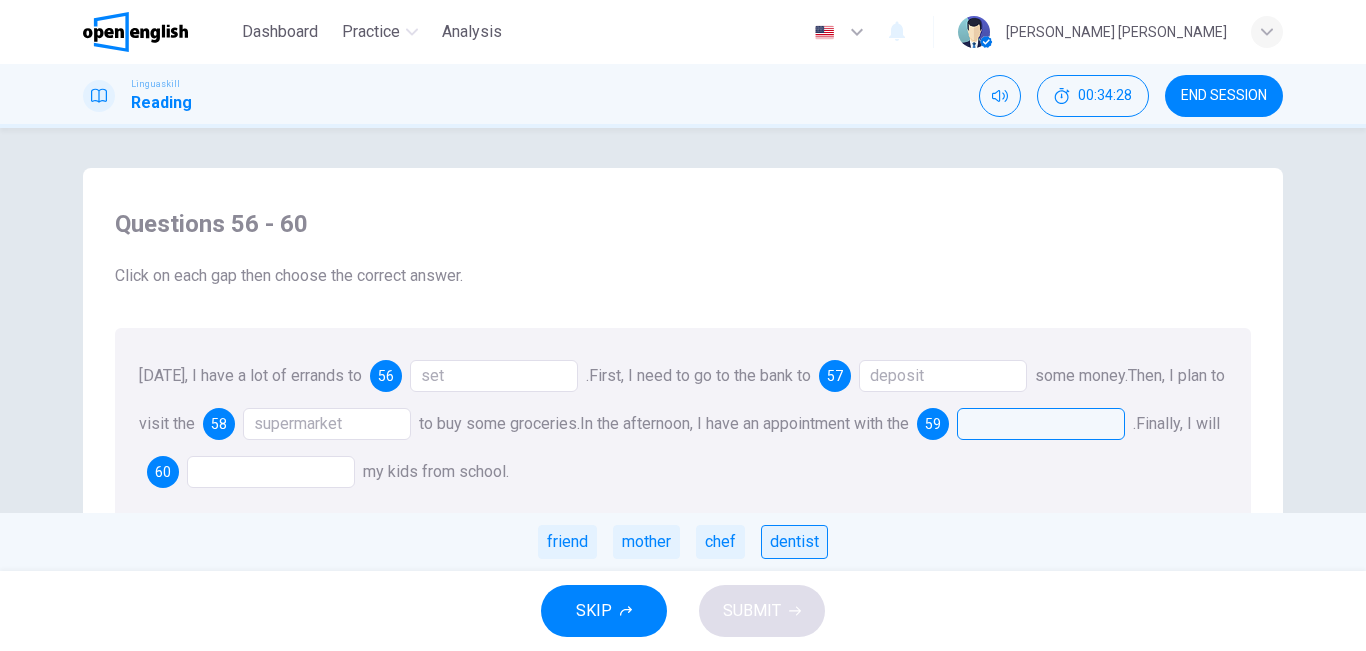 click on "dentist" at bounding box center [794, 542] 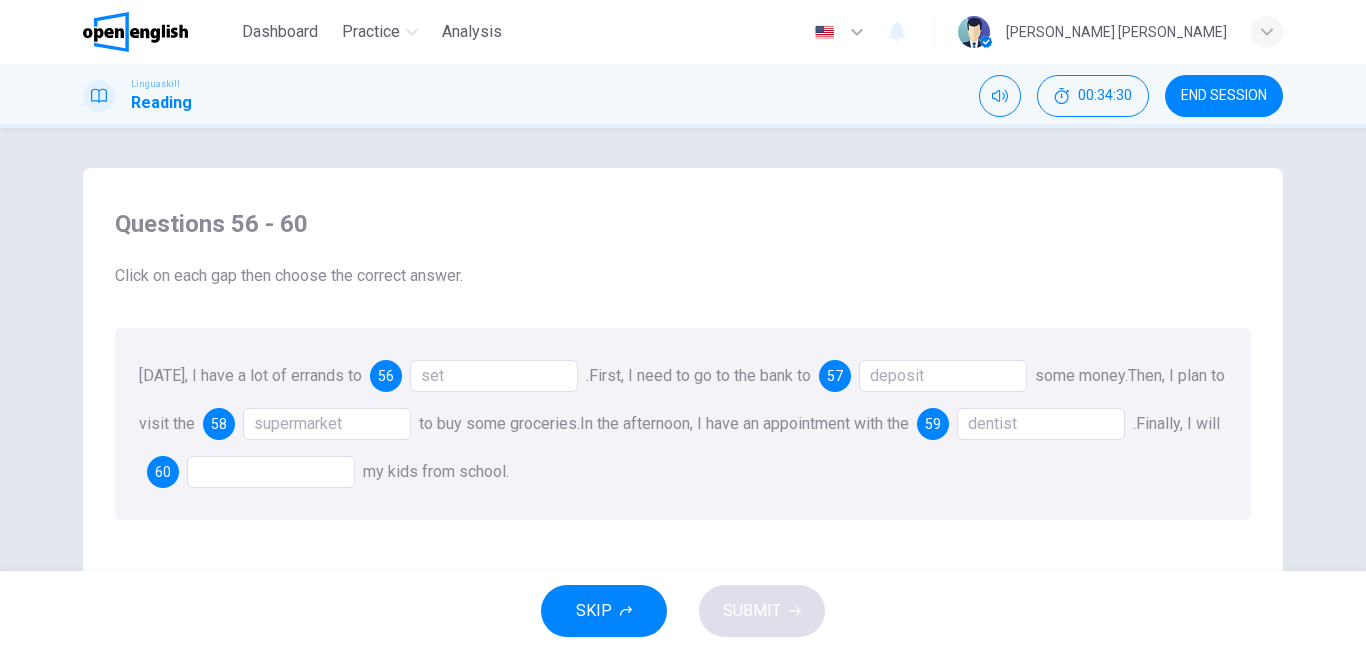 click at bounding box center (271, 472) 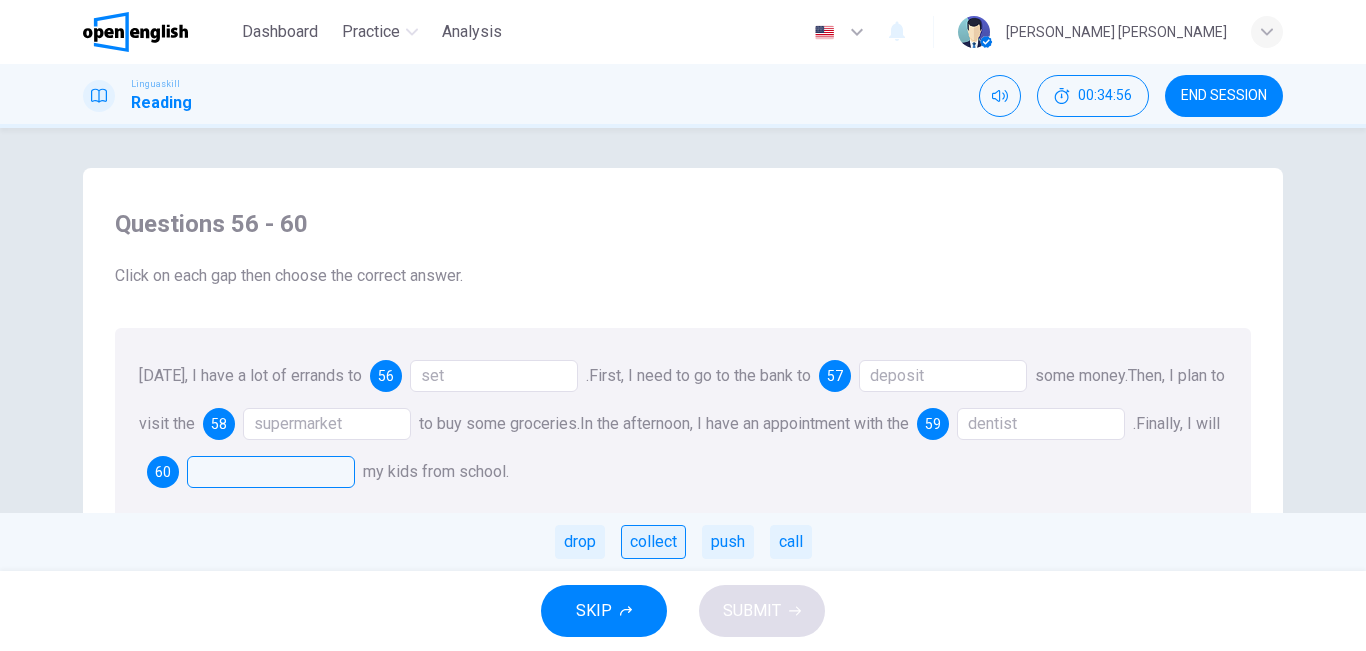 click on "collect" at bounding box center [653, 542] 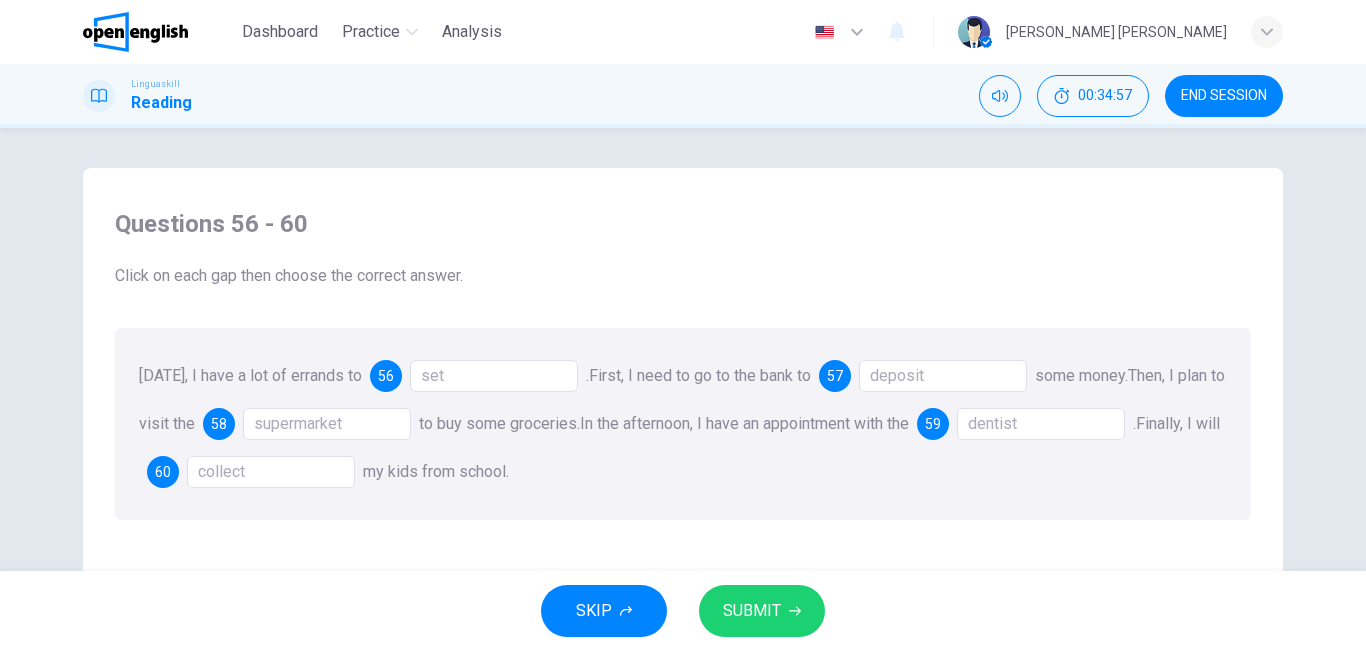 click on "SUBMIT" at bounding box center [752, 611] 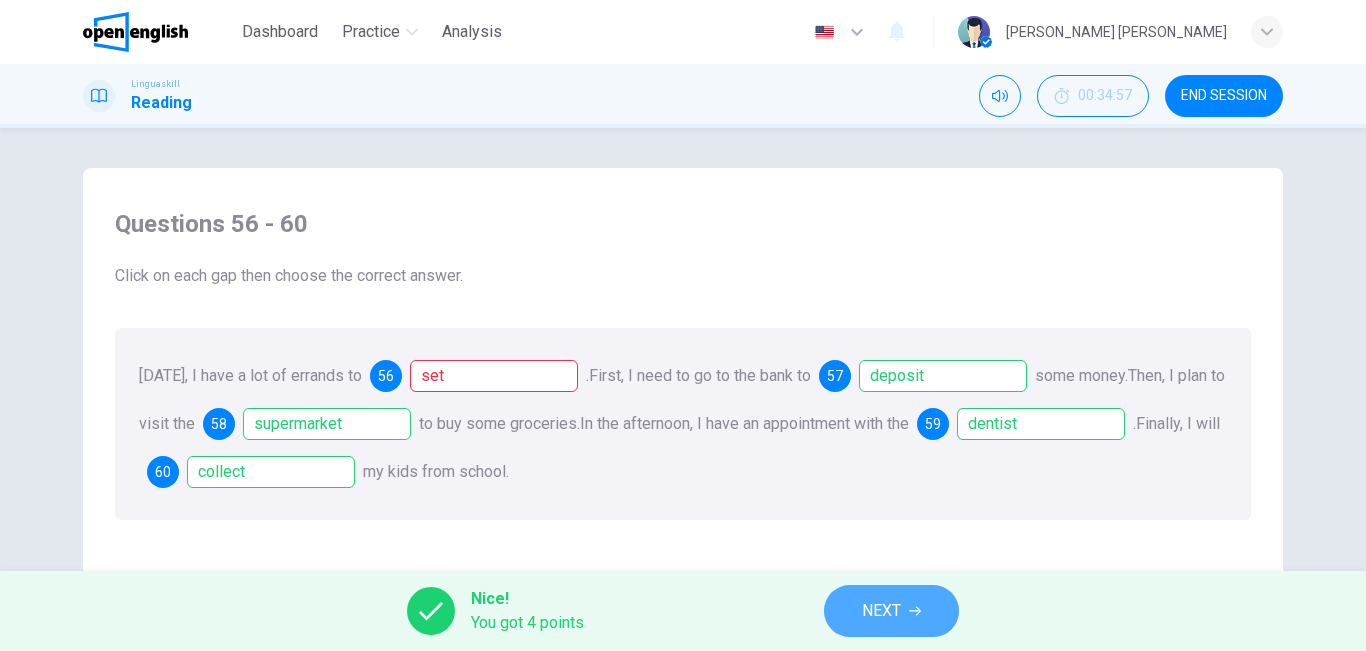 click on "NEXT" at bounding box center (881, 611) 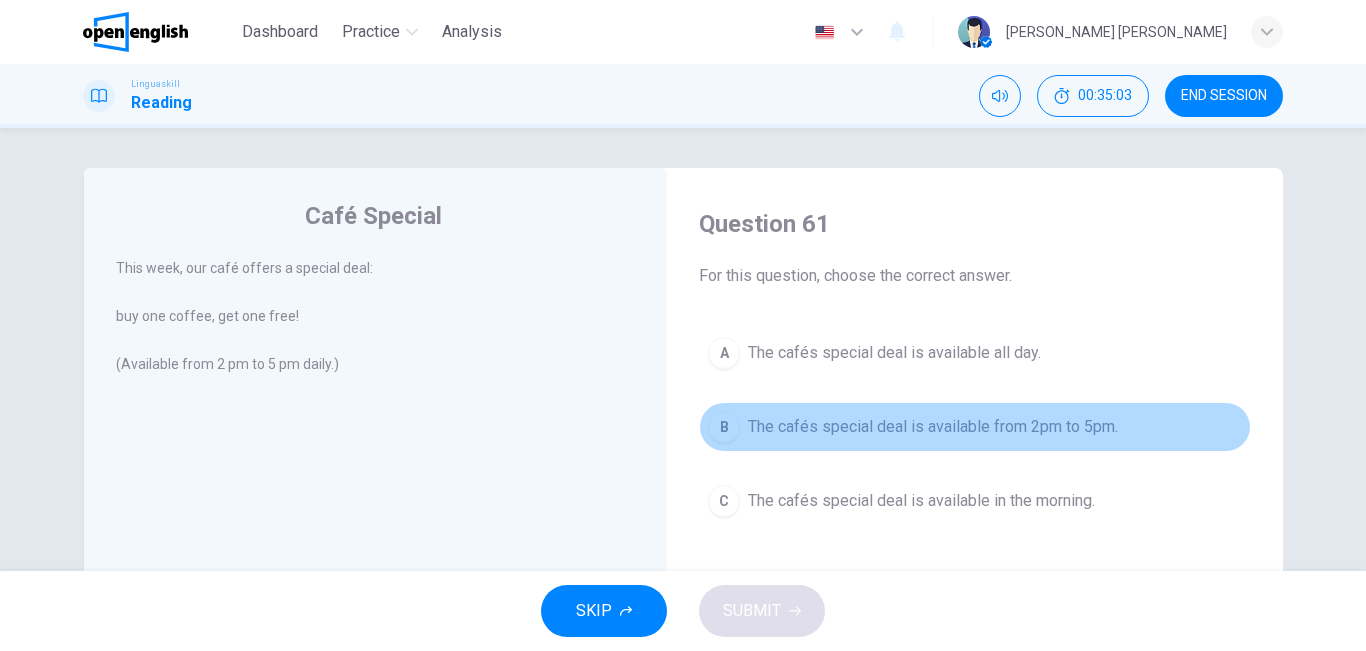 click on "The cafés special deal is available from 2pm to 5pm." at bounding box center (933, 427) 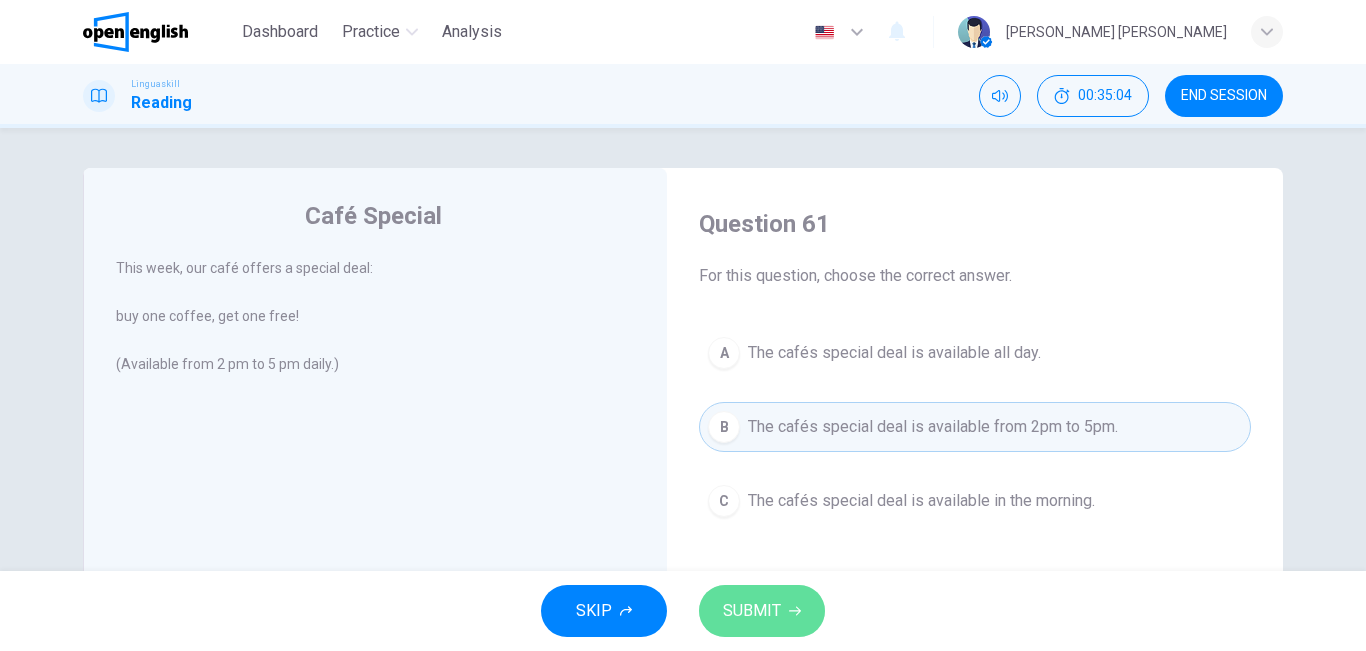 click on "SUBMIT" at bounding box center (752, 611) 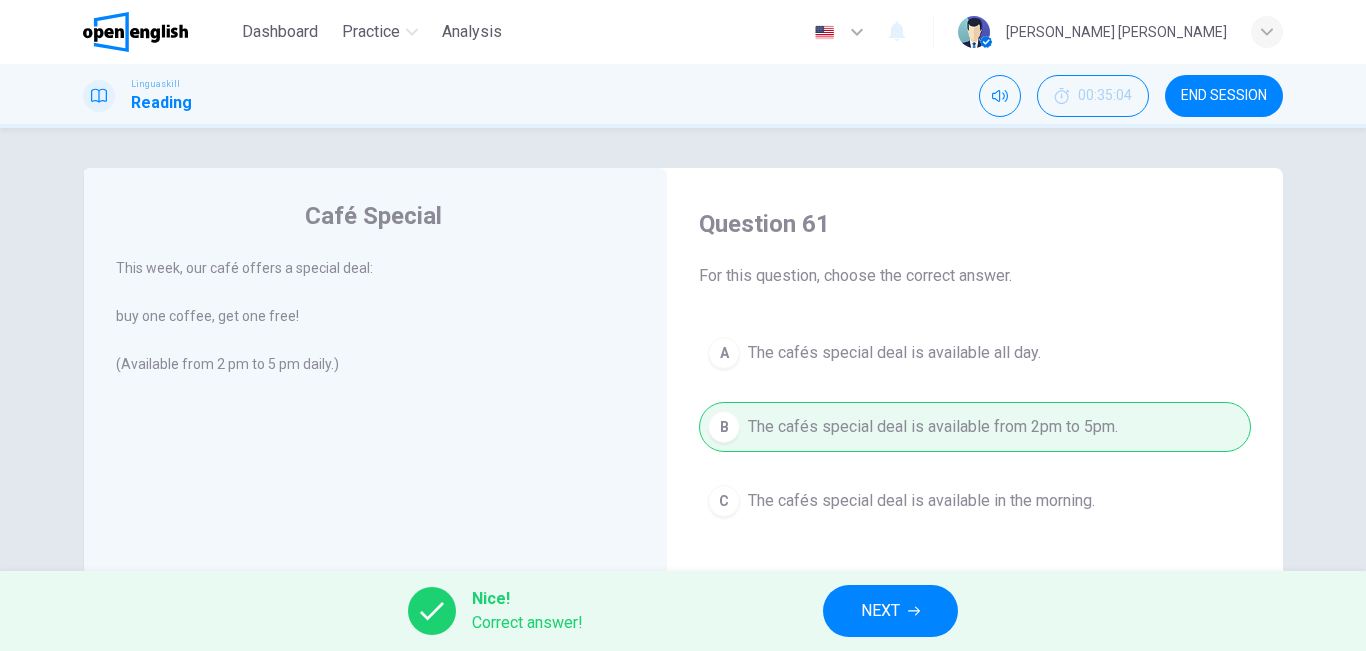 click on "Nice! Correct answer! NEXT" at bounding box center (683, 611) 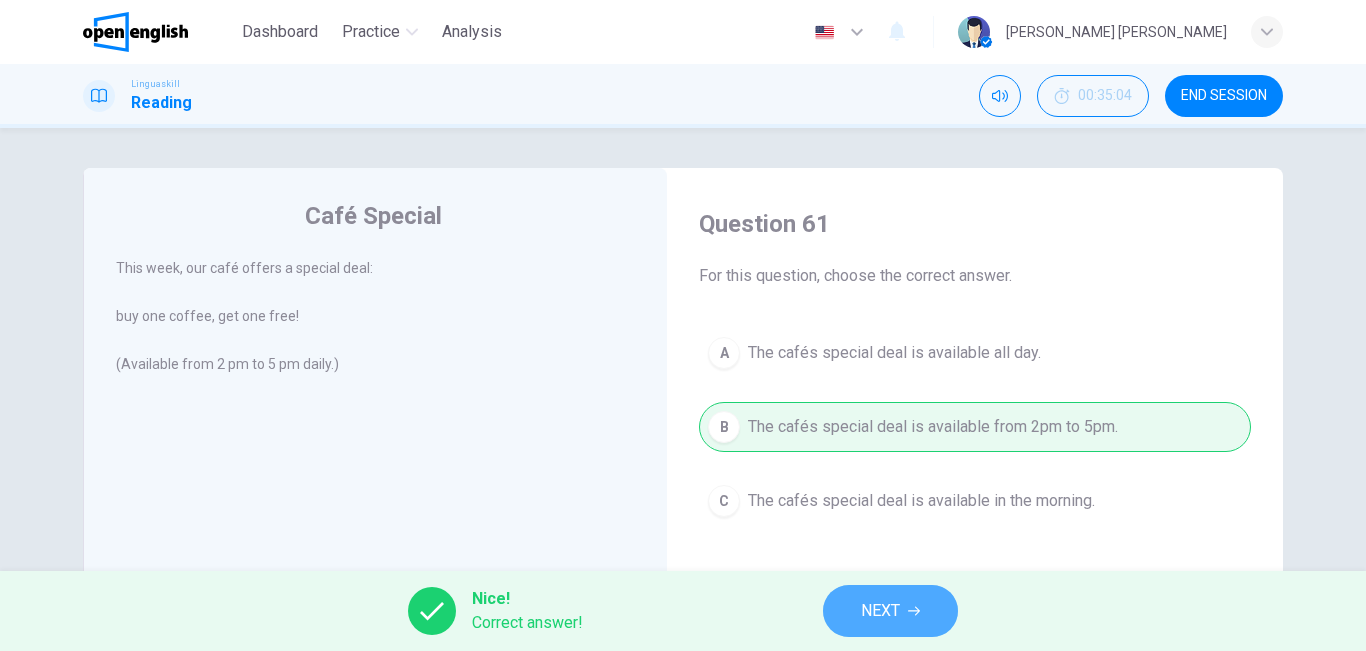 click on "NEXT" at bounding box center [890, 611] 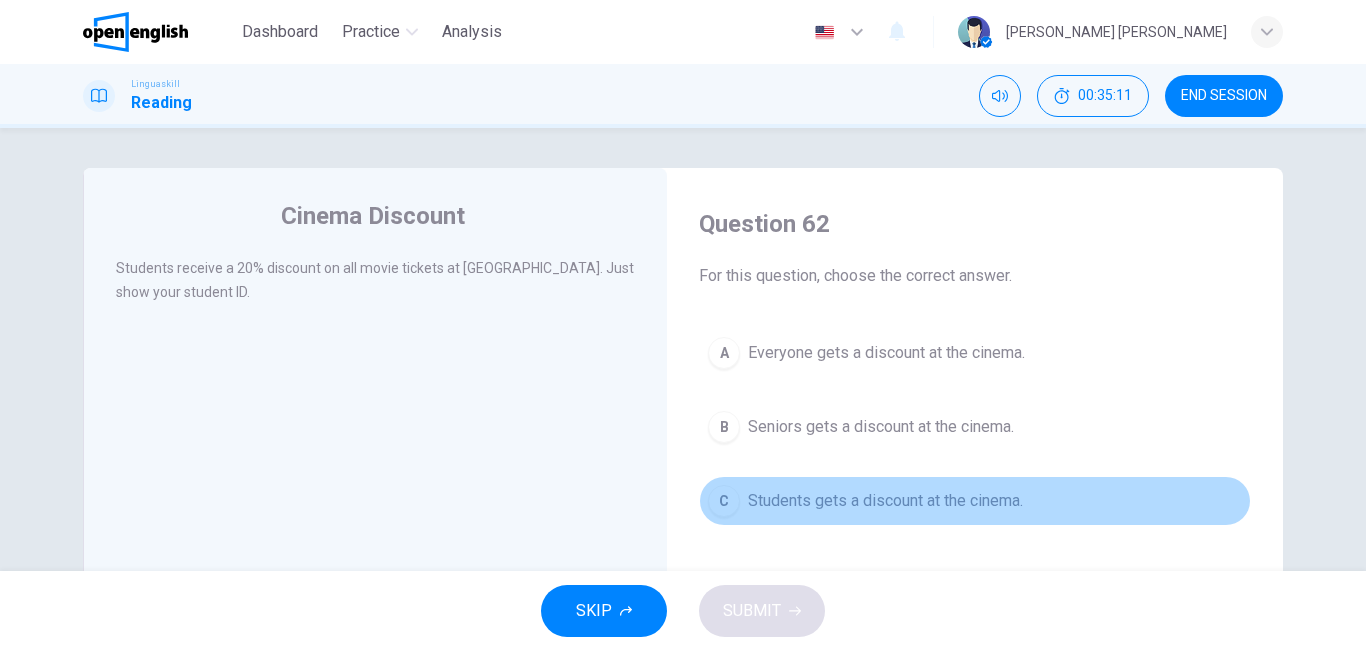 click on "C Students gets a discount at the cinema." at bounding box center (975, 501) 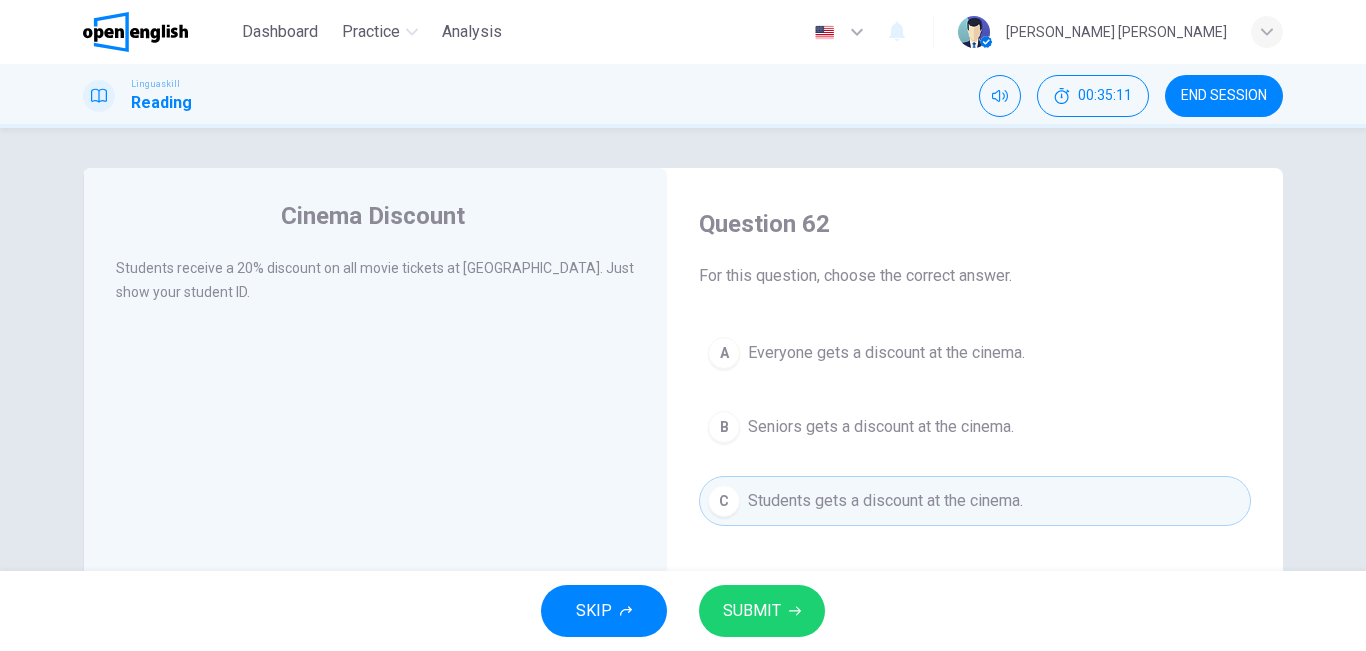 click on "SUBMIT" at bounding box center [762, 611] 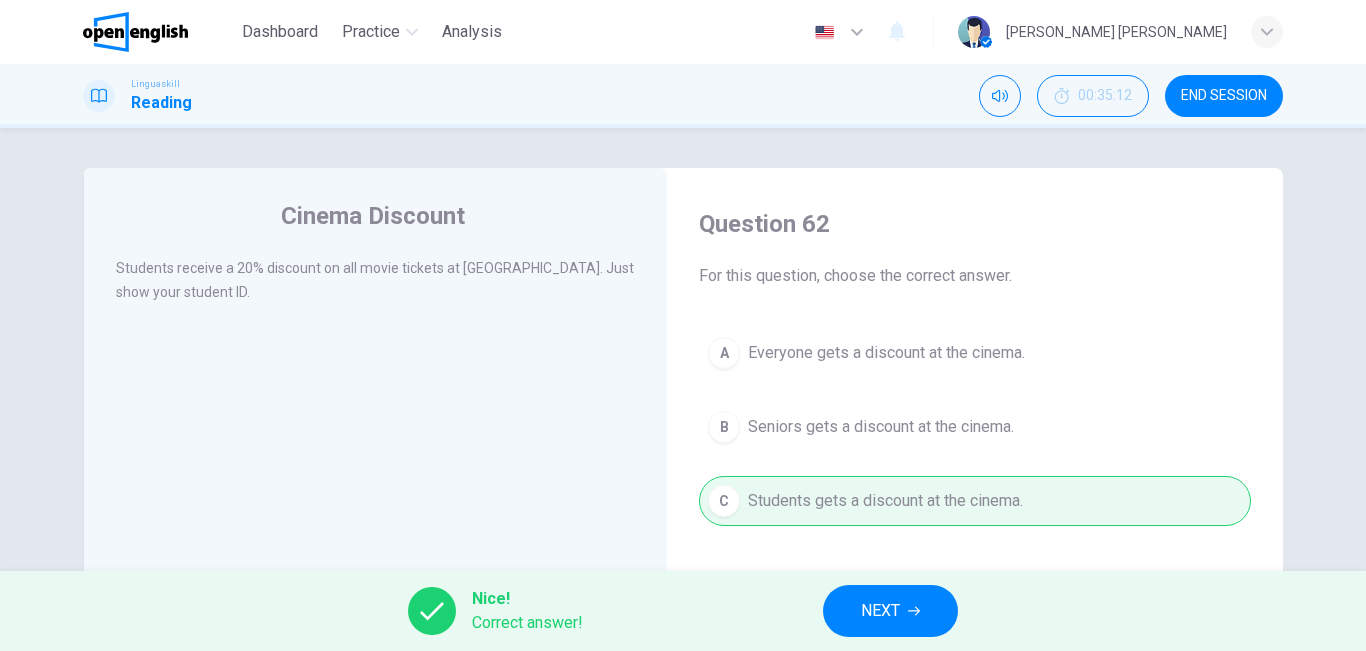 click on "NEXT" at bounding box center (890, 611) 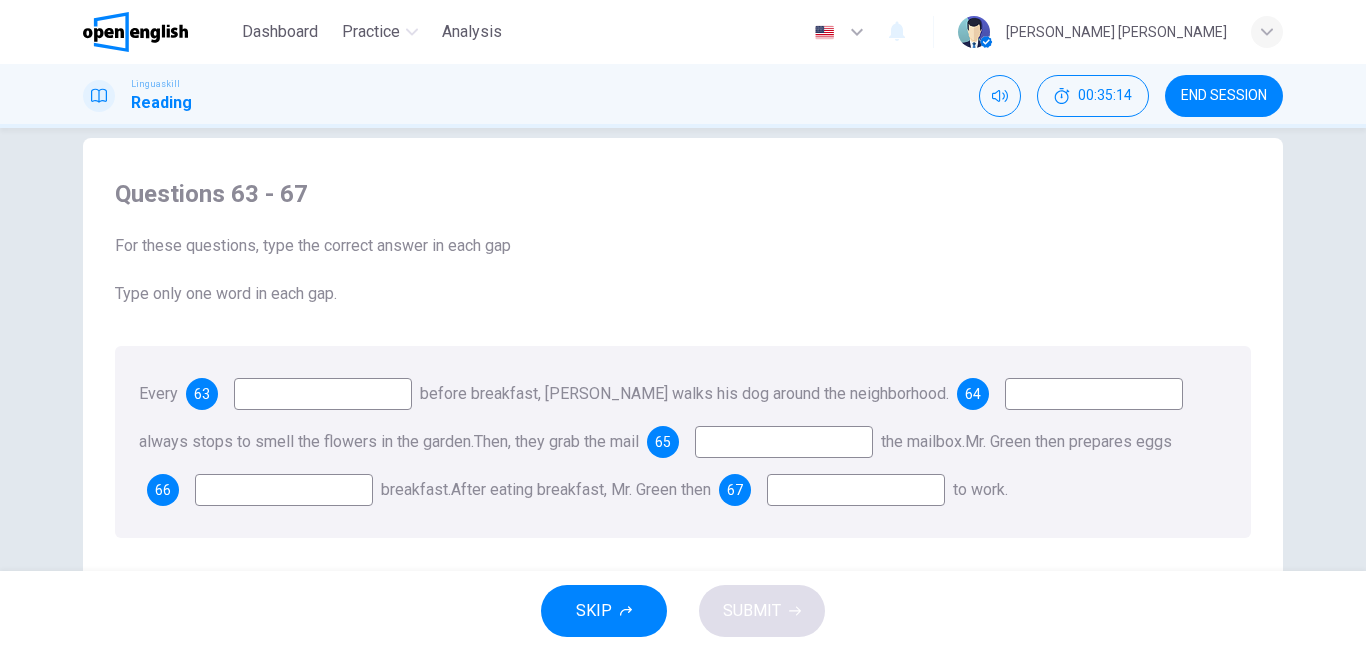 scroll, scrollTop: 0, scrollLeft: 0, axis: both 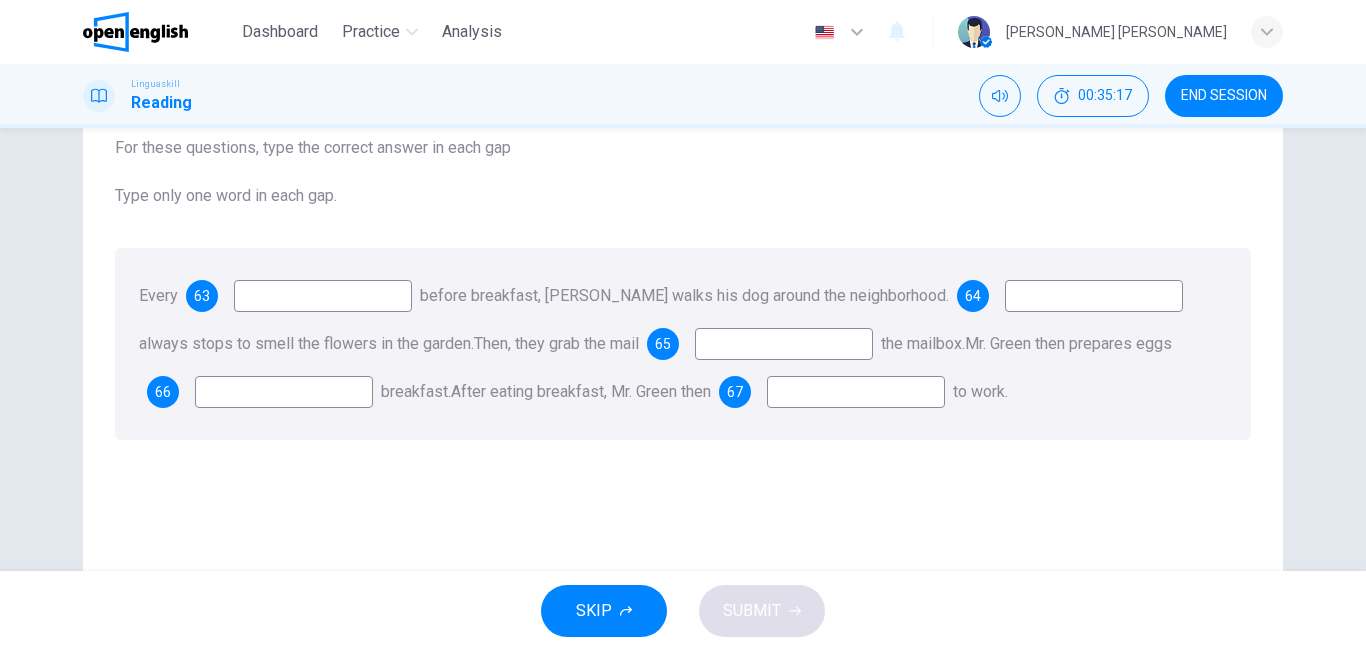 click at bounding box center [323, 296] 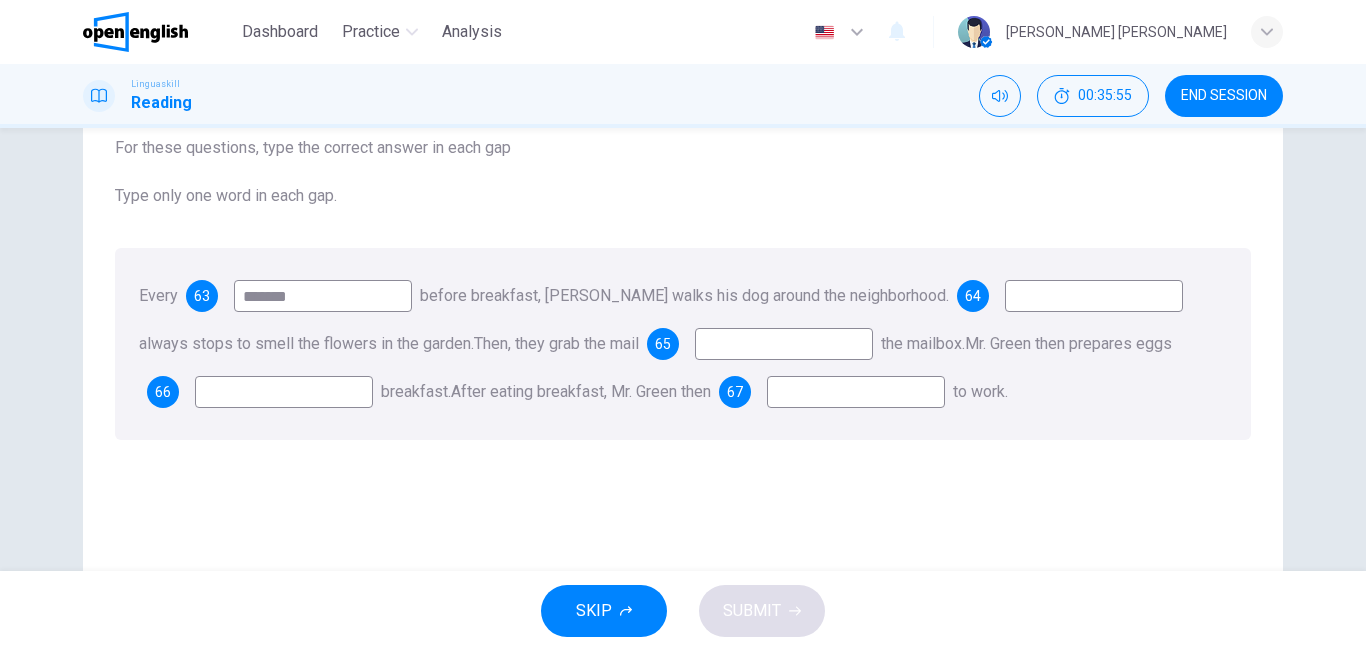 type on "*******" 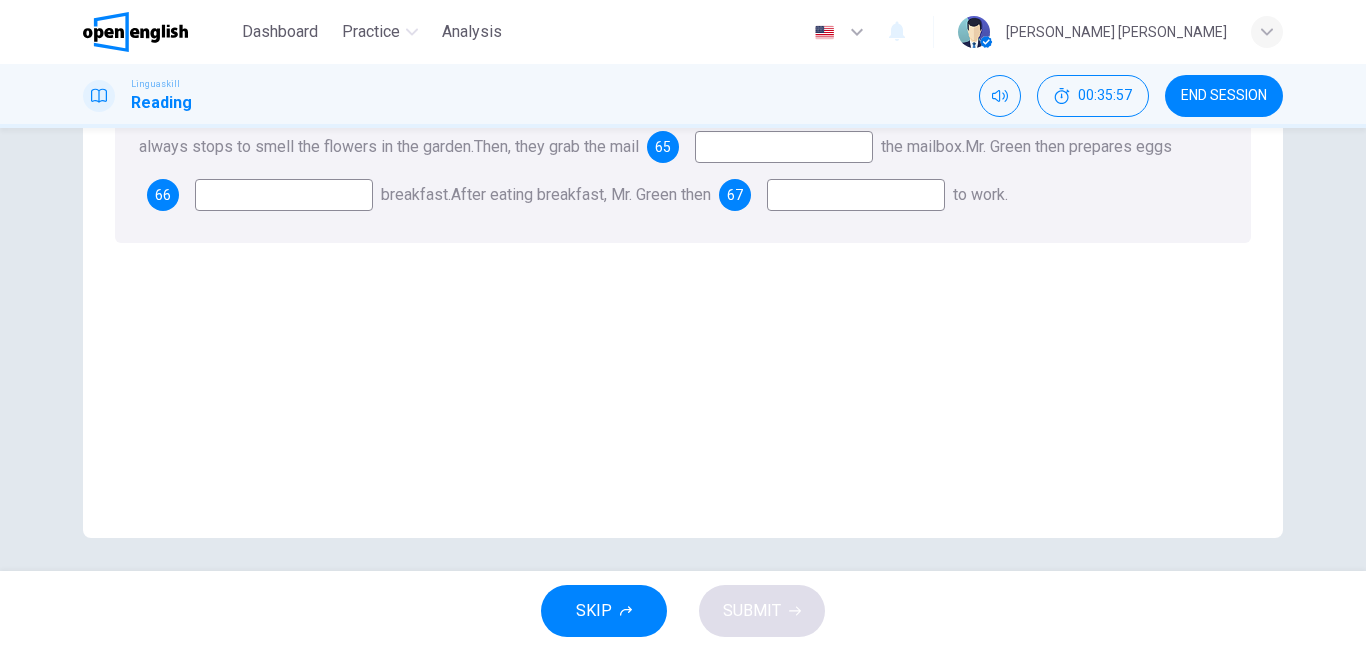 scroll, scrollTop: 328, scrollLeft: 0, axis: vertical 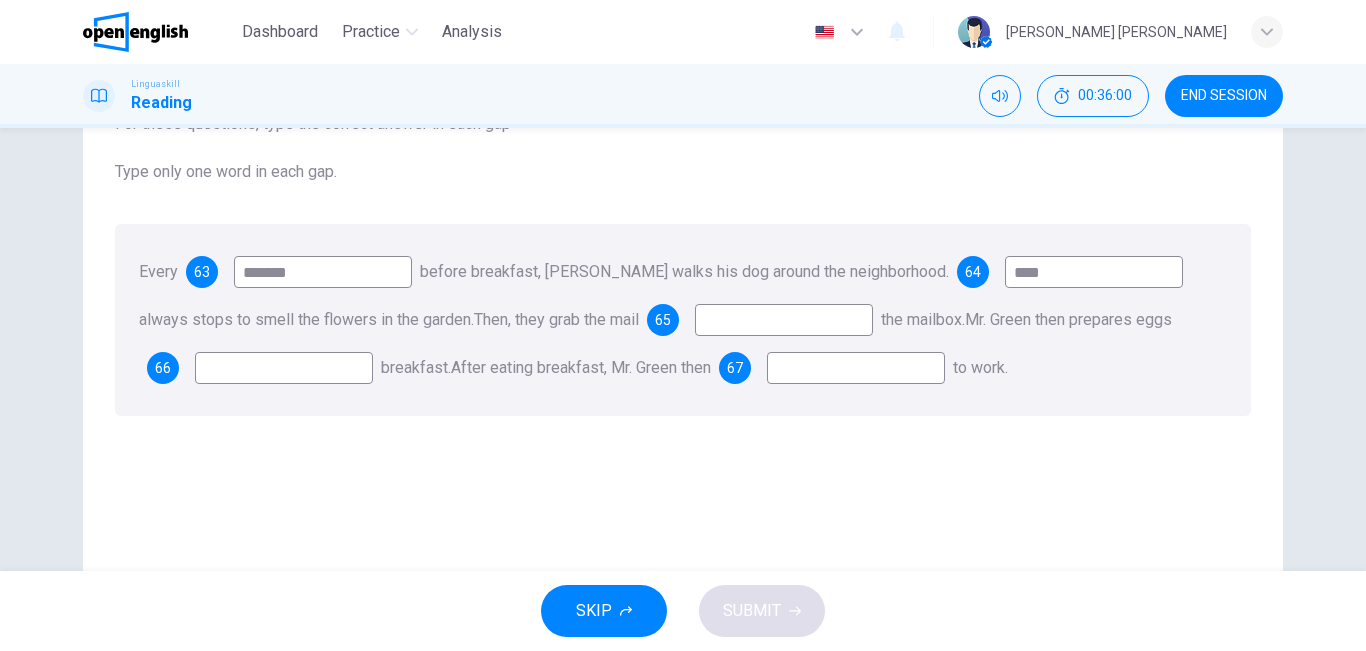 type on "****" 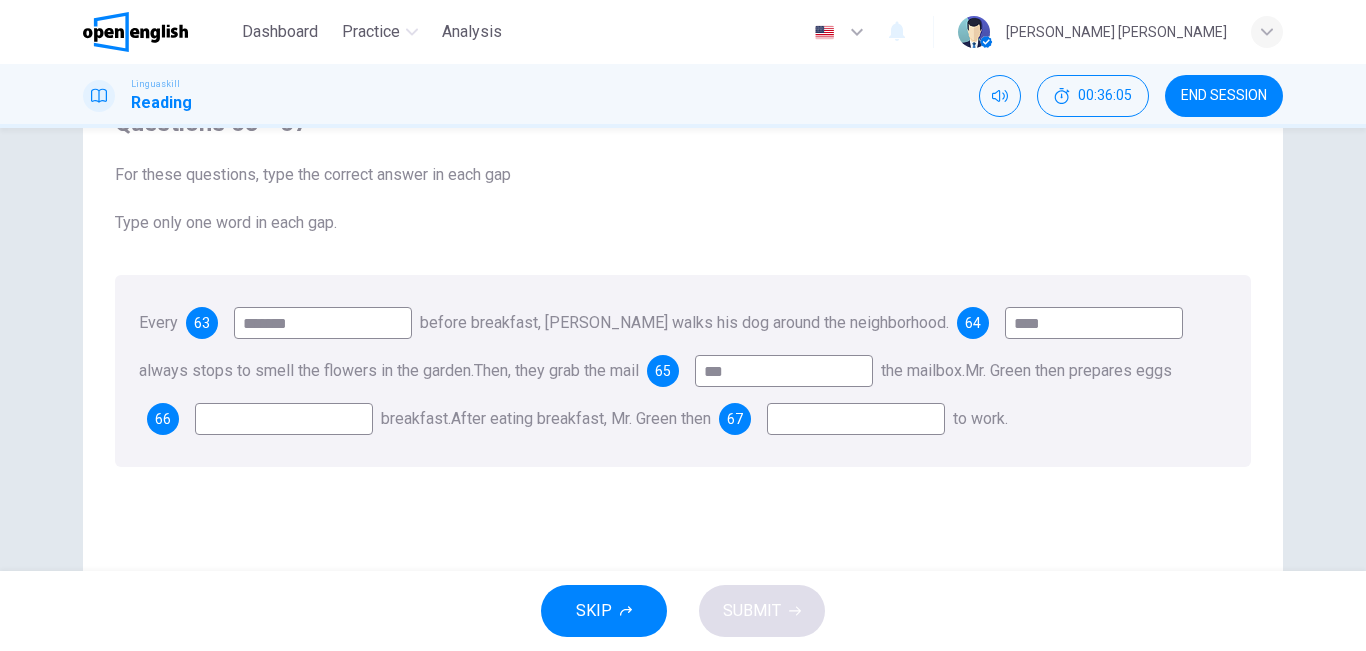 scroll, scrollTop: 52, scrollLeft: 0, axis: vertical 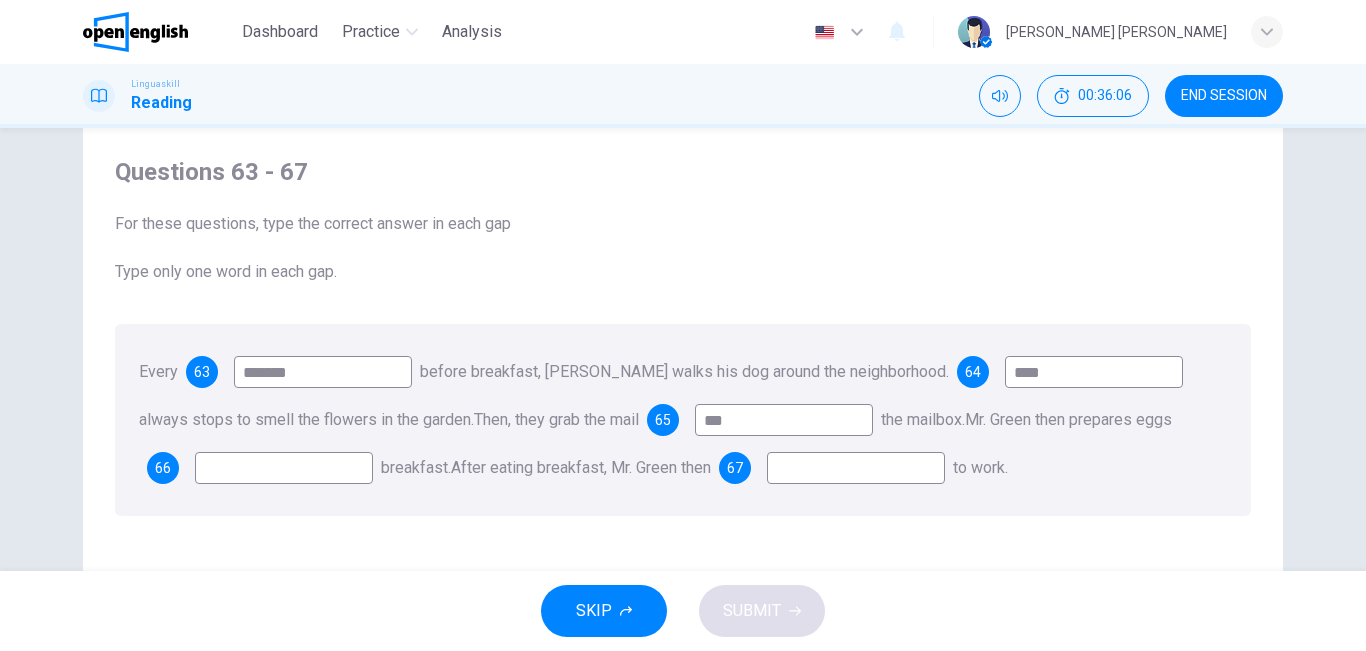 type on "***" 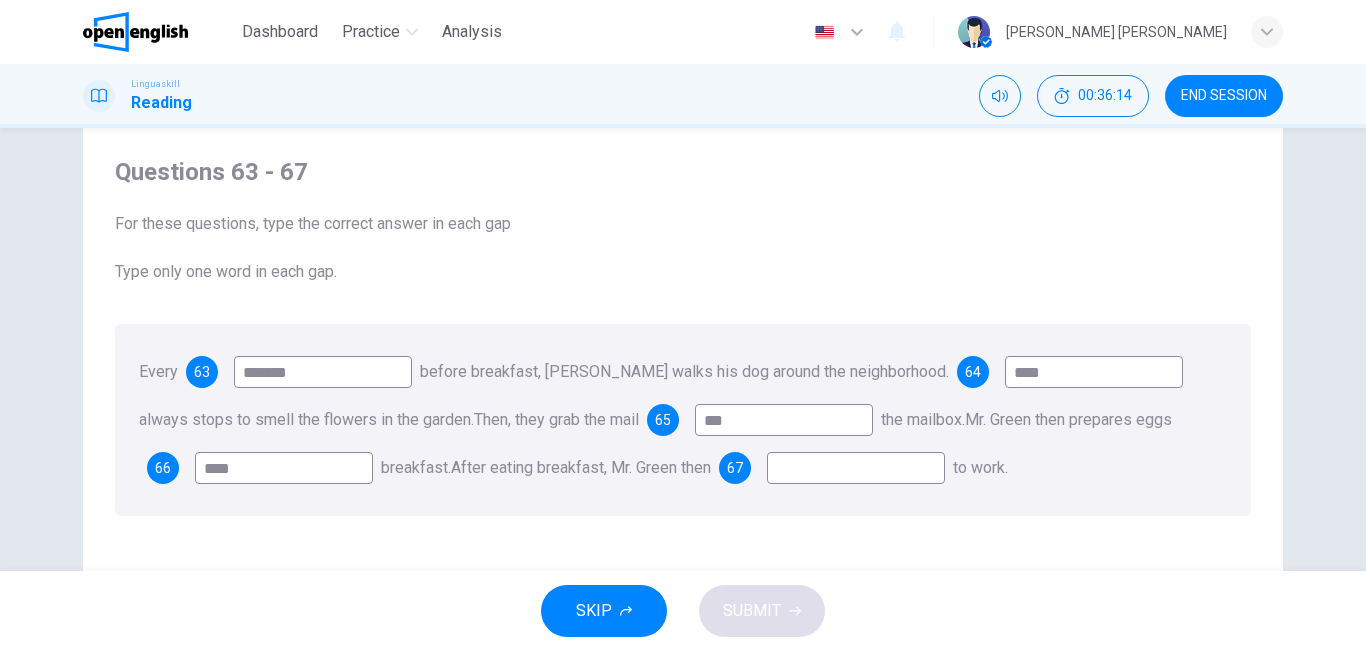 type on "****" 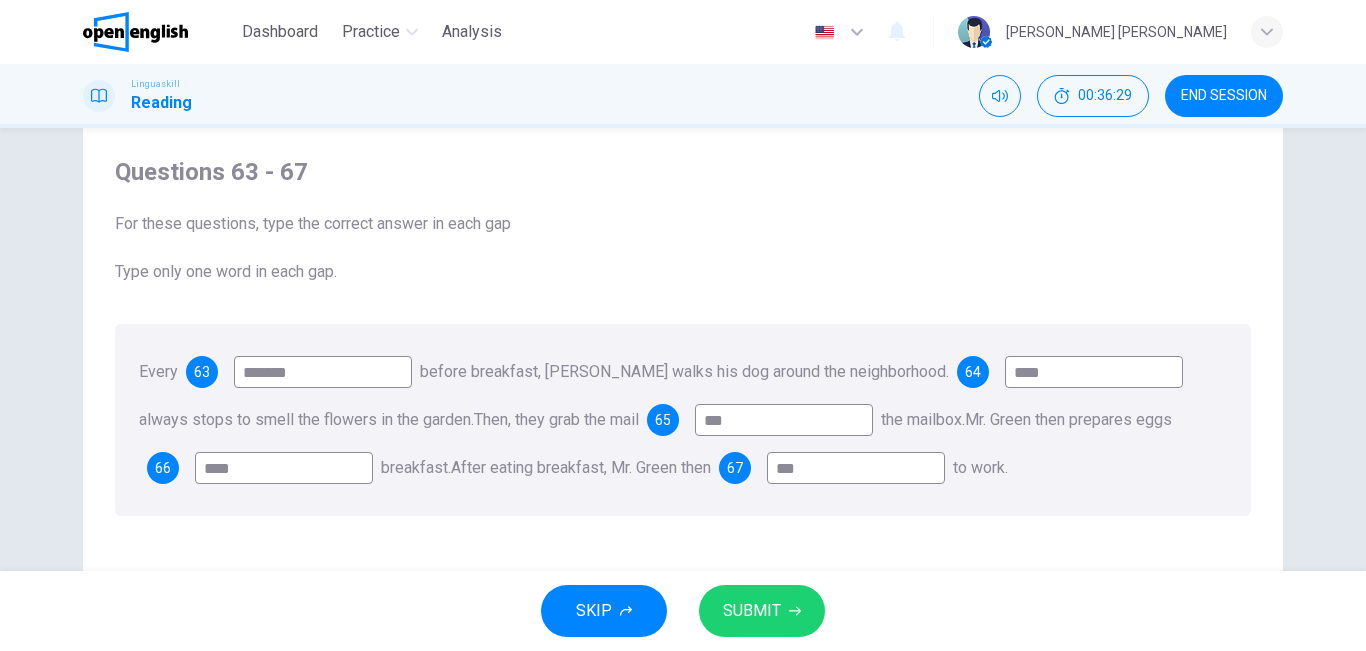 type on "***" 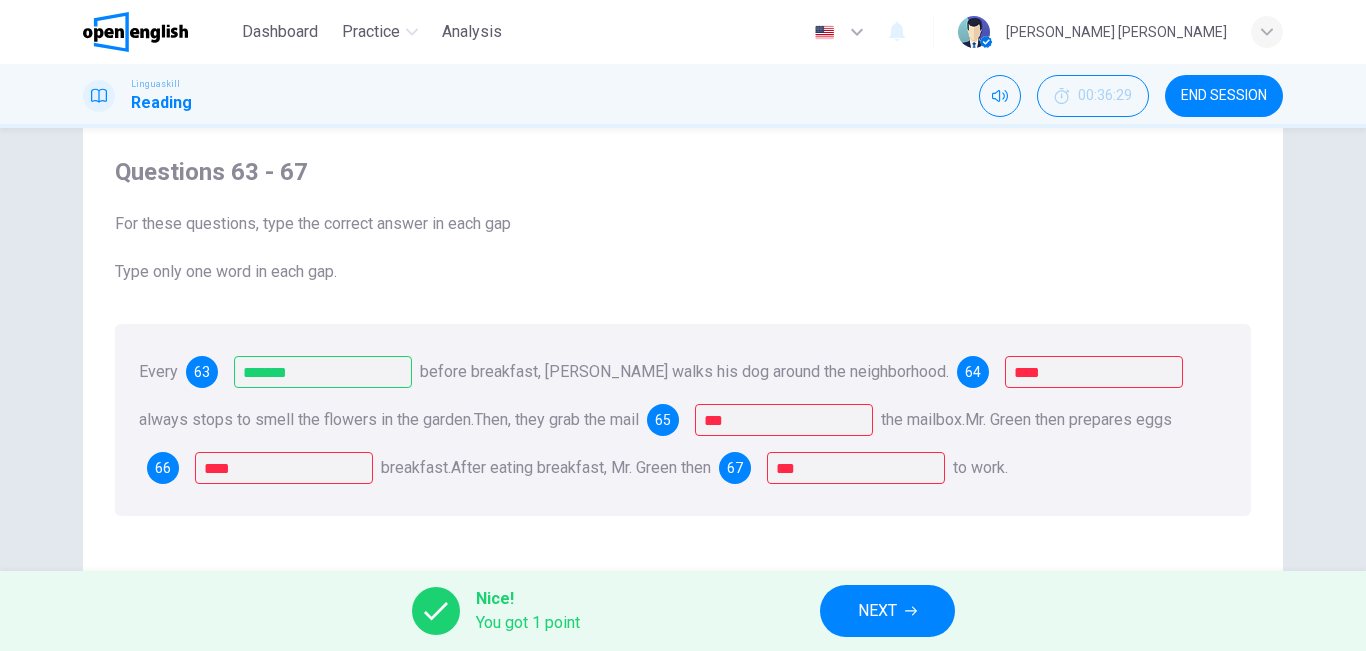 click on "NEXT" at bounding box center [877, 611] 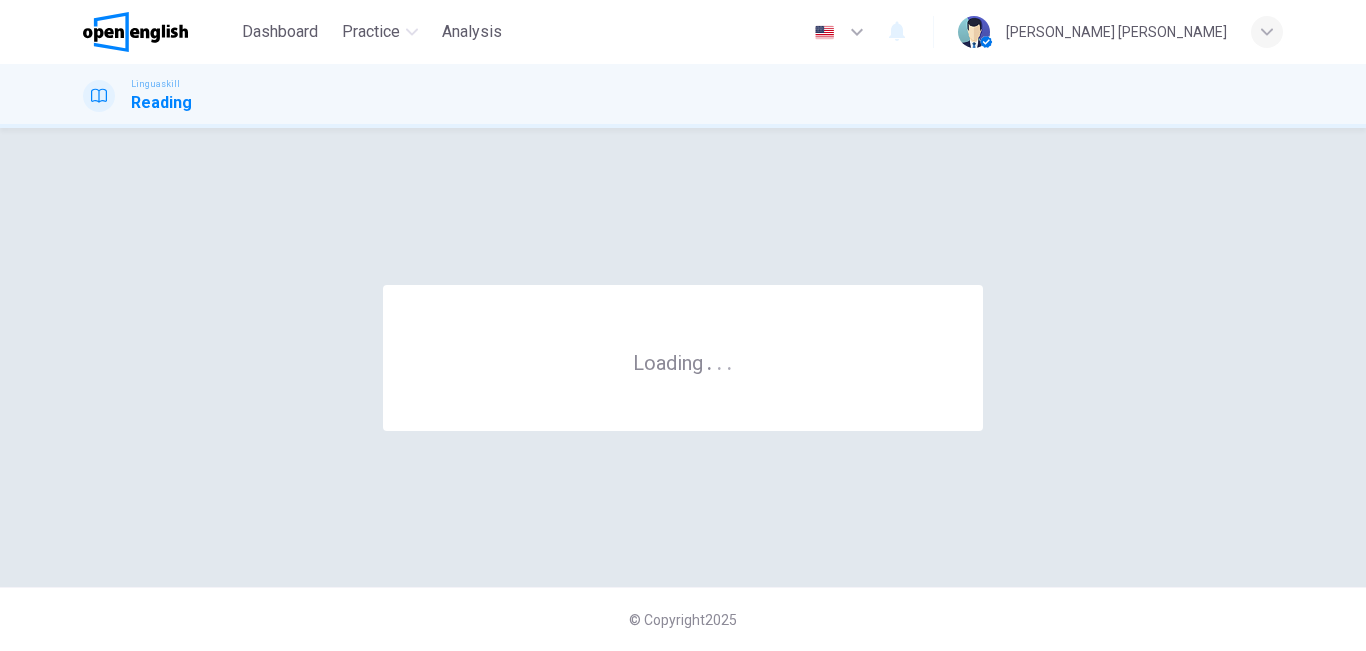 scroll, scrollTop: 0, scrollLeft: 0, axis: both 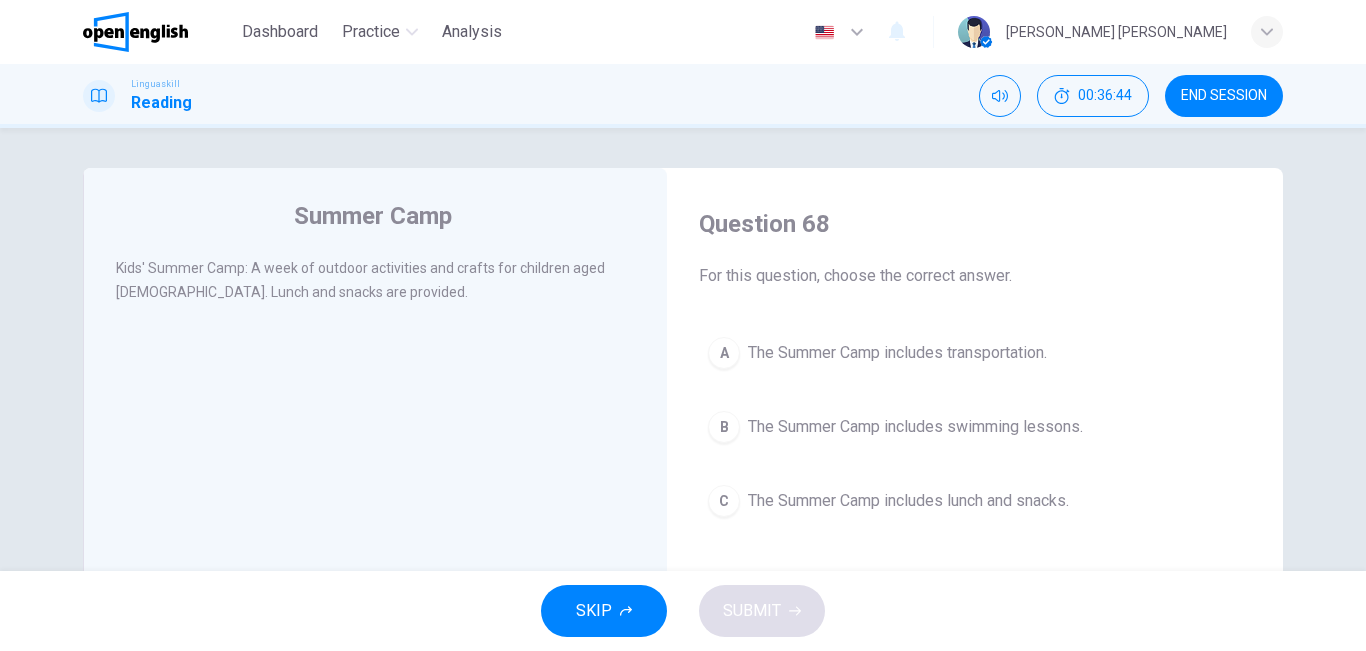 click on "The Summer Camp includes lunch and snacks." at bounding box center (908, 501) 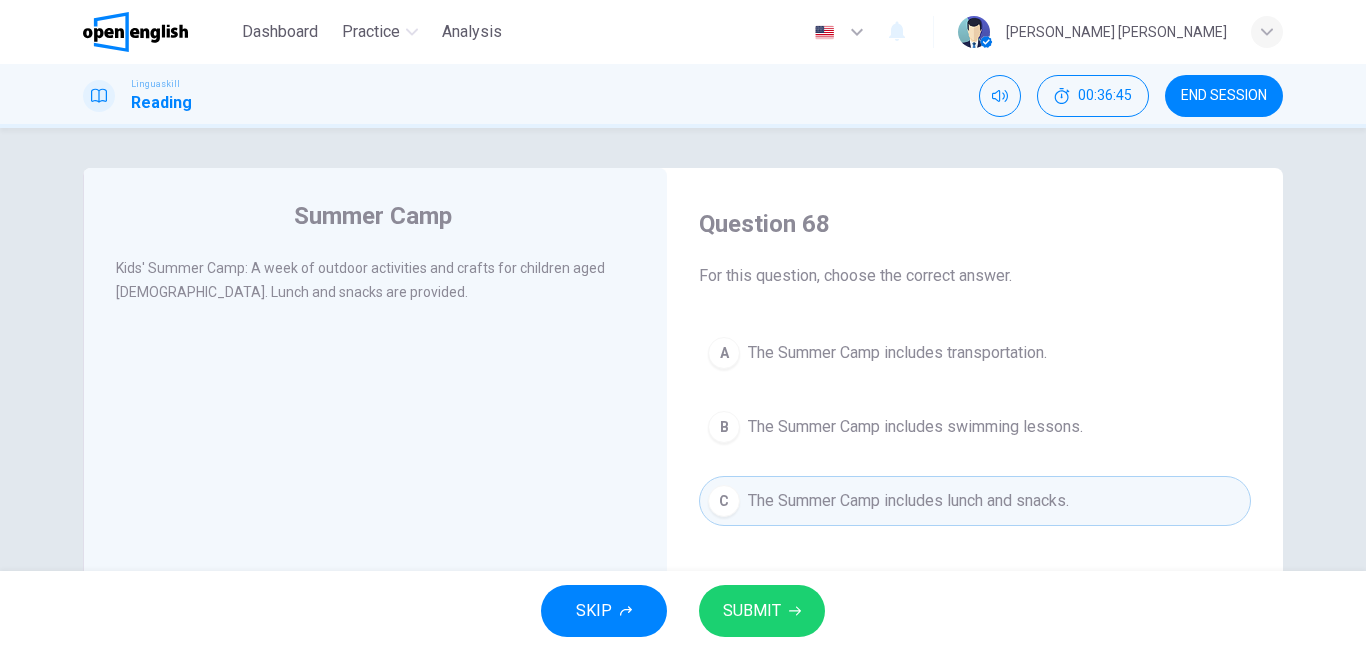 click on "SUBMIT" at bounding box center [762, 611] 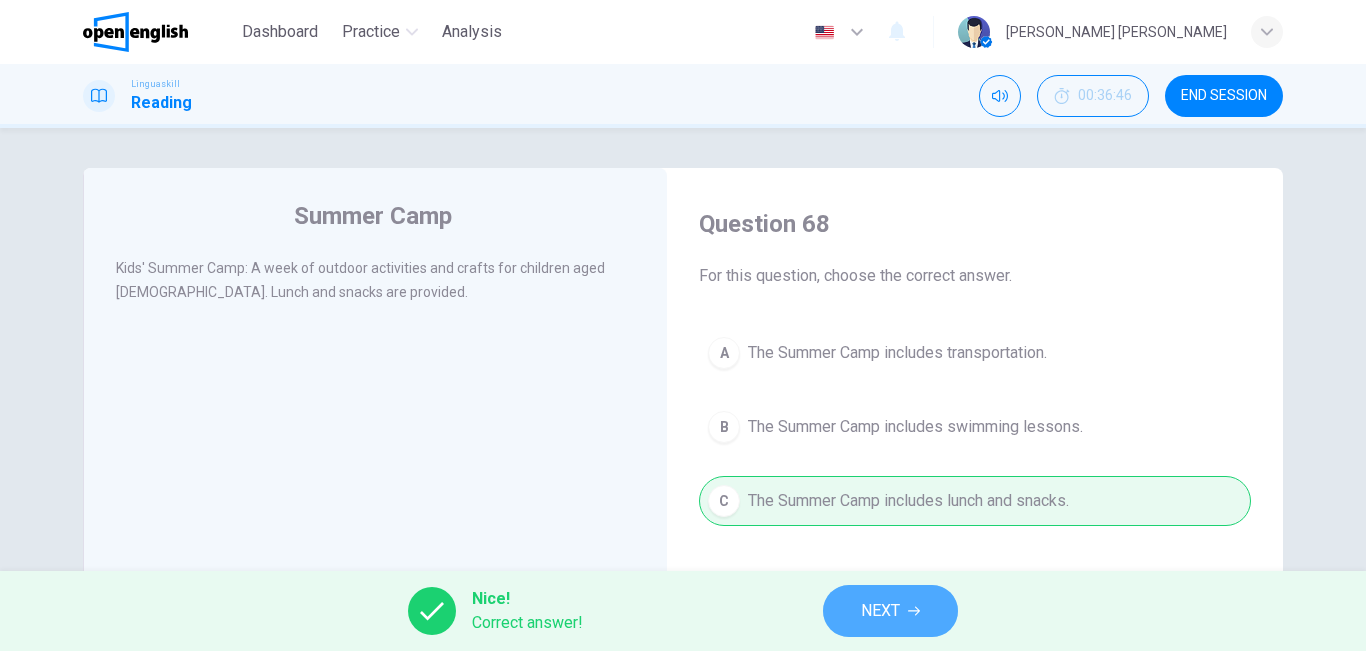 click on "NEXT" at bounding box center [880, 611] 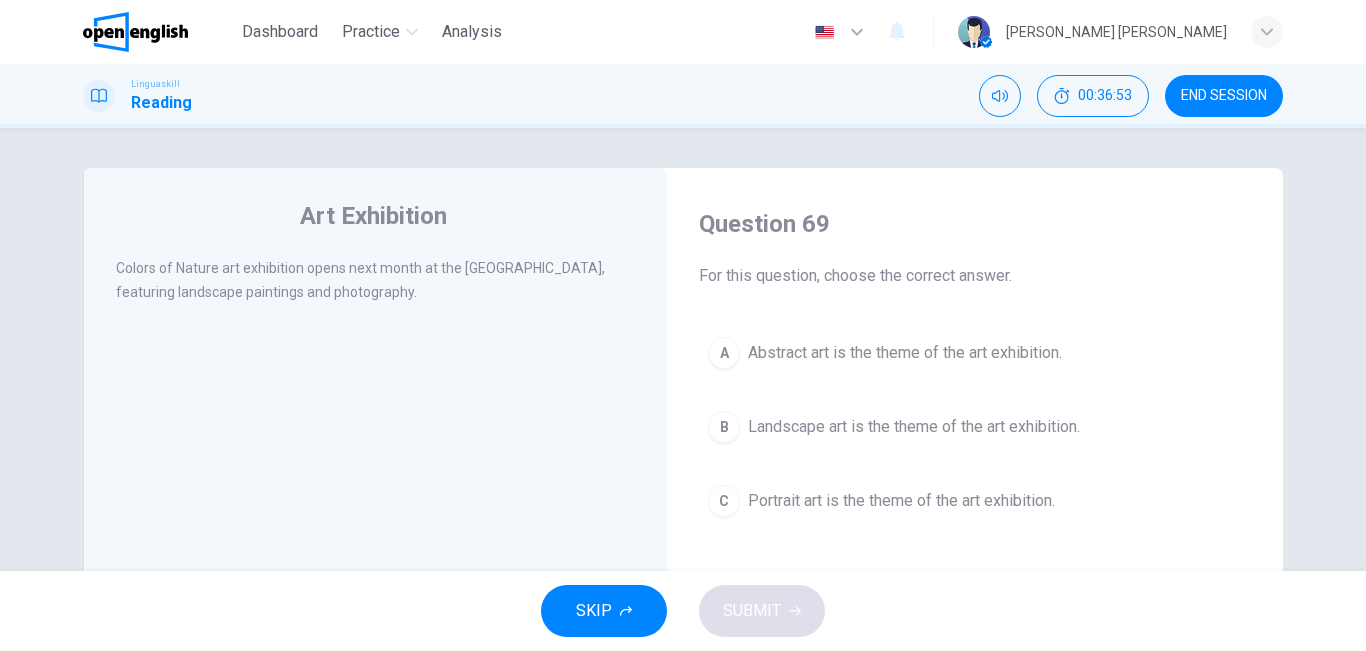 click on "Abstract art is the theme of the art exhibition." at bounding box center [905, 353] 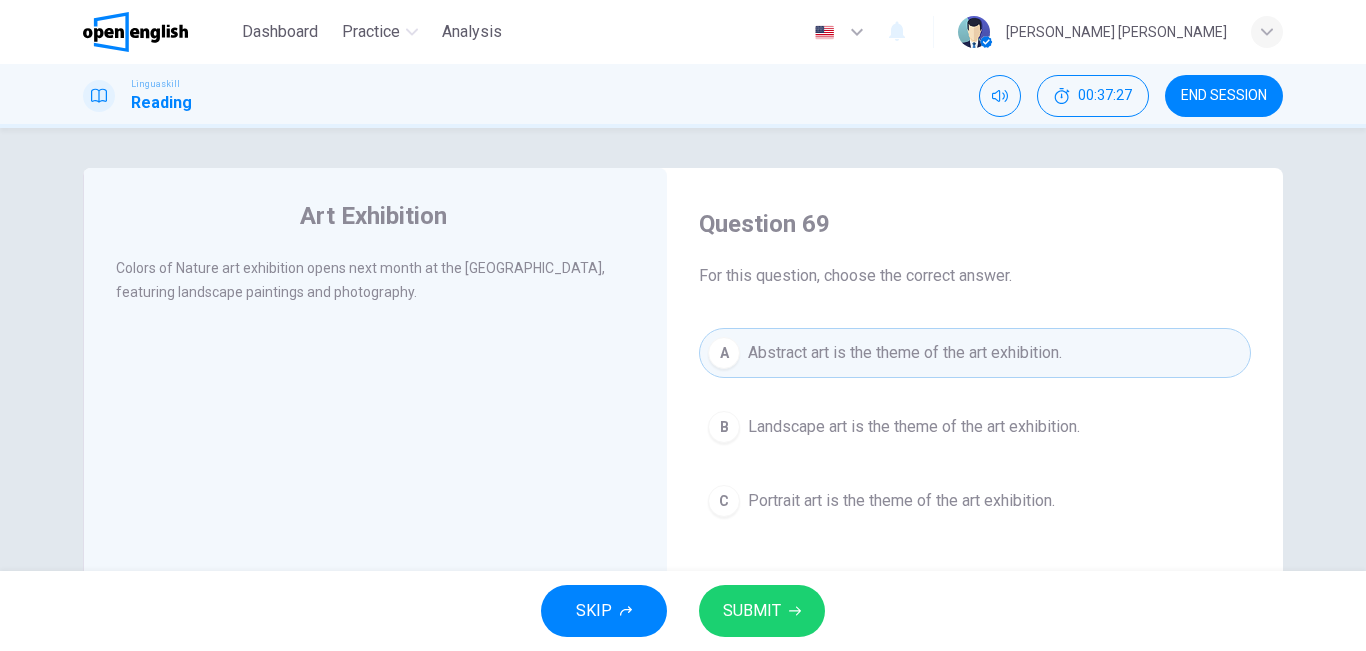click on "SUBMIT" at bounding box center (752, 611) 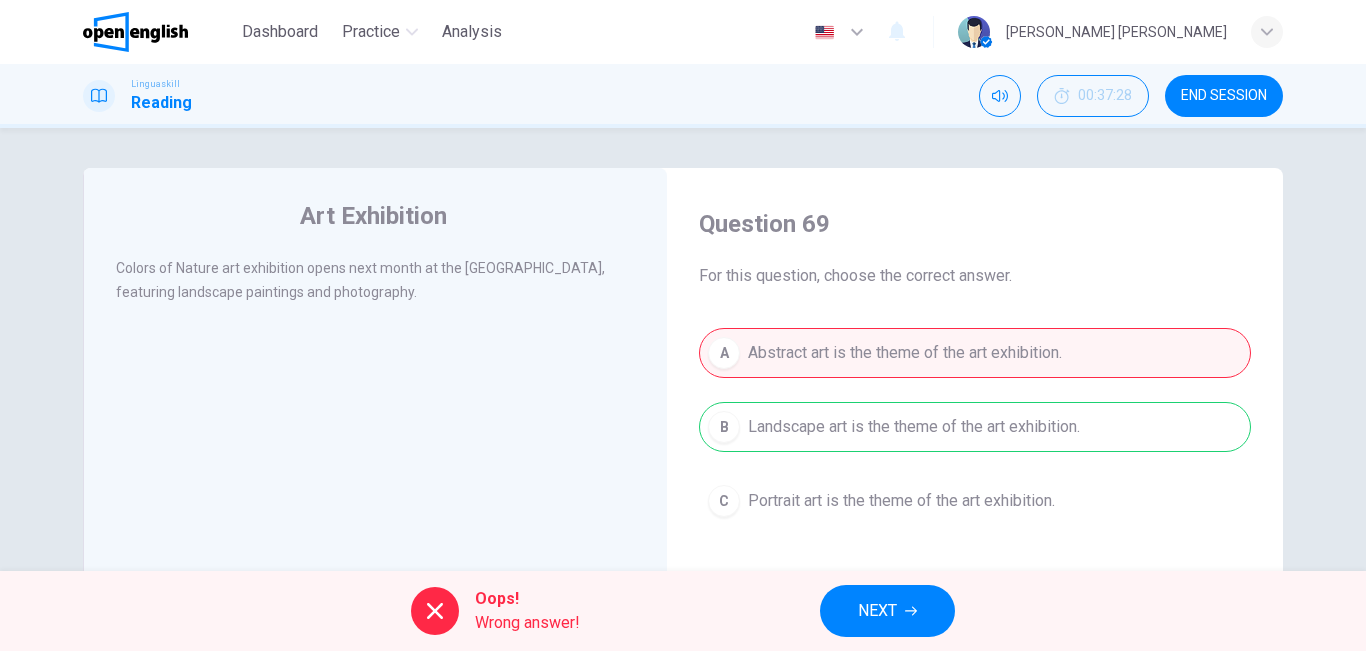 click on "NEXT" at bounding box center (877, 611) 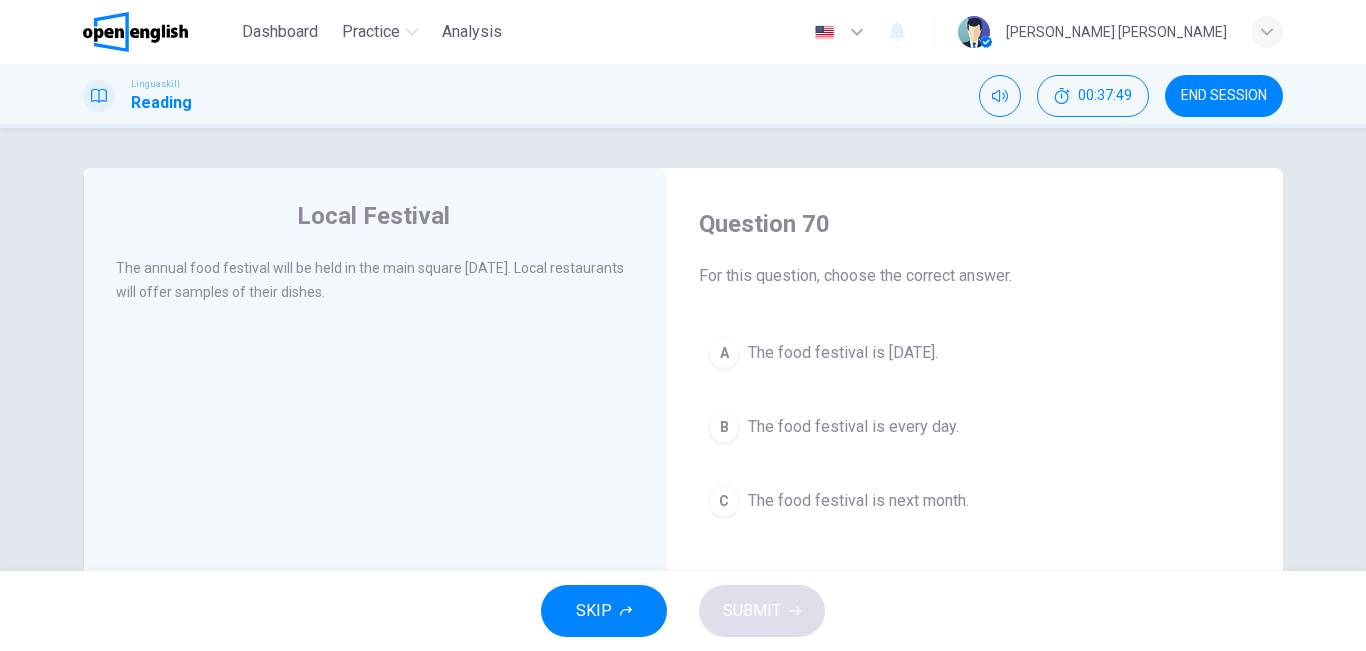 click on "A The food festival is [DATE]." at bounding box center (975, 353) 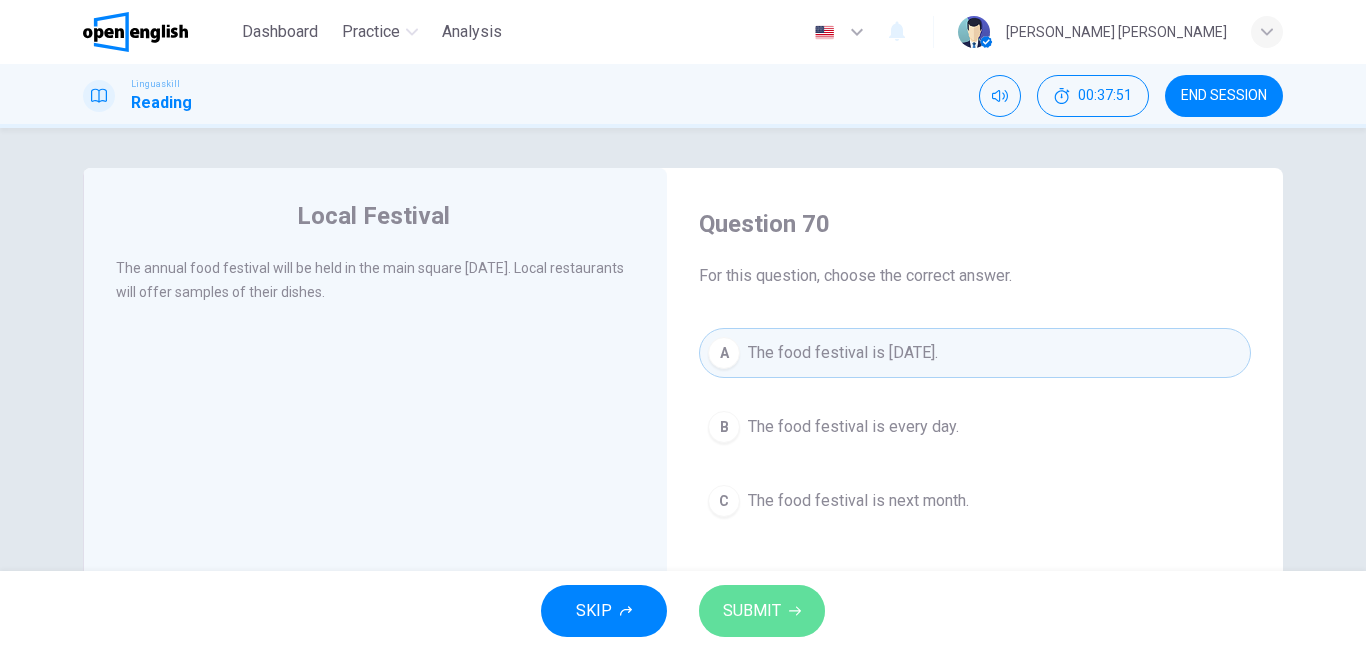 click on "SUBMIT" at bounding box center [762, 611] 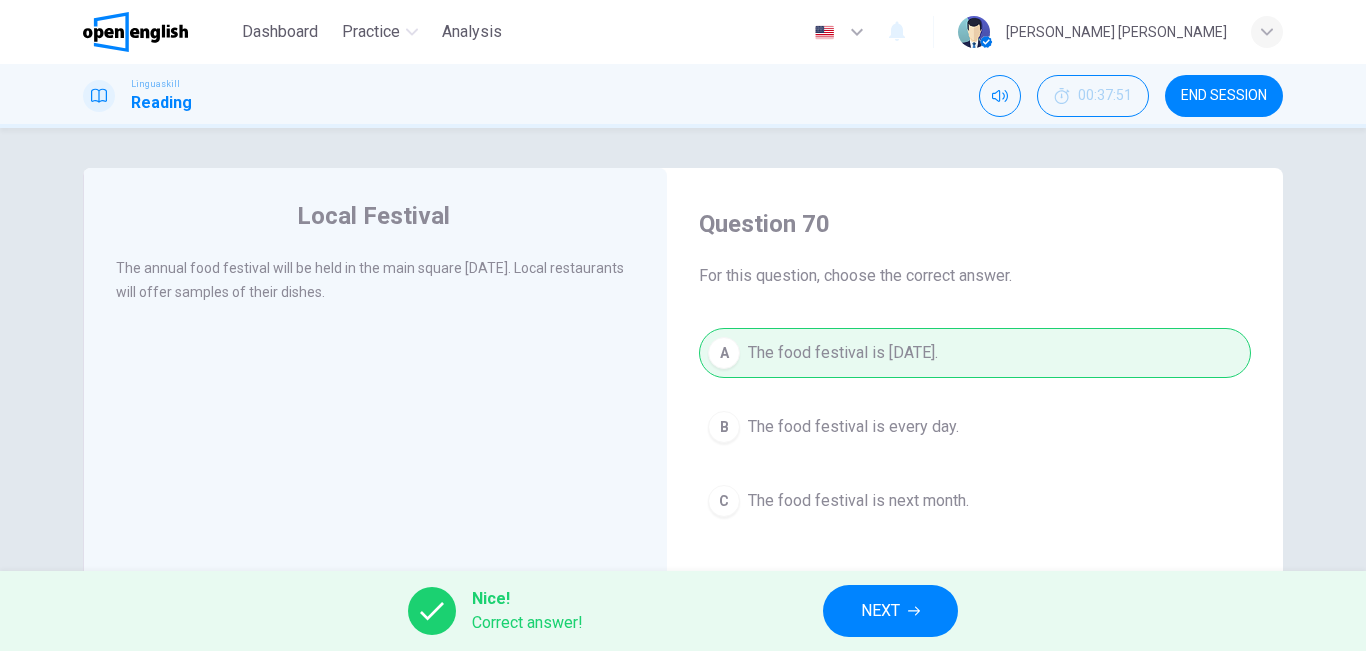 click on "NEXT" at bounding box center [890, 611] 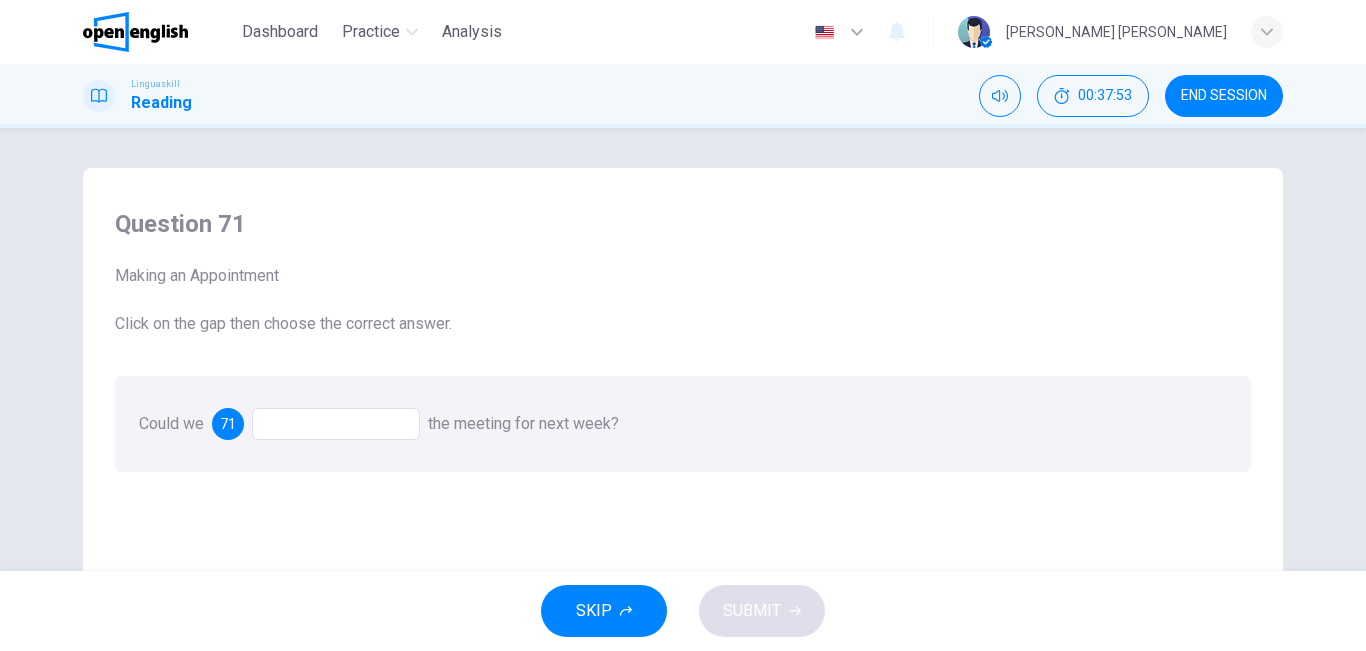 click at bounding box center [336, 424] 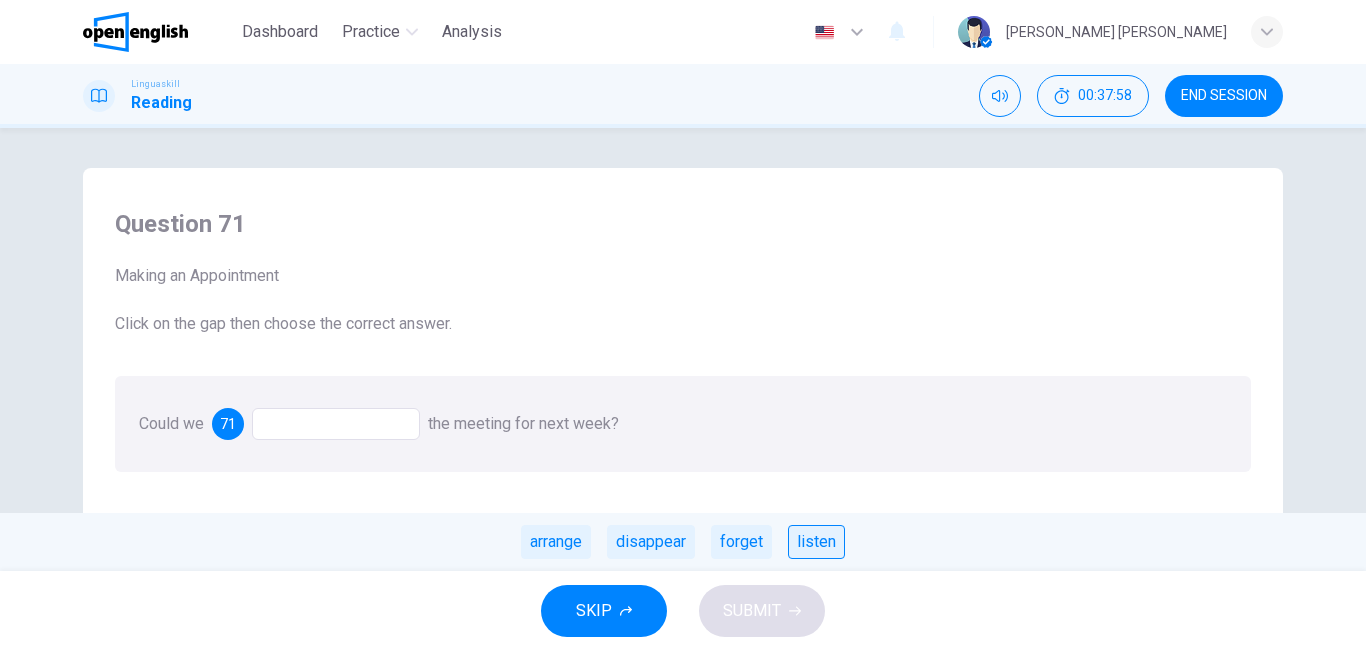 click on "listen" at bounding box center [816, 542] 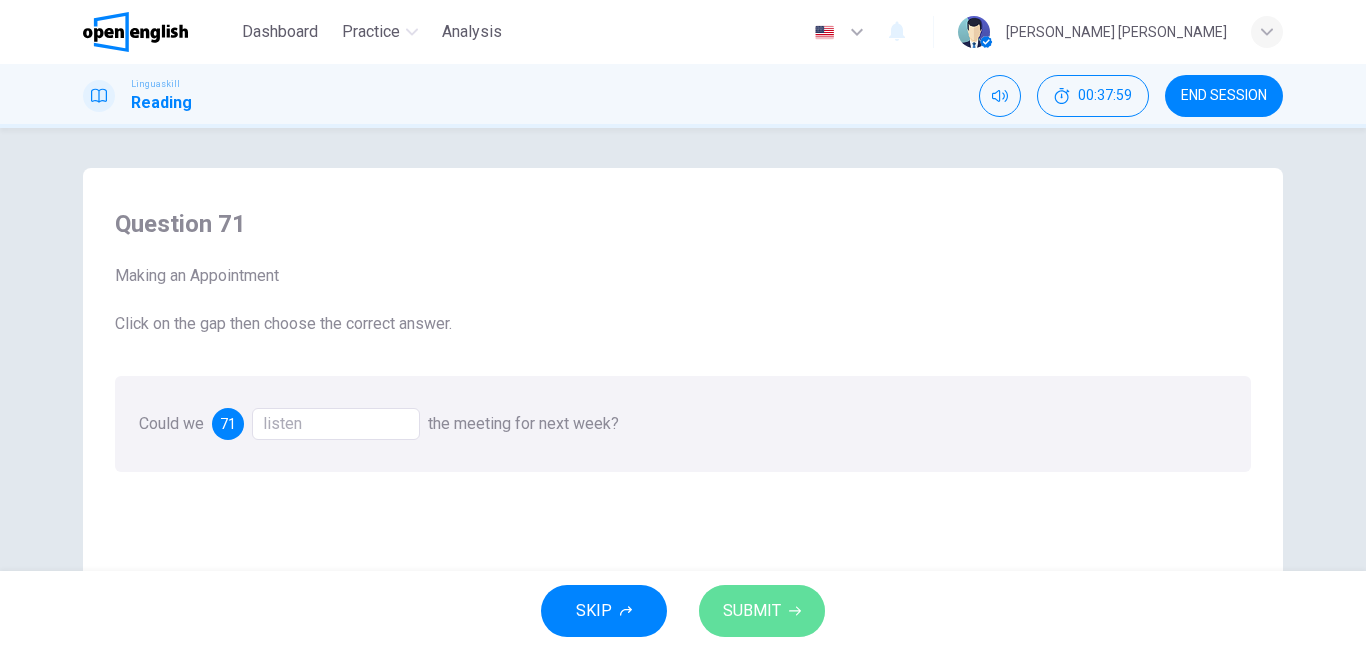 click on "SUBMIT" at bounding box center (762, 611) 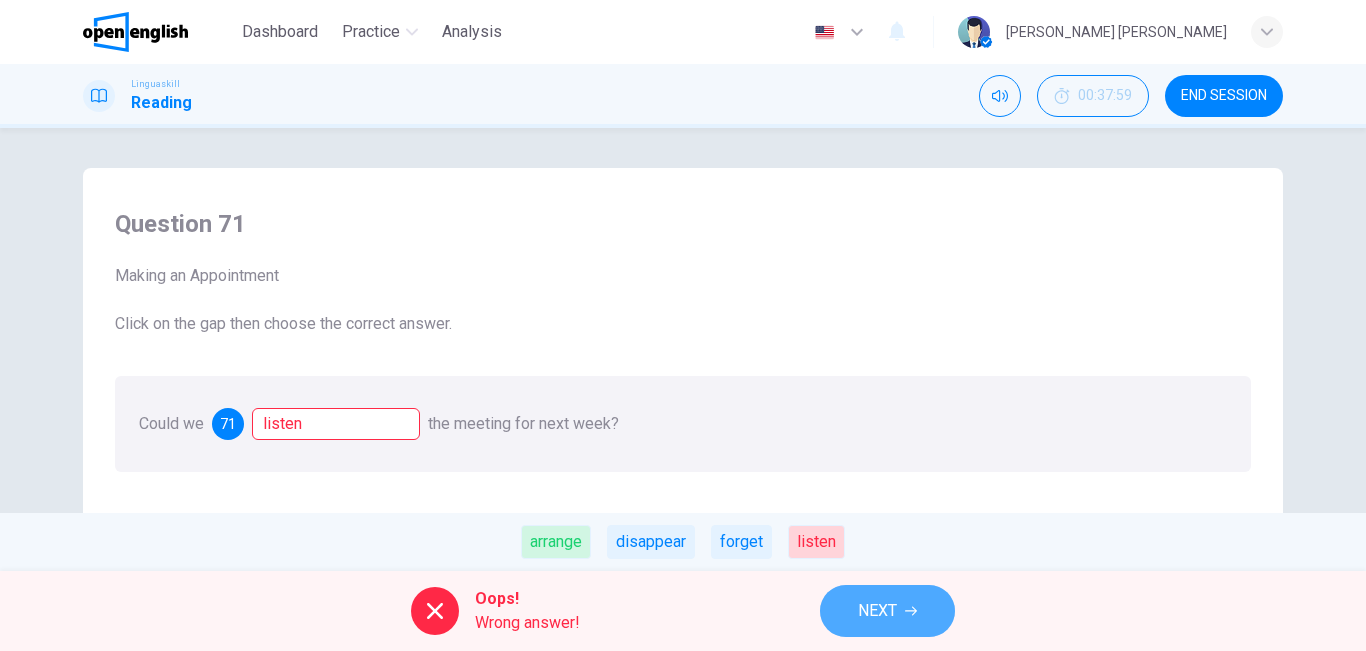 click on "NEXT" at bounding box center [887, 611] 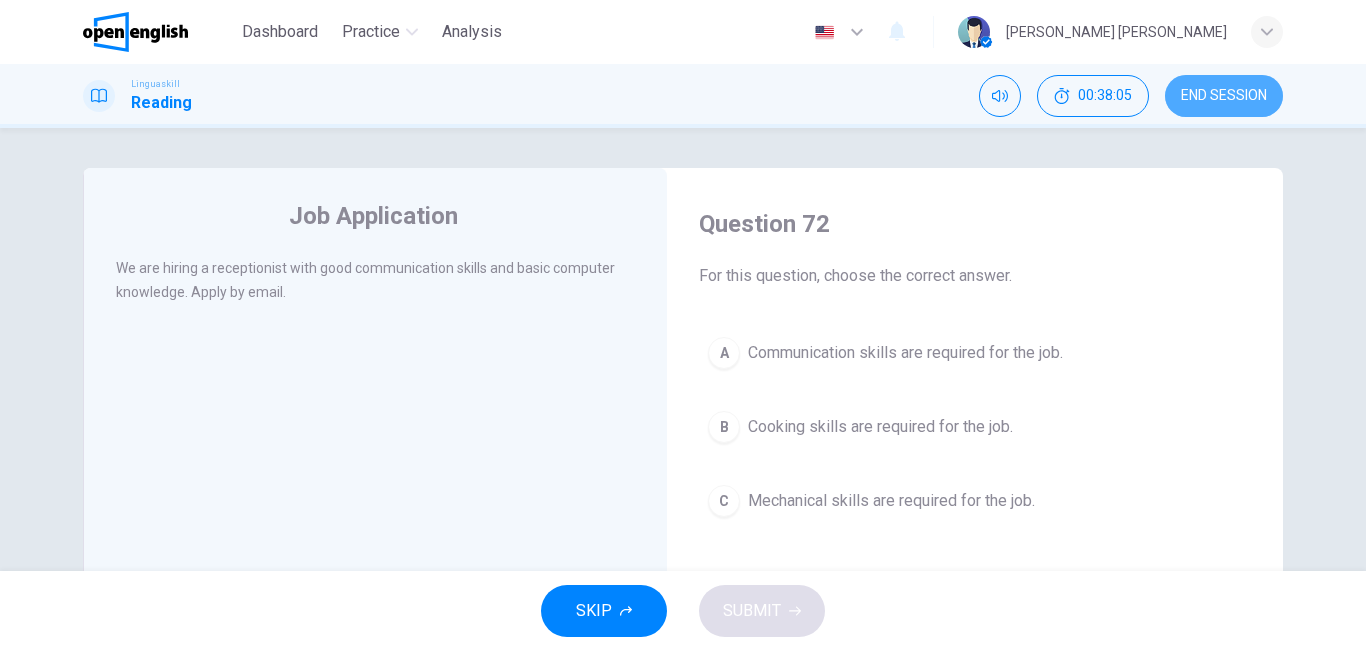 click on "END SESSION" at bounding box center [1224, 96] 